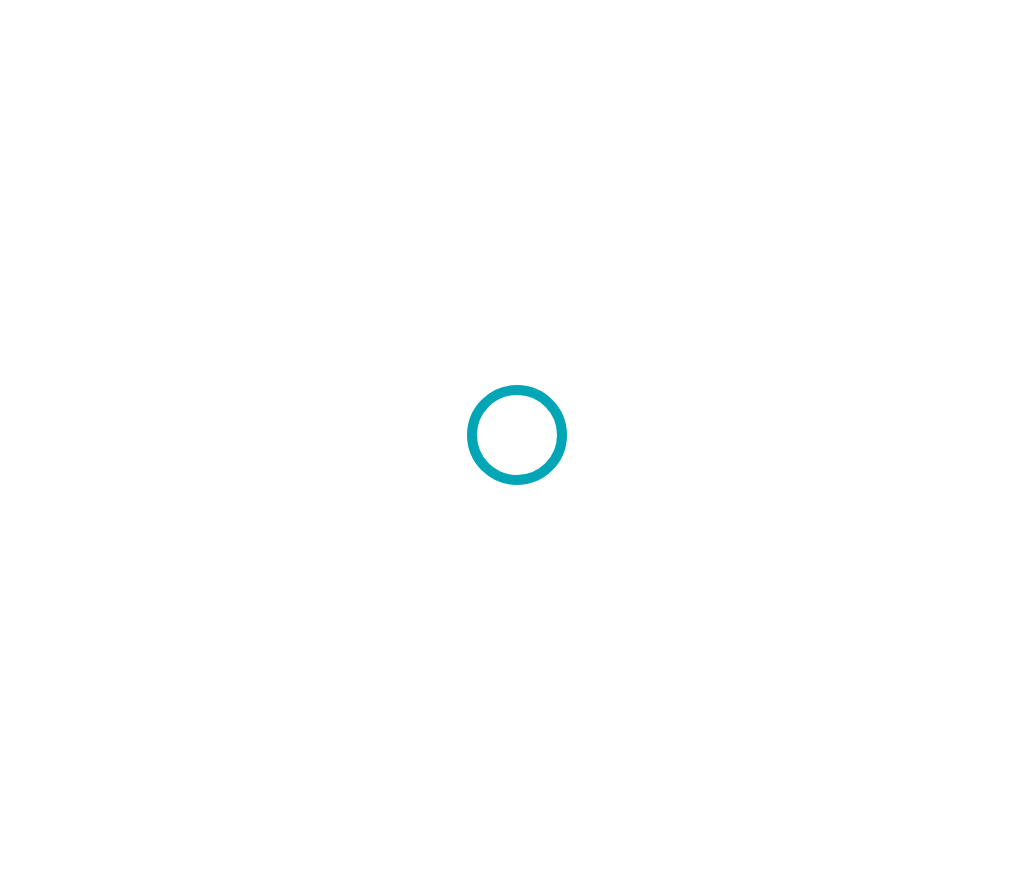 scroll, scrollTop: 0, scrollLeft: 0, axis: both 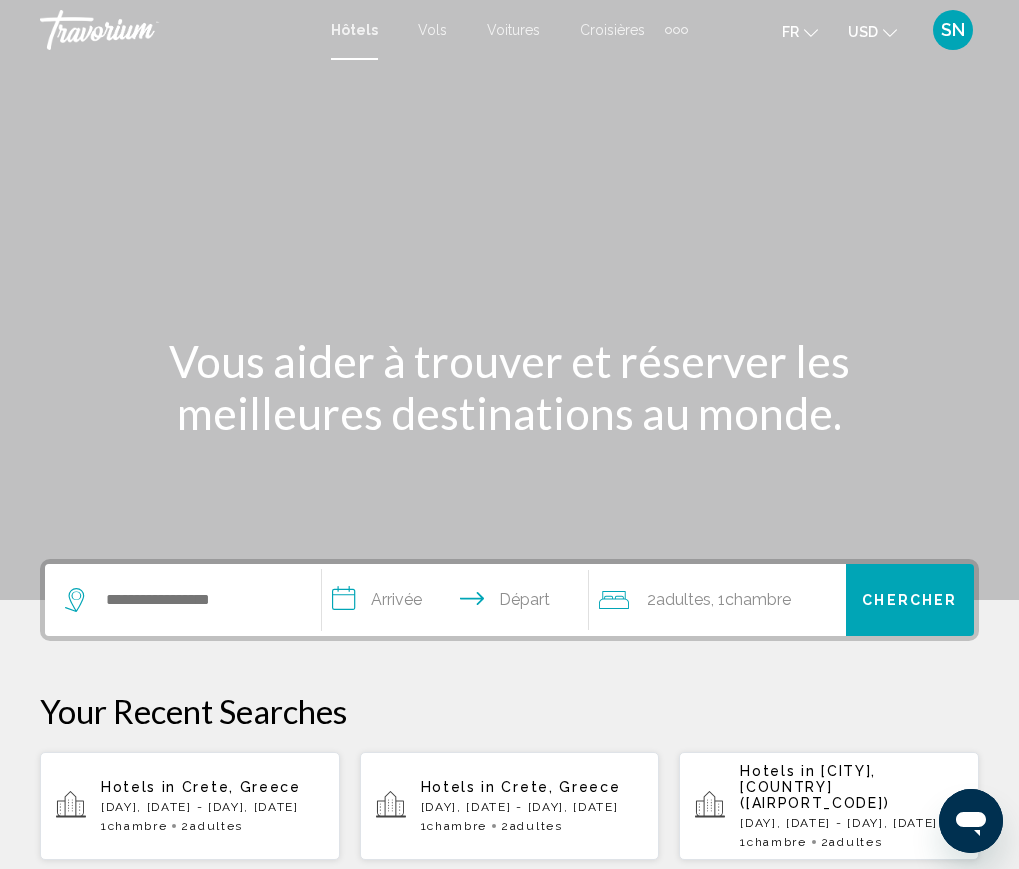 click on "[DAY], [DATE] - [DAY], [DATE]" at bounding box center [212, 807] 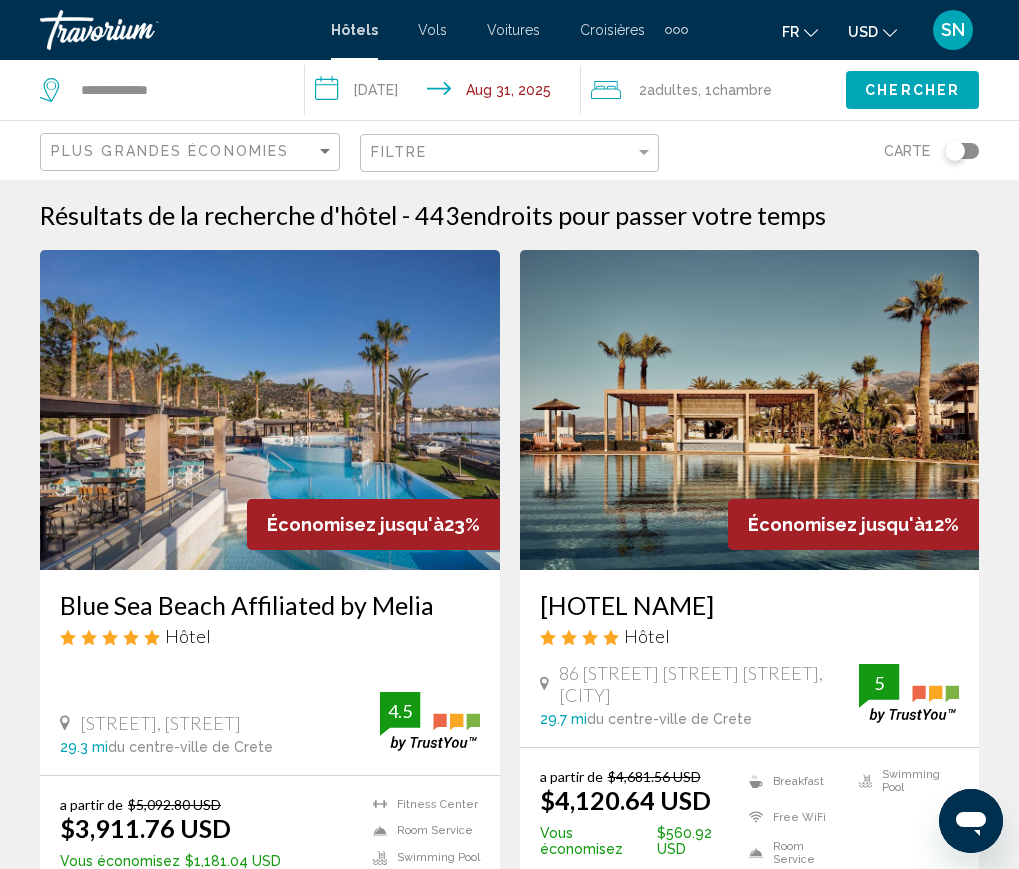 click 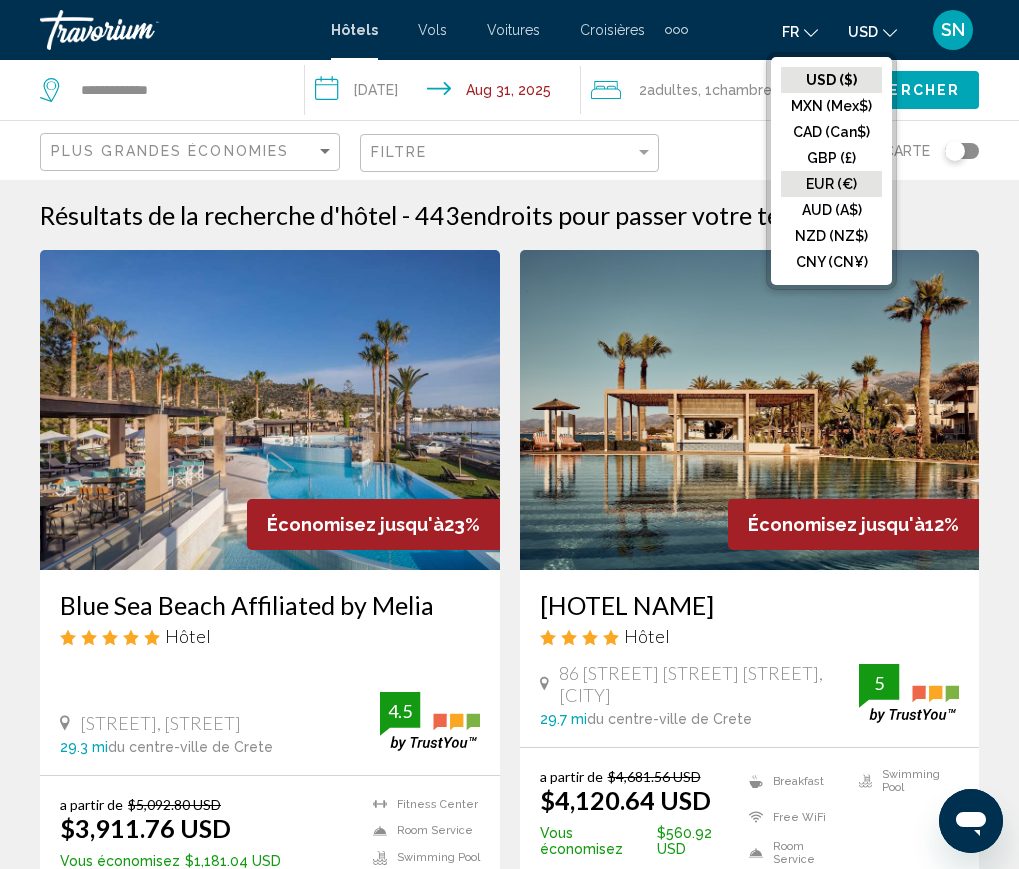click on "EUR (€)" 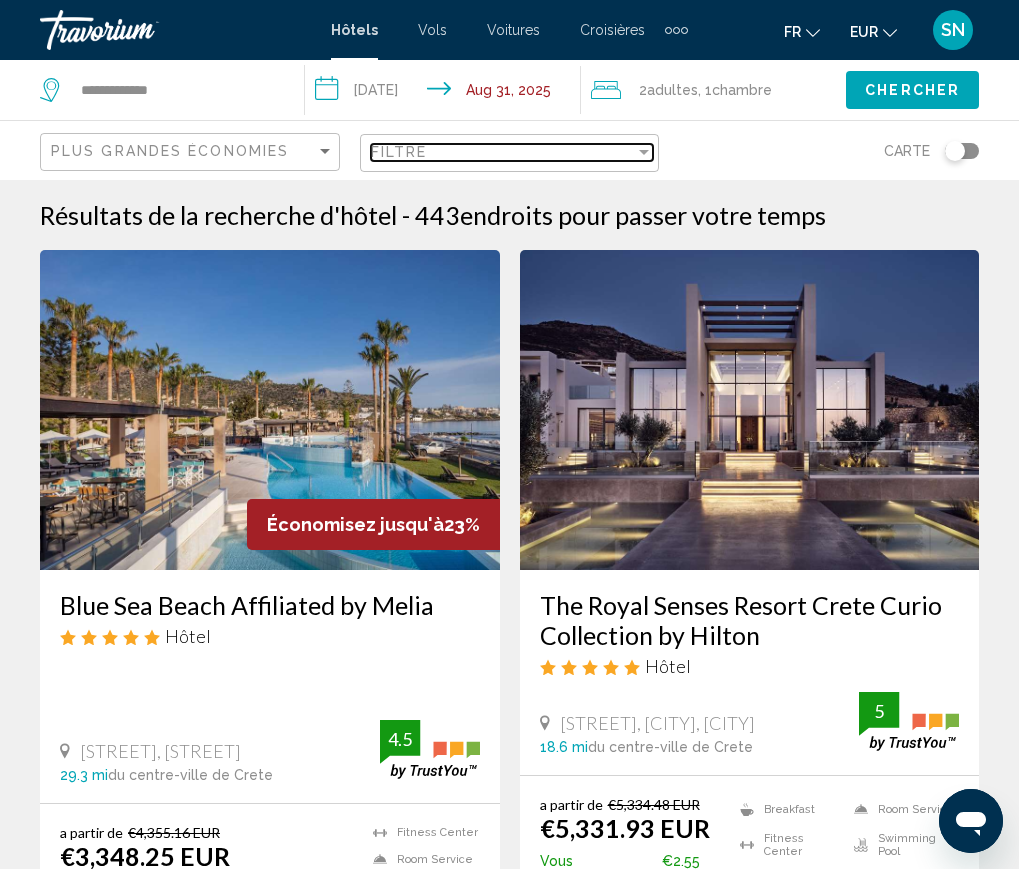 click on "Filtre" at bounding box center (503, 152) 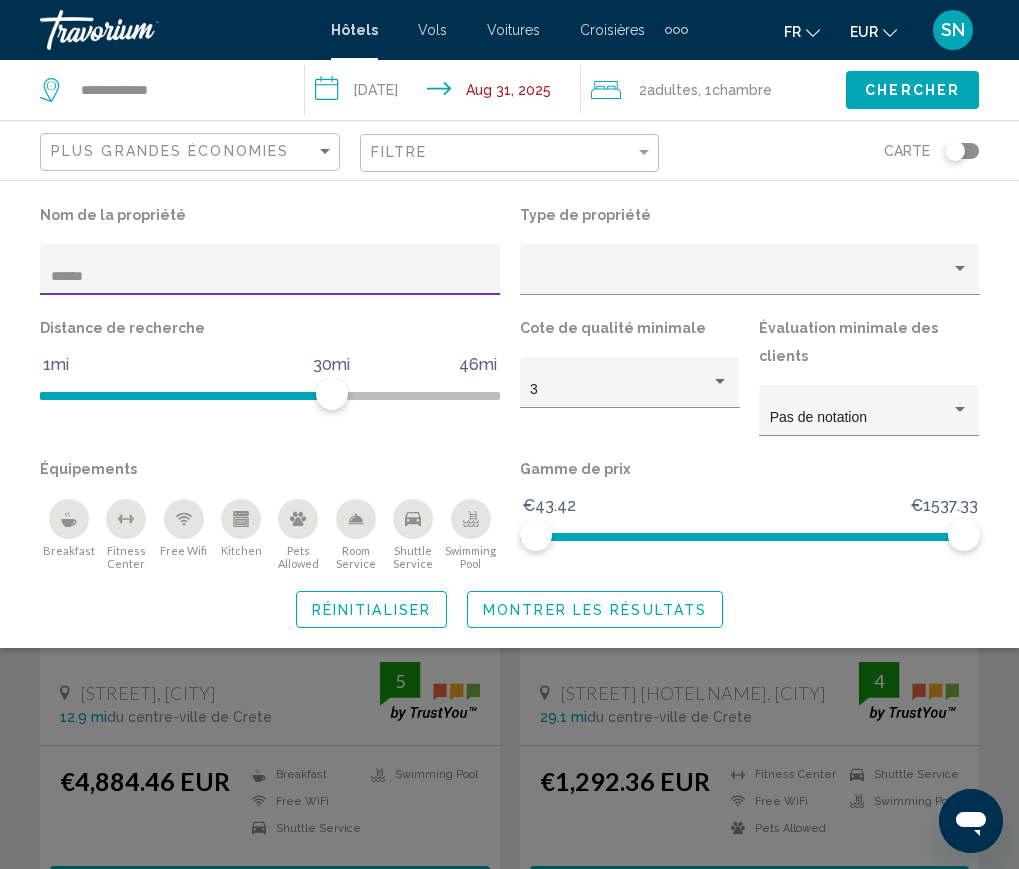 type on "******" 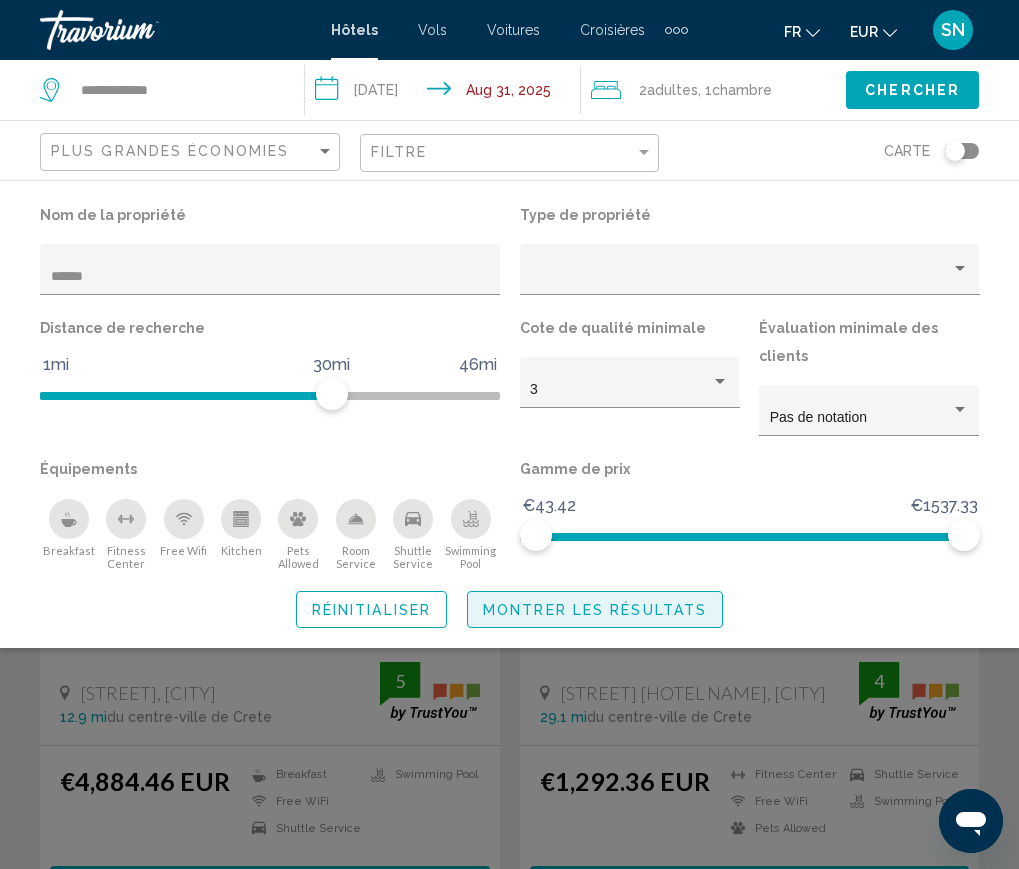 click on "Montrer les résultats" 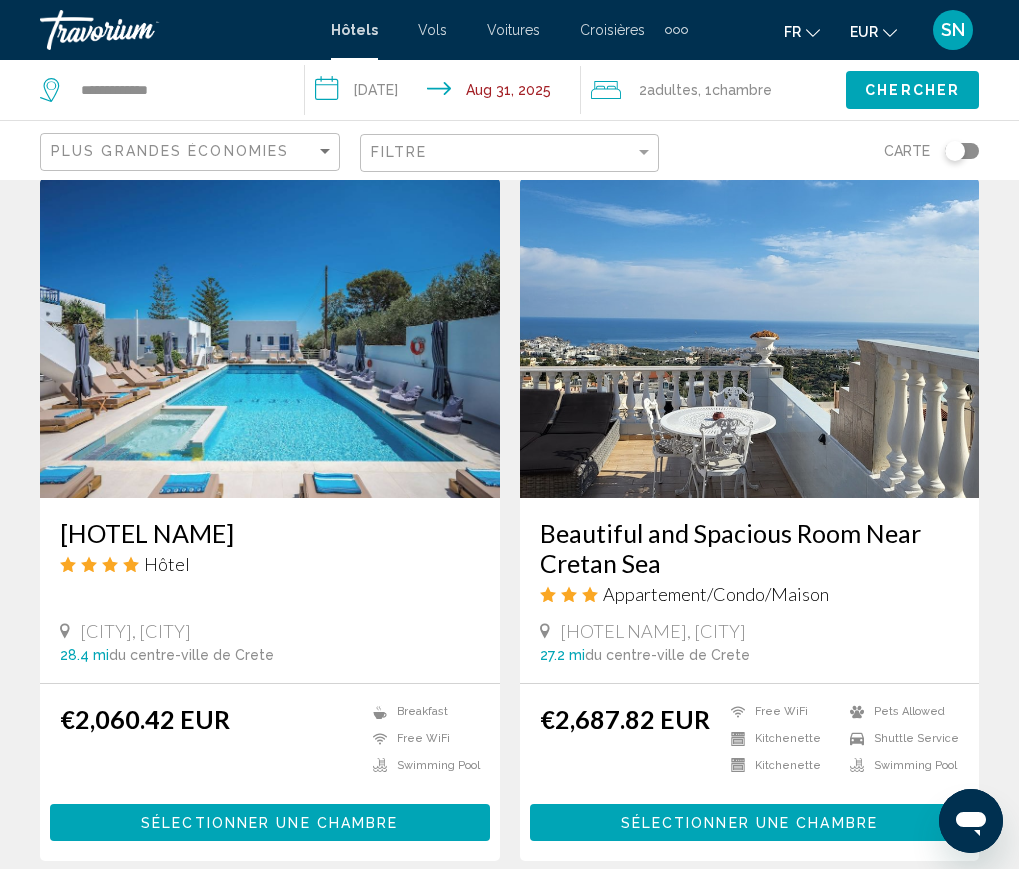 scroll, scrollTop: 1600, scrollLeft: 0, axis: vertical 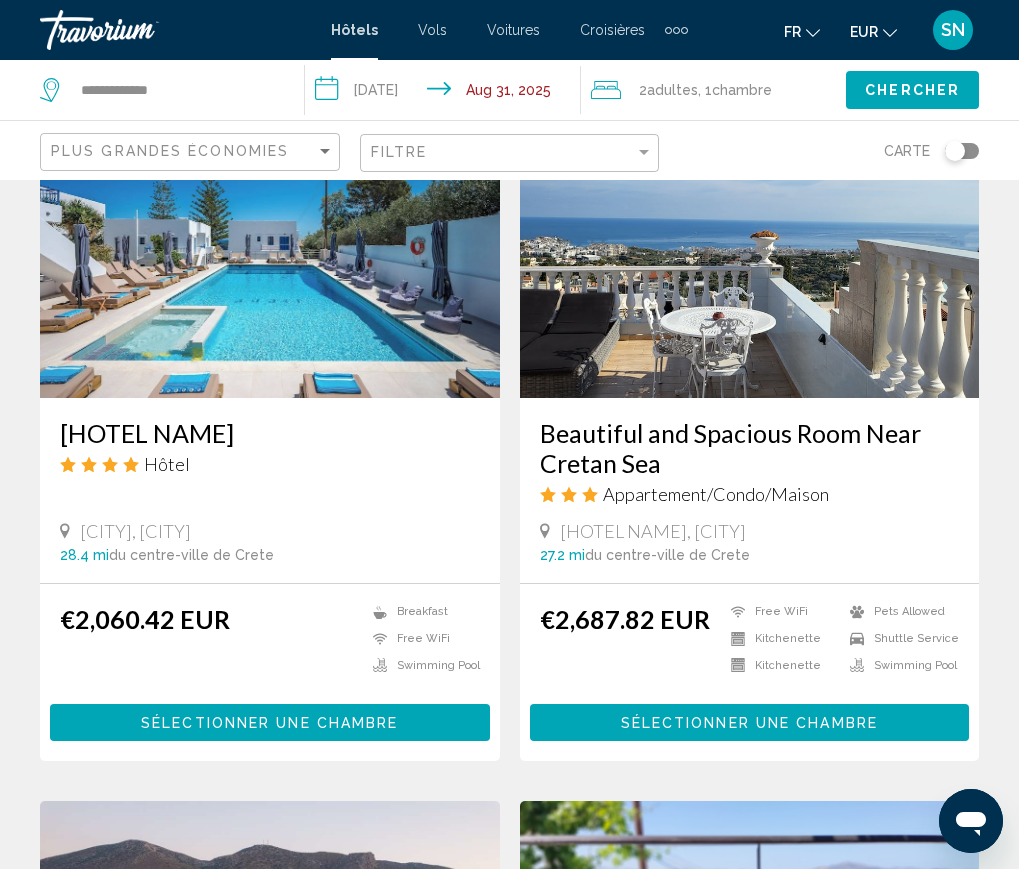 click on "Sélectionner une chambre" at bounding box center [269, 723] 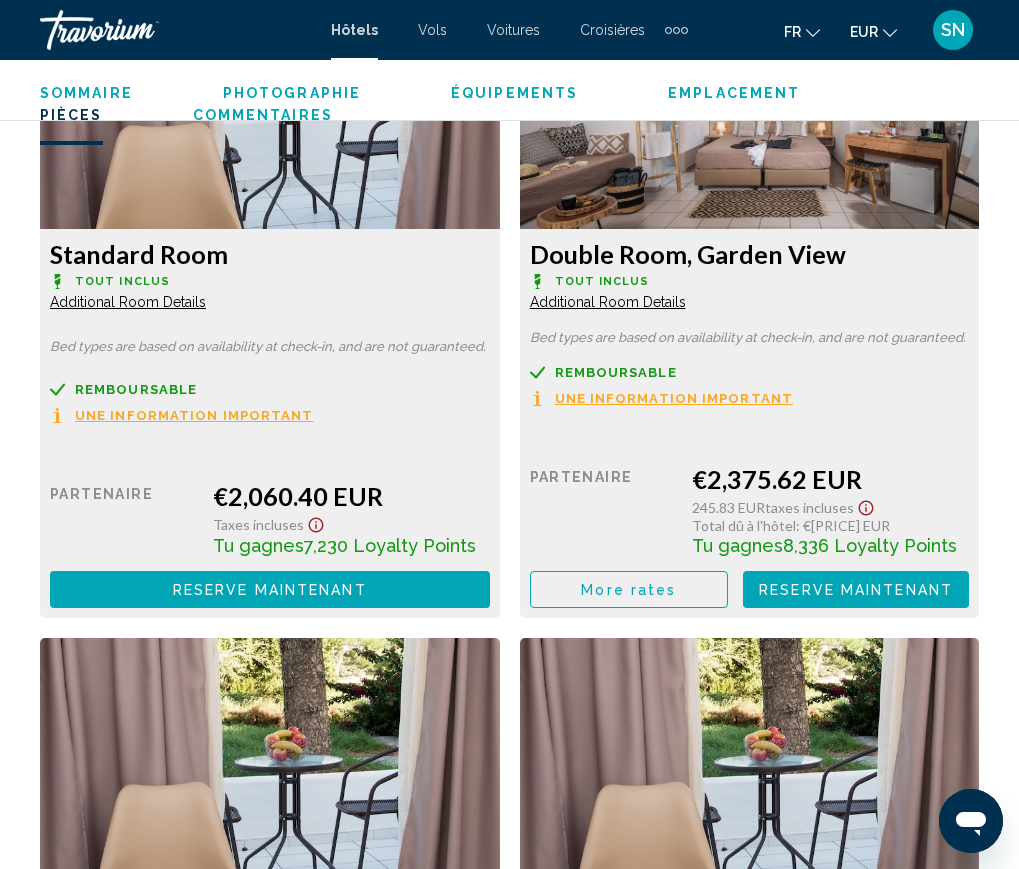 scroll, scrollTop: 3401, scrollLeft: 0, axis: vertical 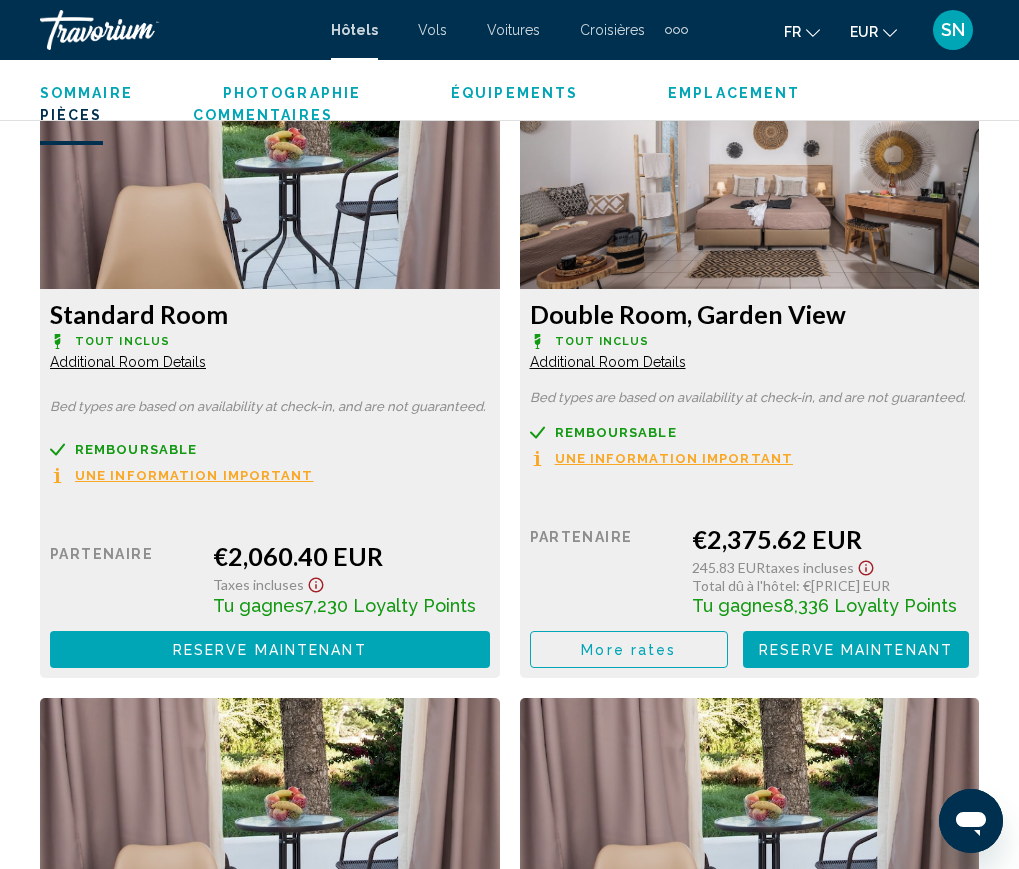 click on "Une information important" at bounding box center (194, 475) 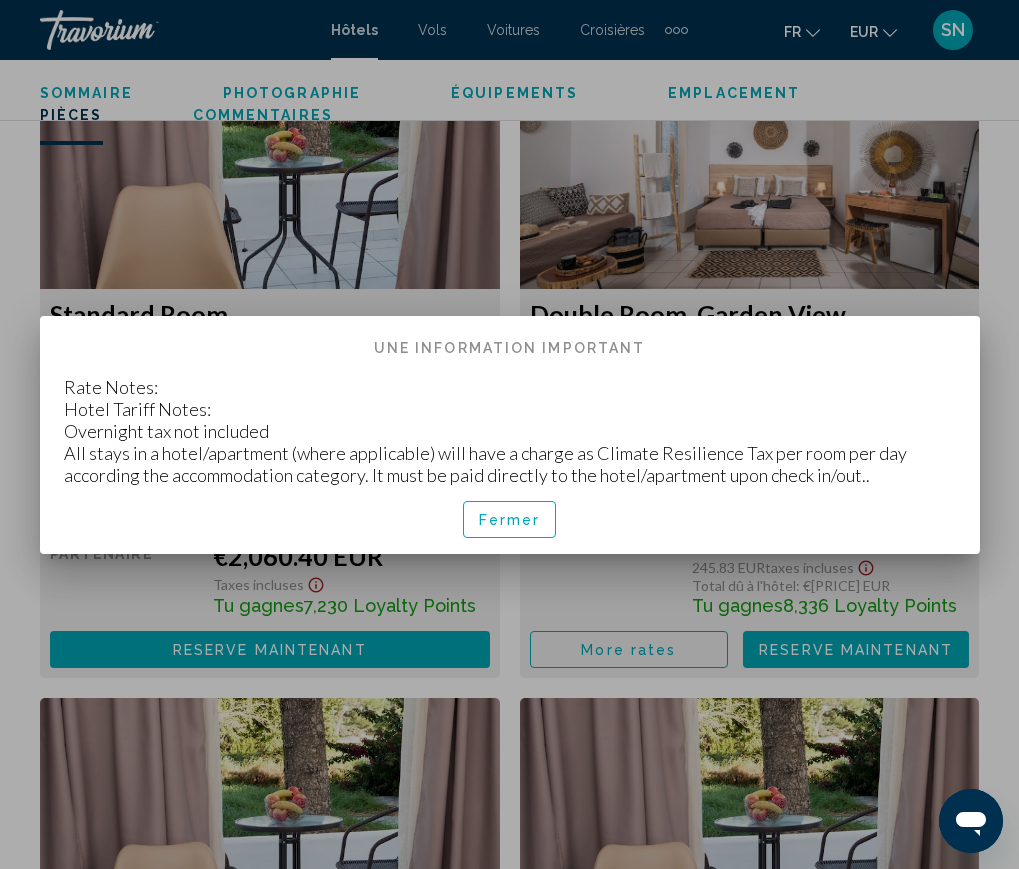 scroll, scrollTop: 0, scrollLeft: 0, axis: both 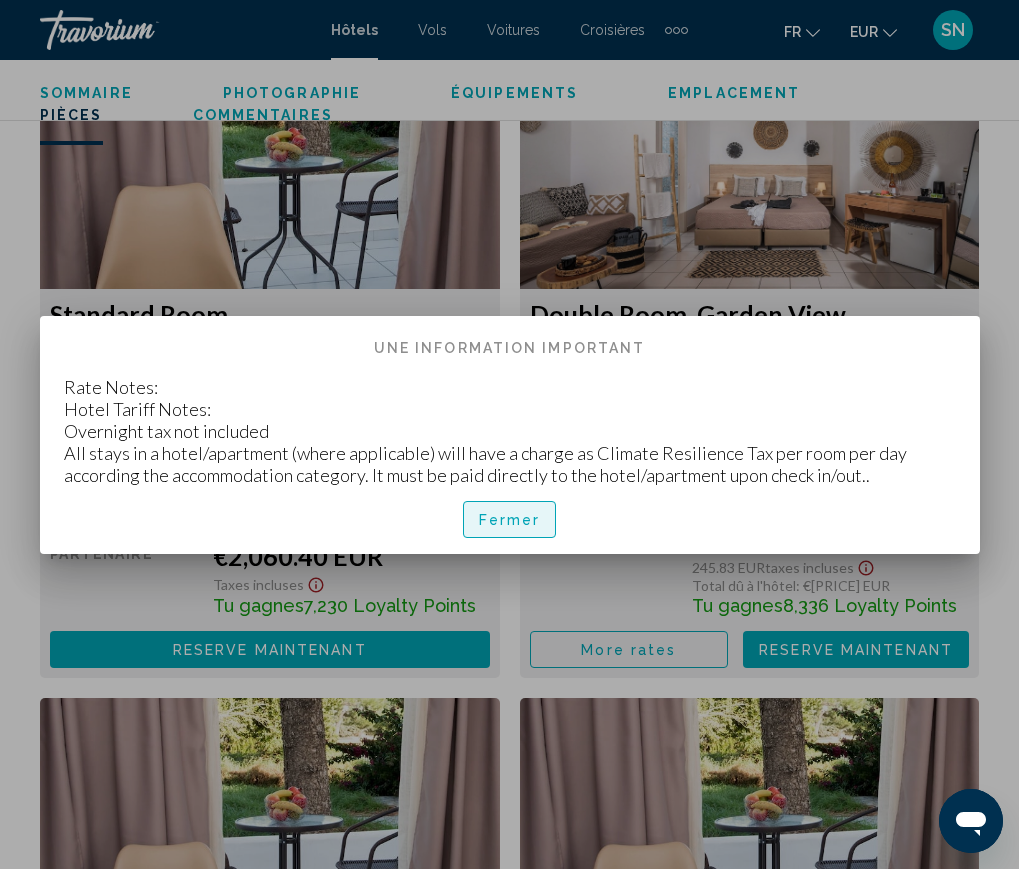 click on "Fermer" at bounding box center (510, 520) 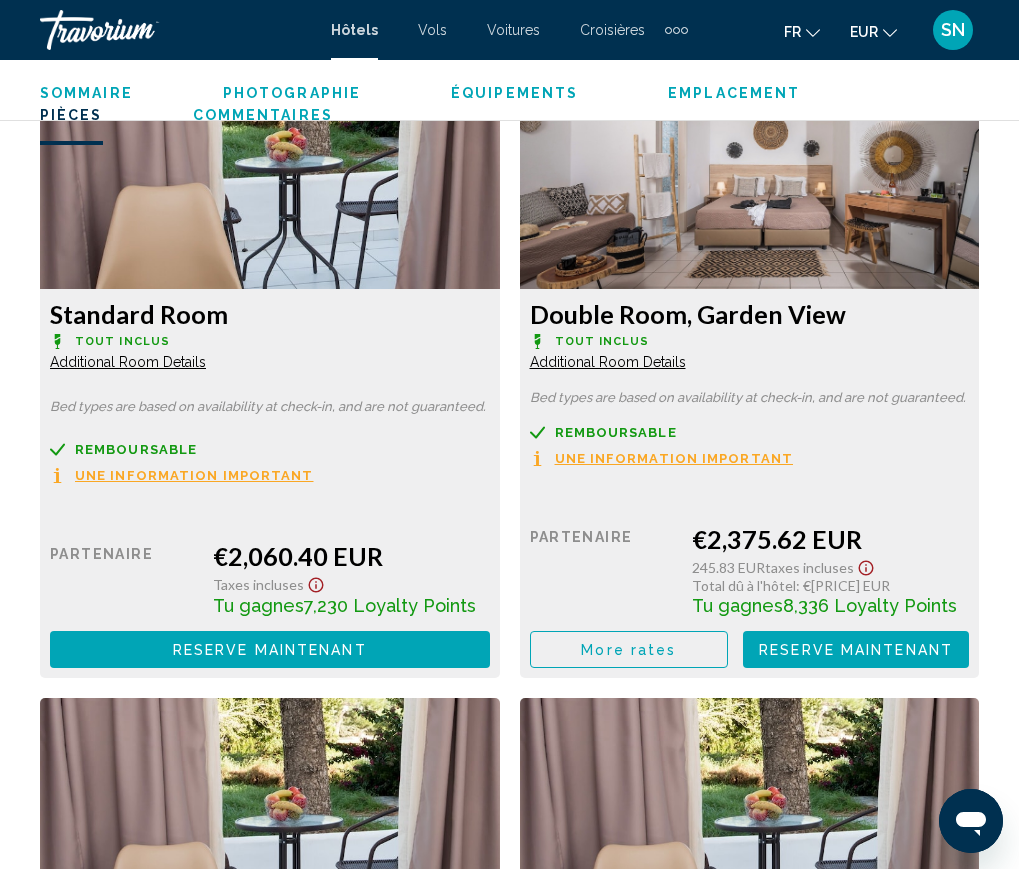 click on "Reserve maintenant" at bounding box center [270, 650] 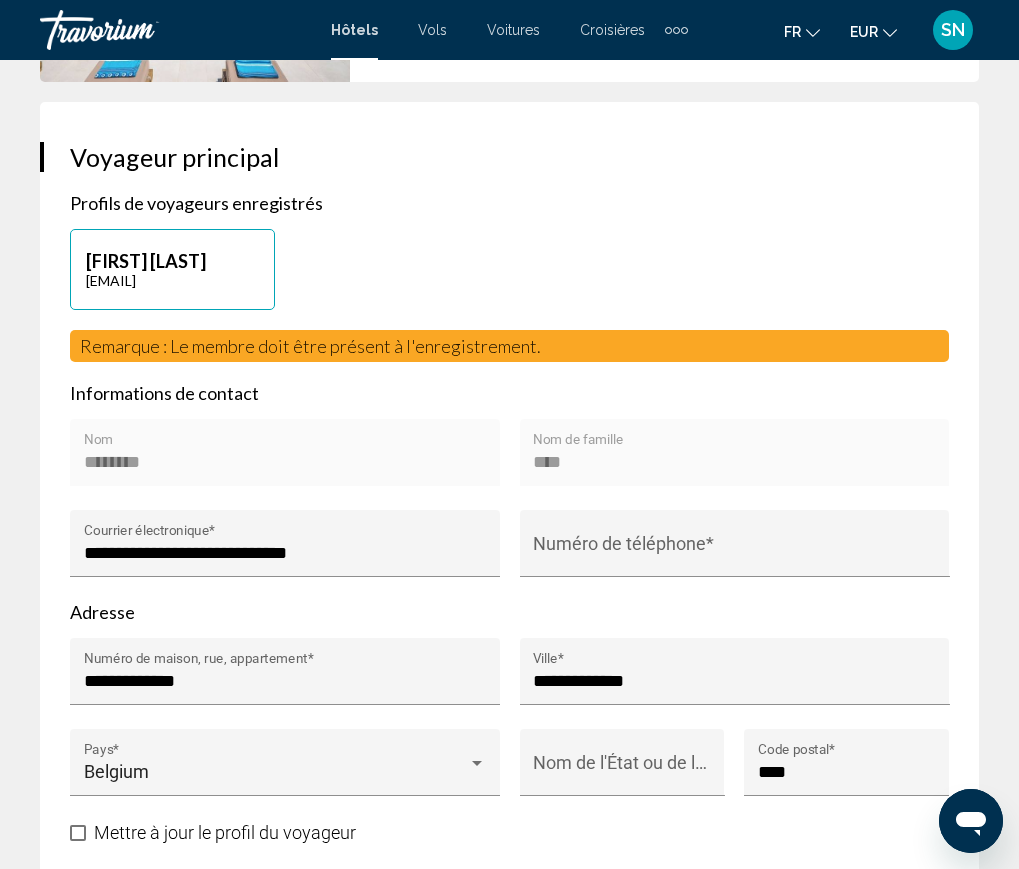 scroll, scrollTop: 800, scrollLeft: 0, axis: vertical 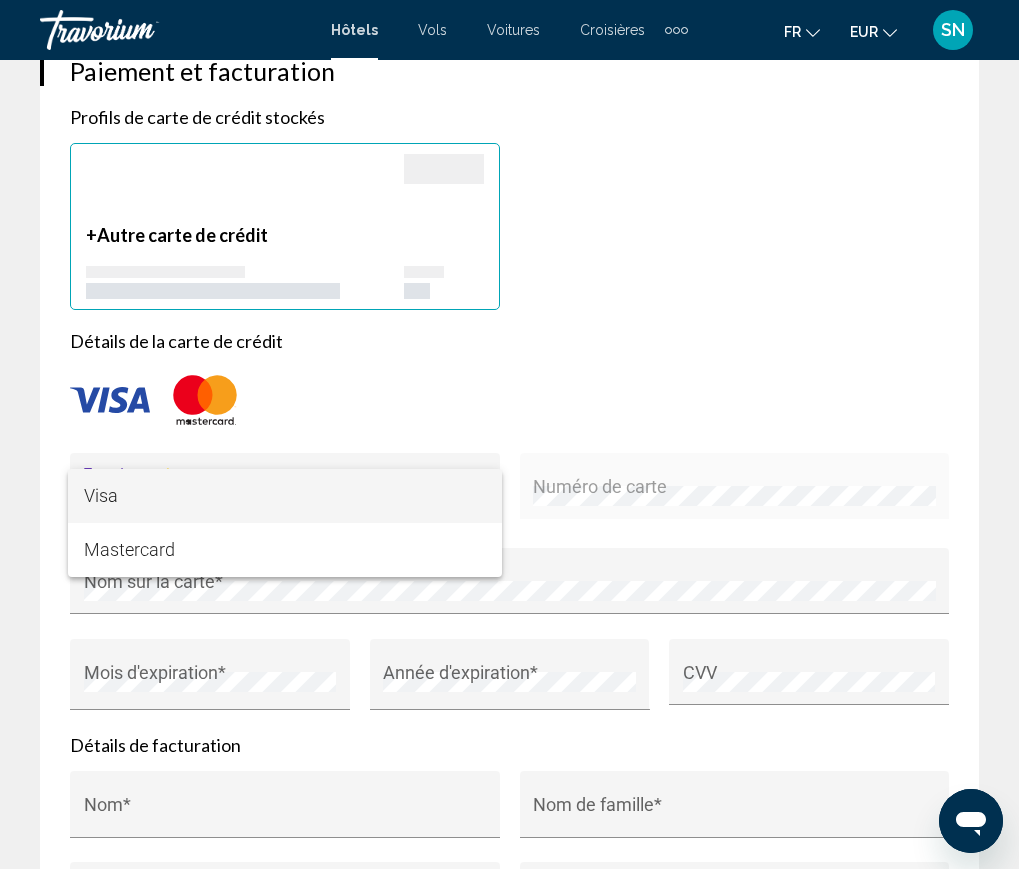 click on "Visa" at bounding box center [285, 496] 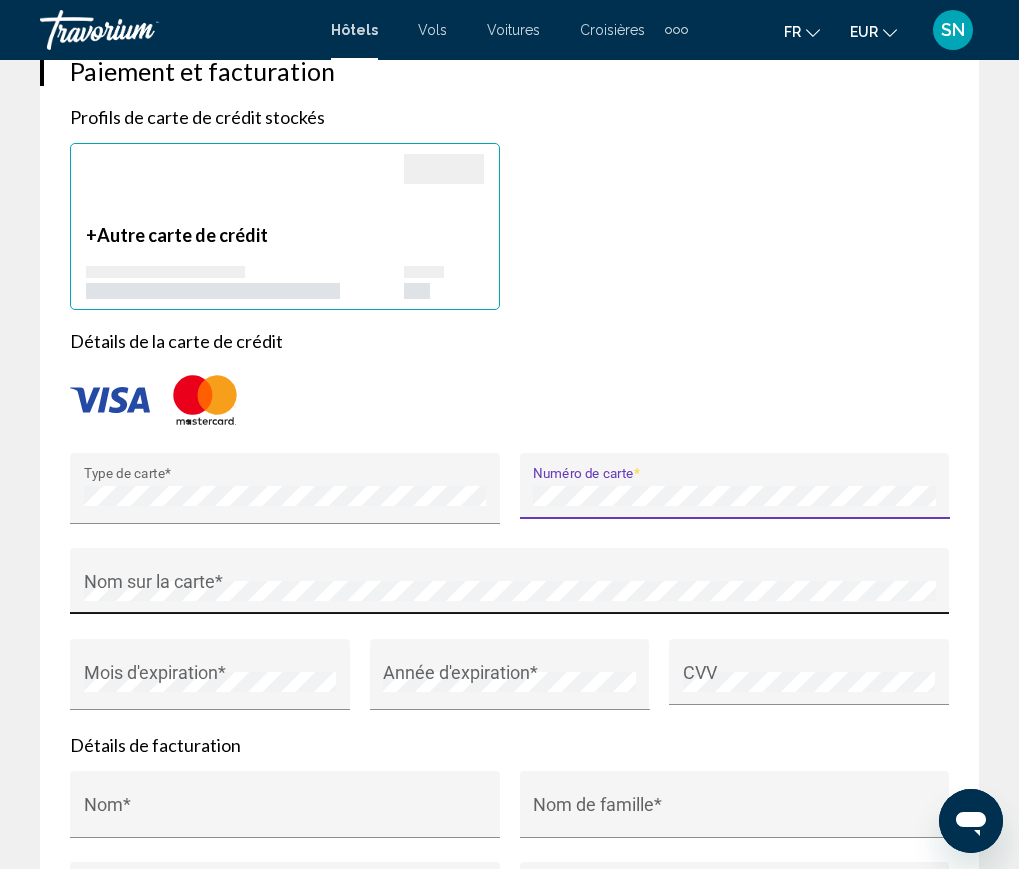 click on "Nom sur la carte  *" at bounding box center (510, 587) 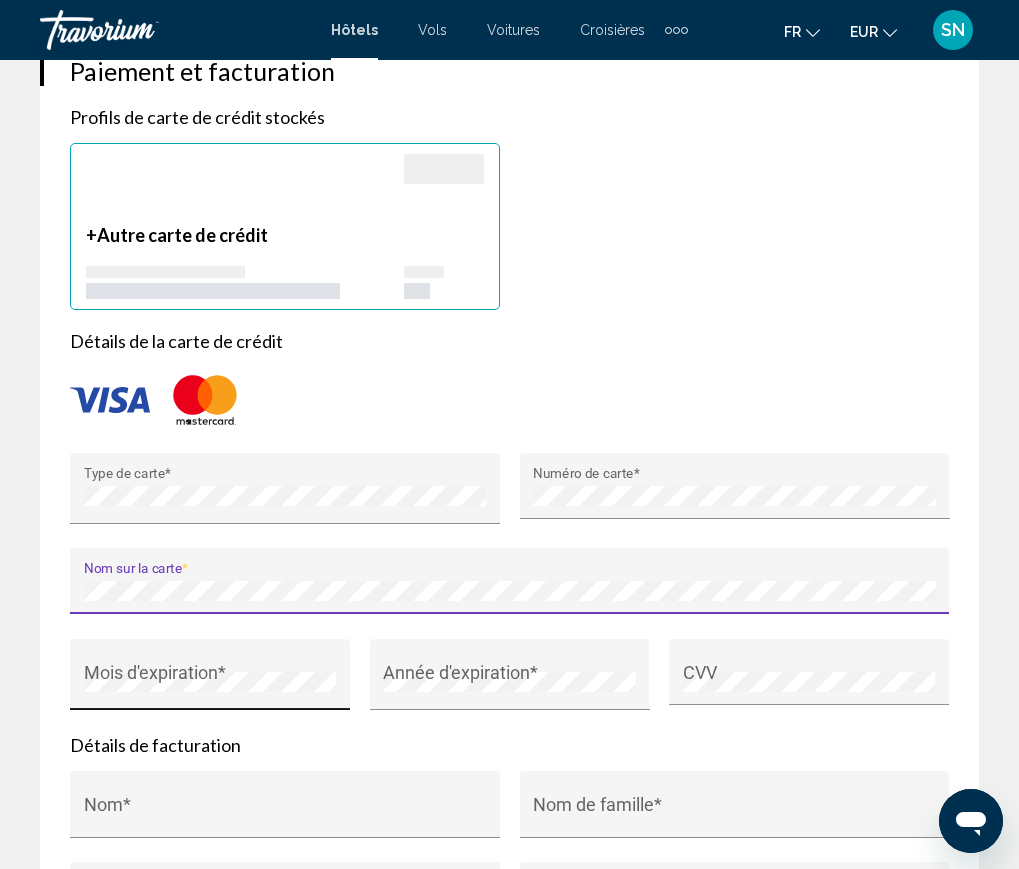 click on "Mois d'expiration  *" at bounding box center (210, 681) 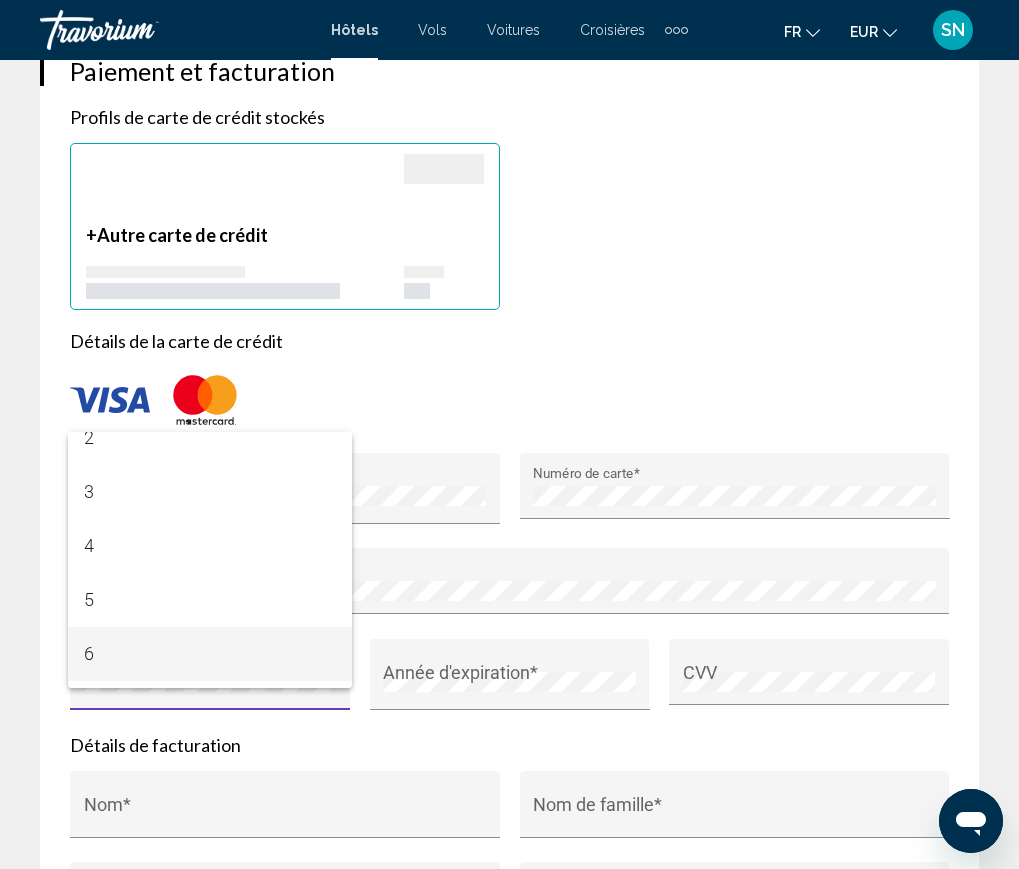 scroll, scrollTop: 80, scrollLeft: 0, axis: vertical 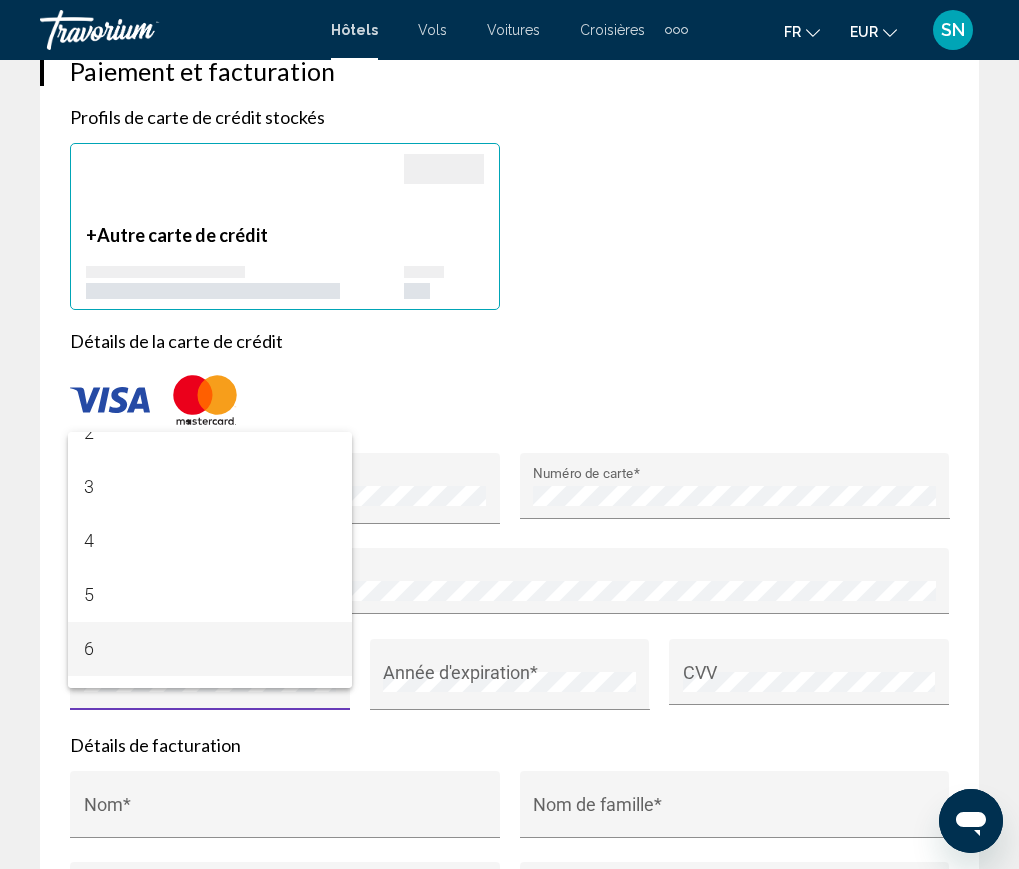 click on "6" at bounding box center (210, 649) 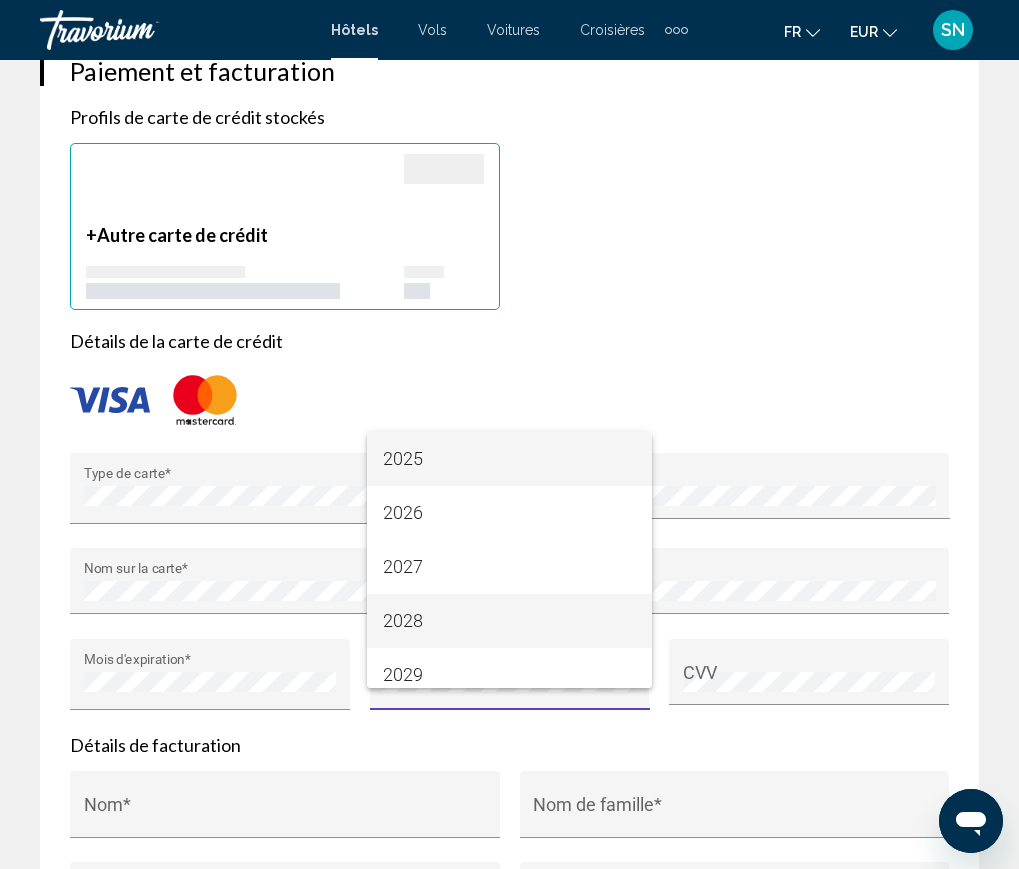 click on "2028" at bounding box center (509, 621) 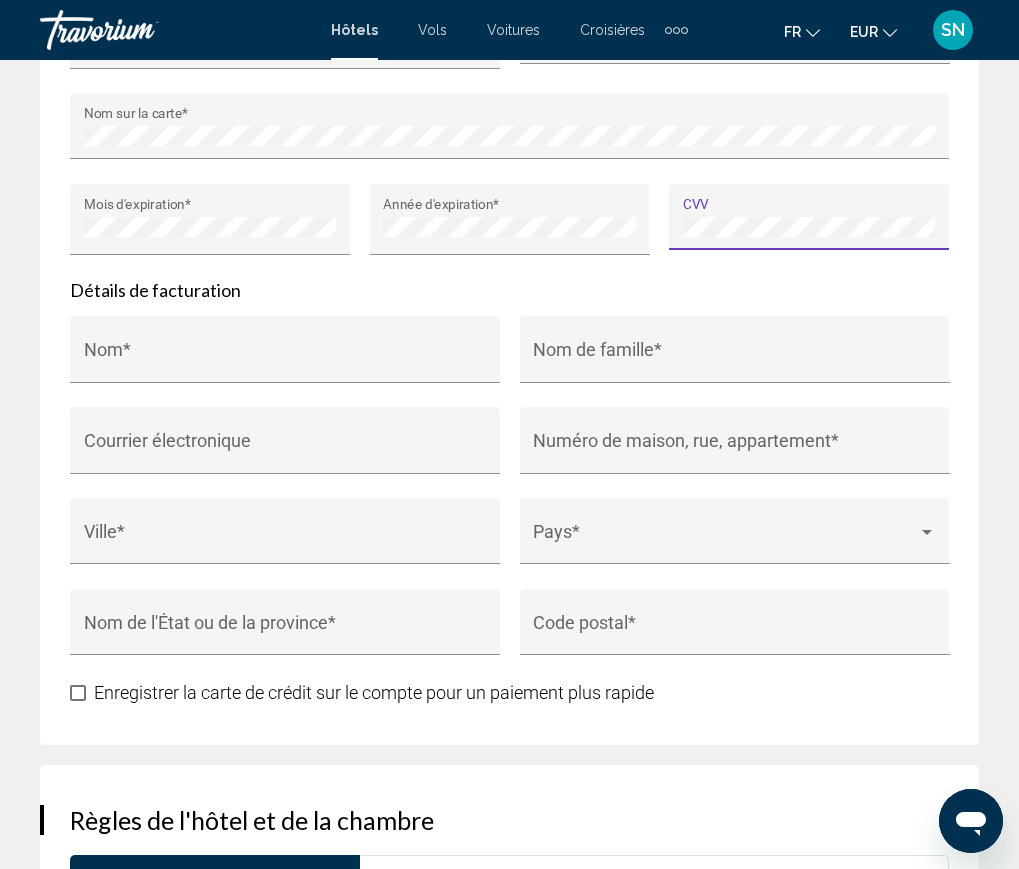 scroll, scrollTop: 2400, scrollLeft: 0, axis: vertical 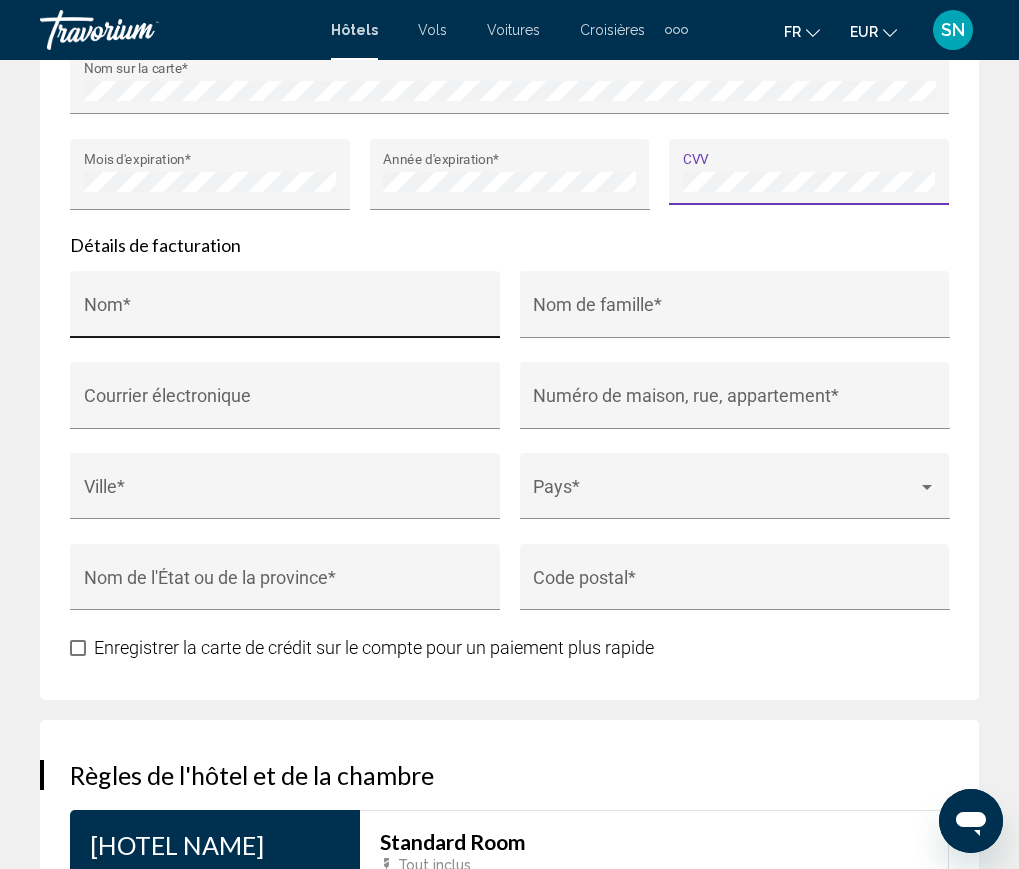 click on "Nom  *" at bounding box center [285, 314] 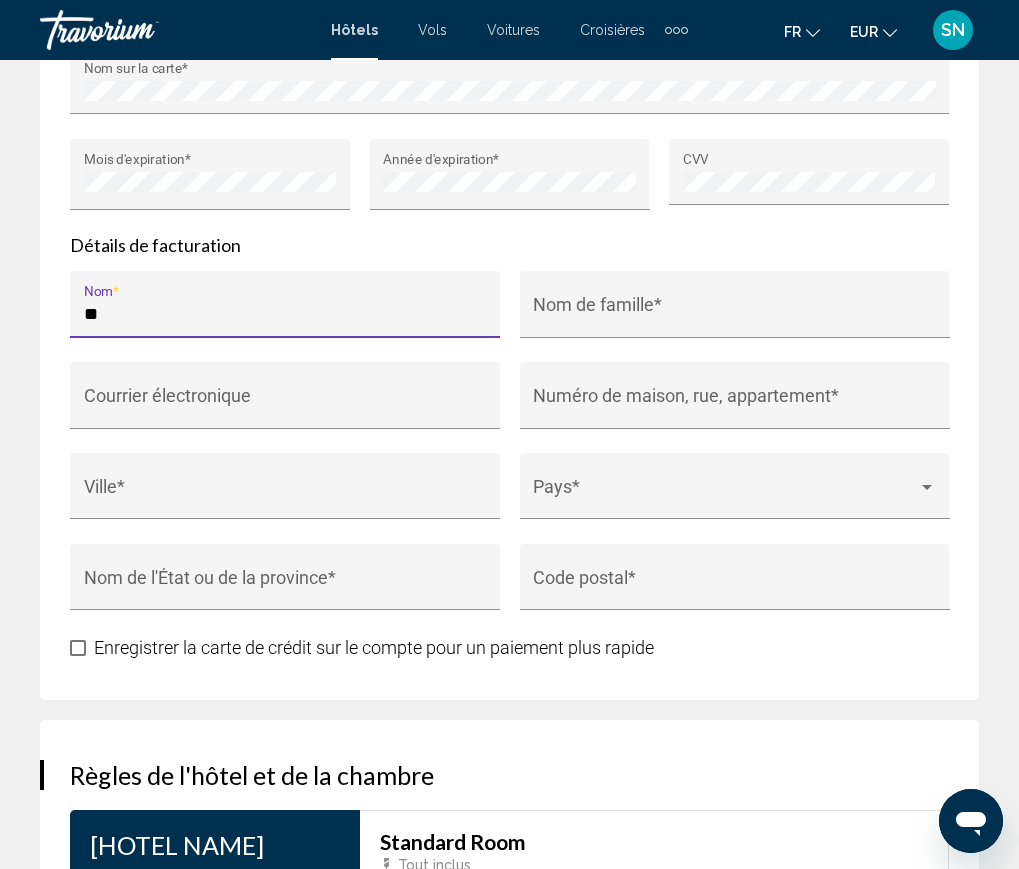type on "*" 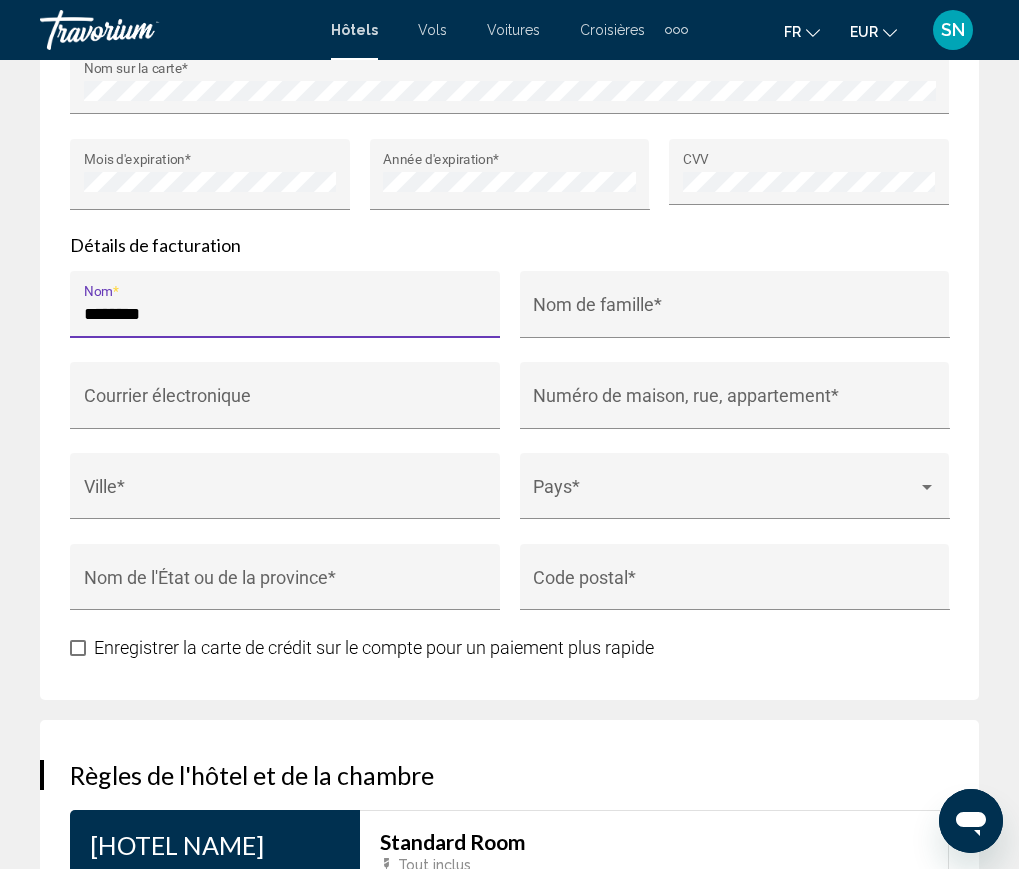 type on "********" 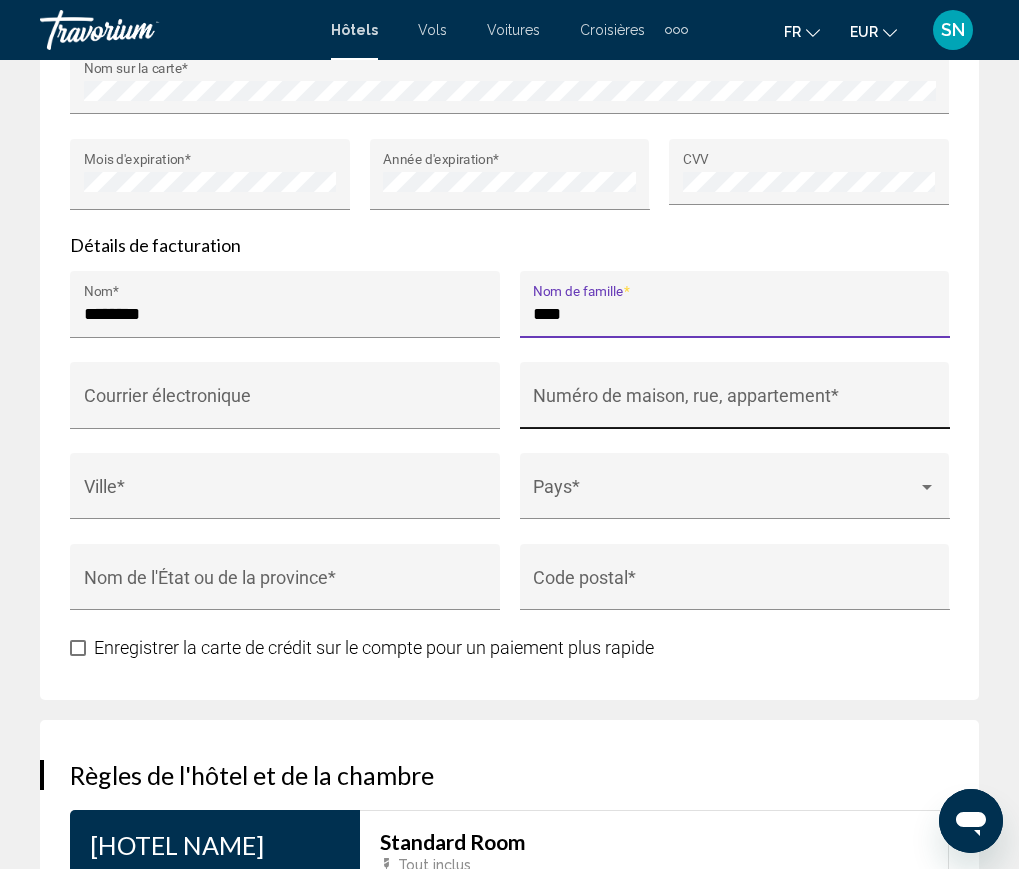 type on "****" 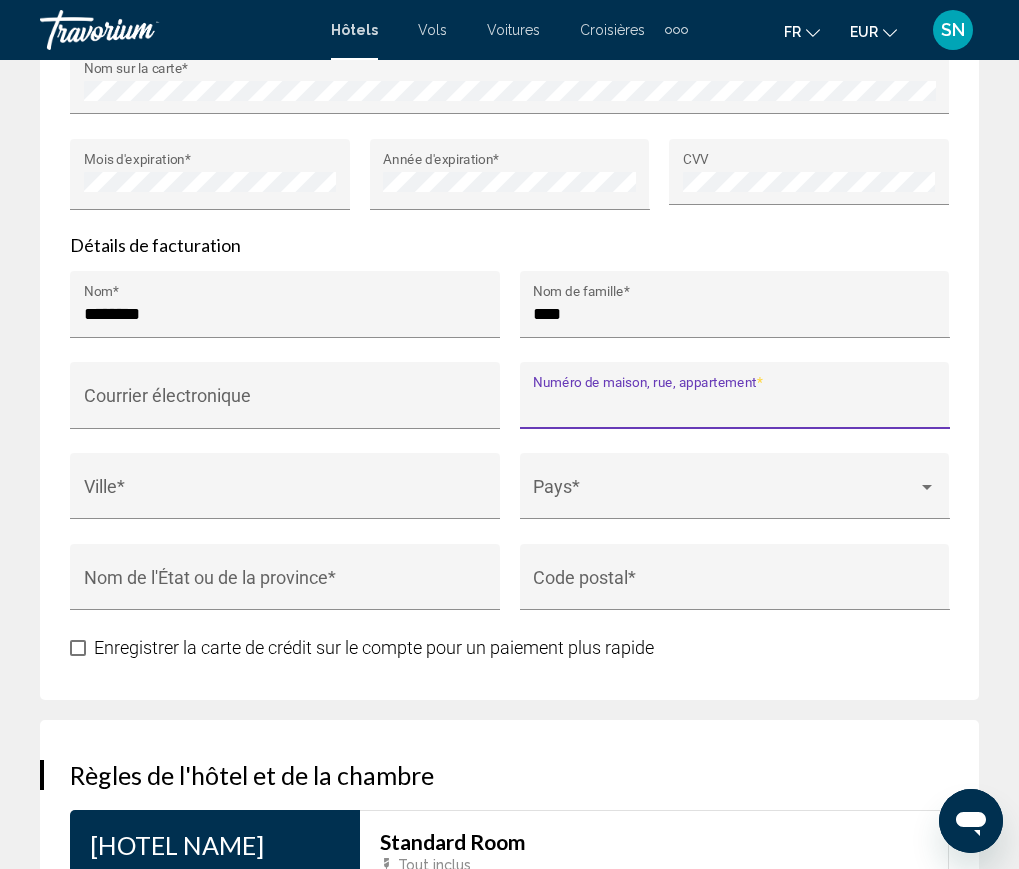 click on "Numéro de maison, rue, appartement  *" at bounding box center [734, 405] 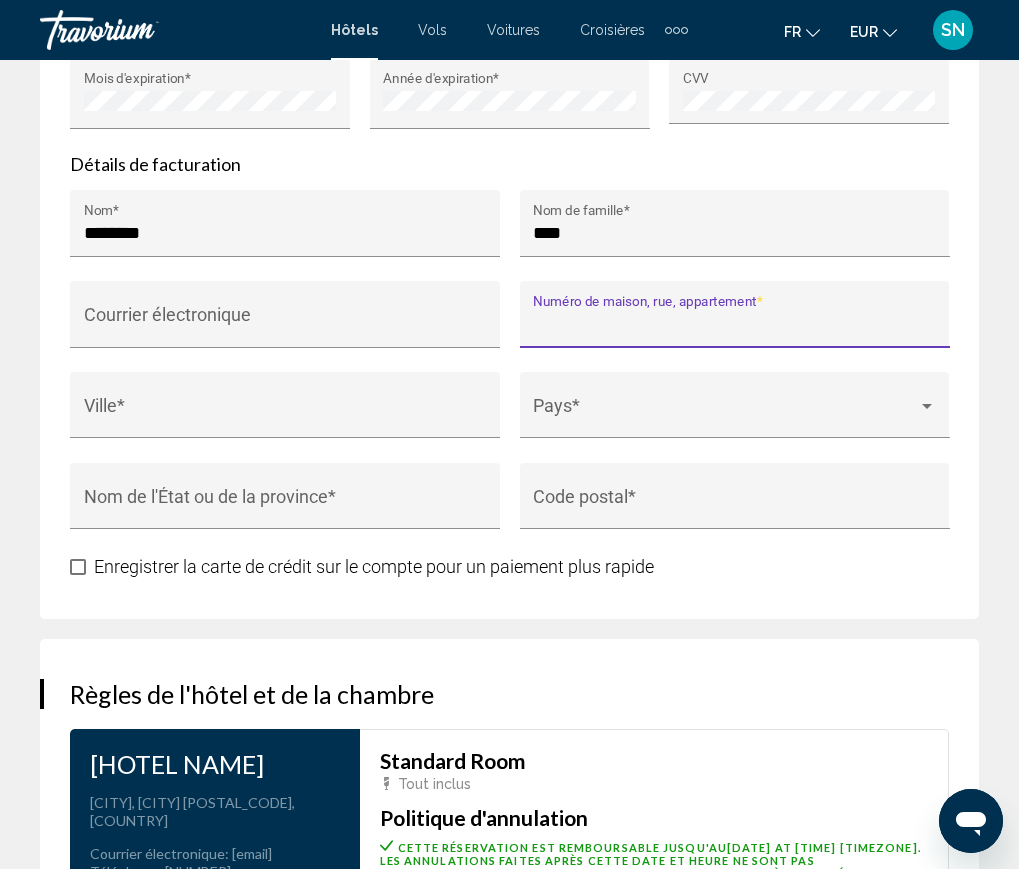 scroll, scrollTop: 2600, scrollLeft: 0, axis: vertical 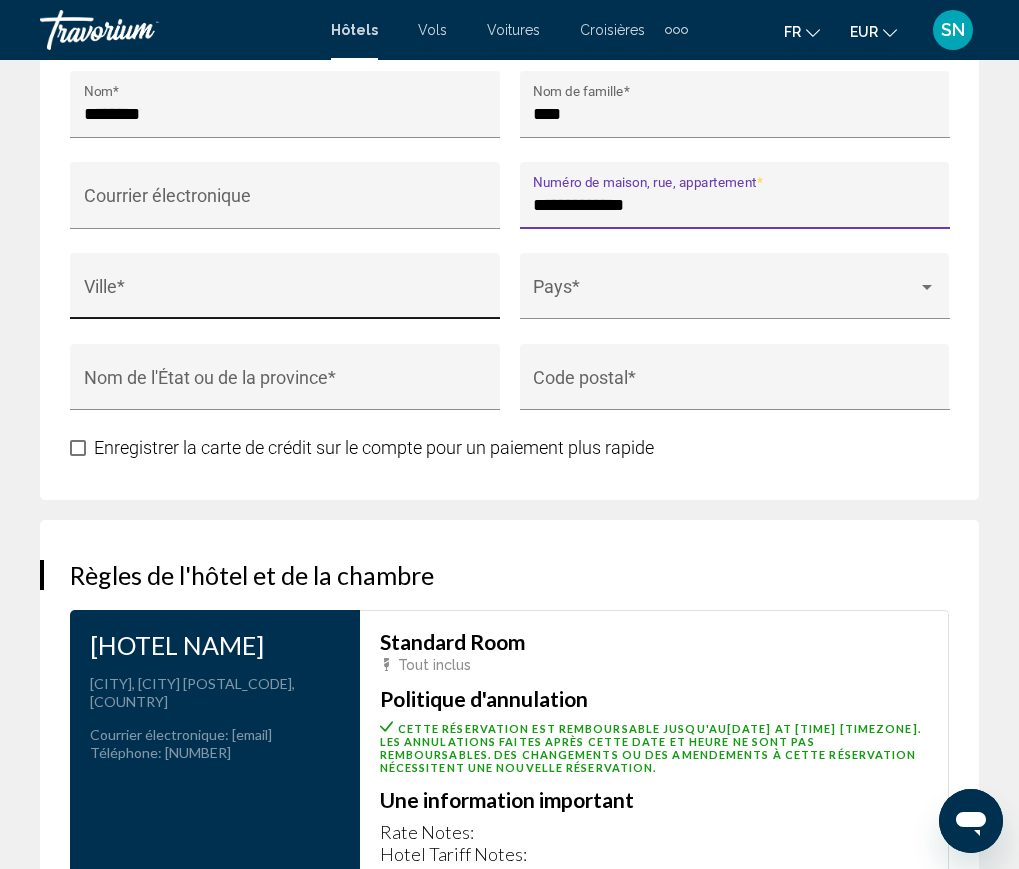type on "**********" 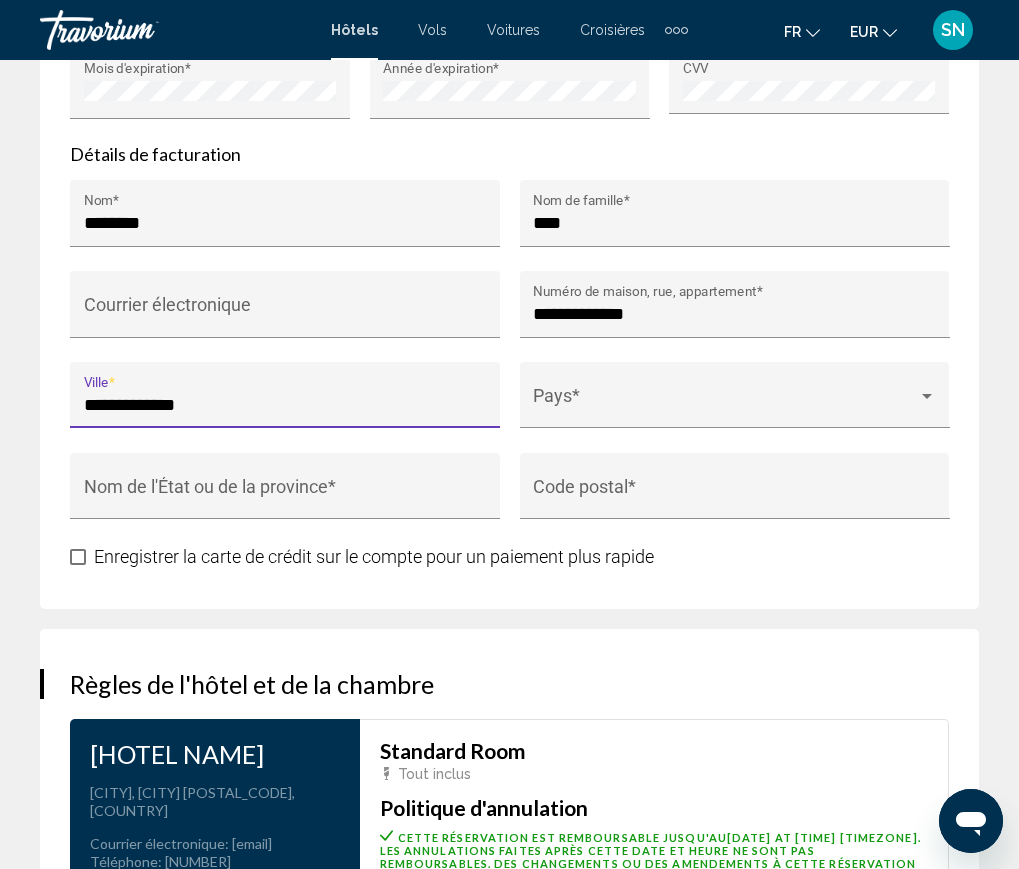 scroll, scrollTop: 2600, scrollLeft: 0, axis: vertical 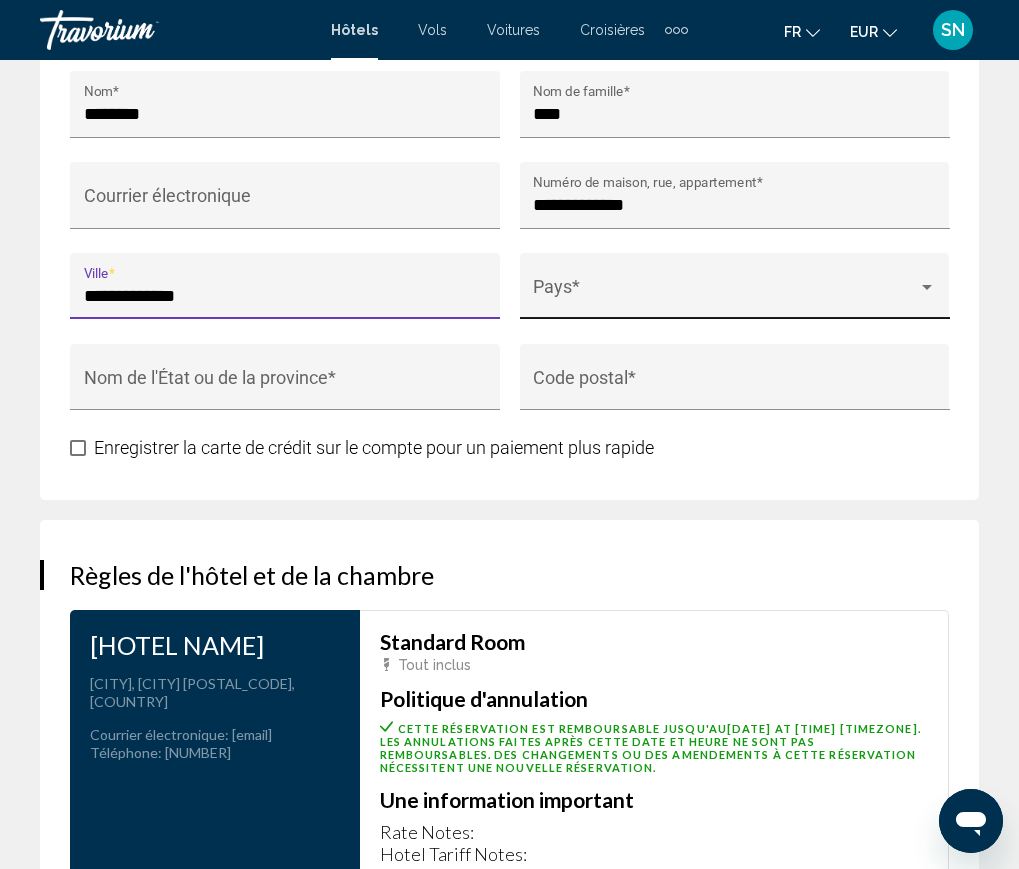 type on "**********" 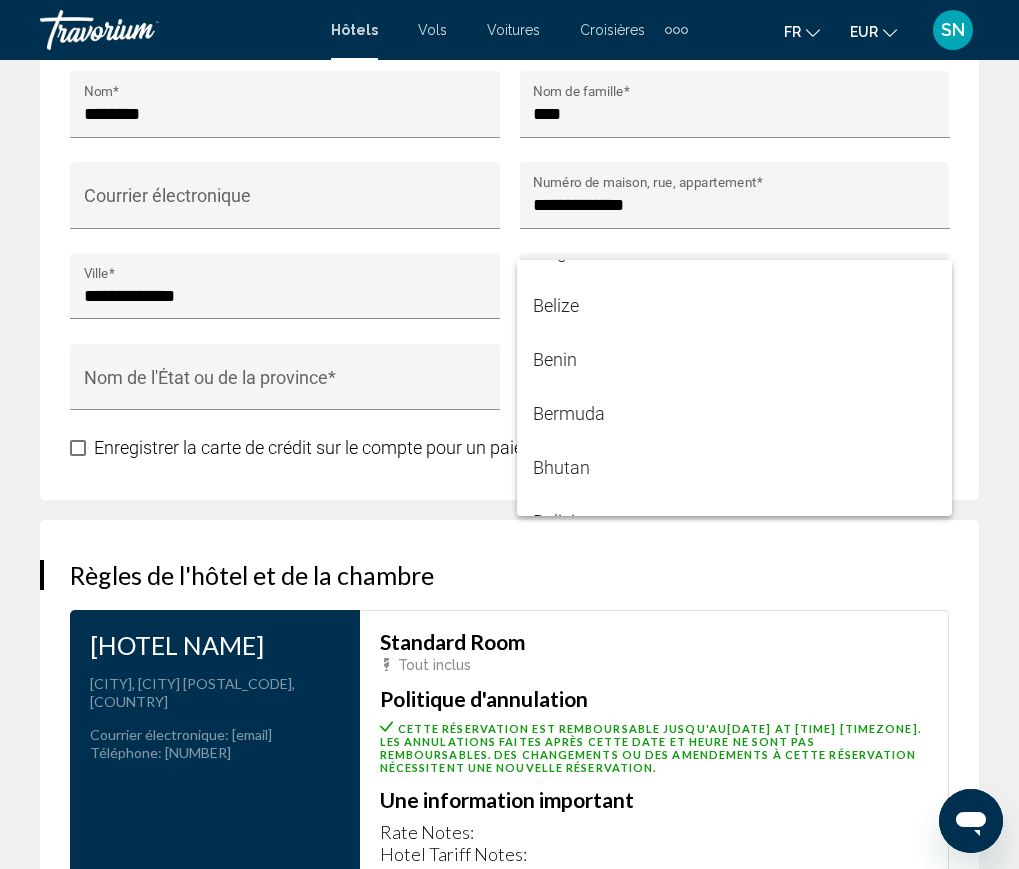 scroll, scrollTop: 1200, scrollLeft: 0, axis: vertical 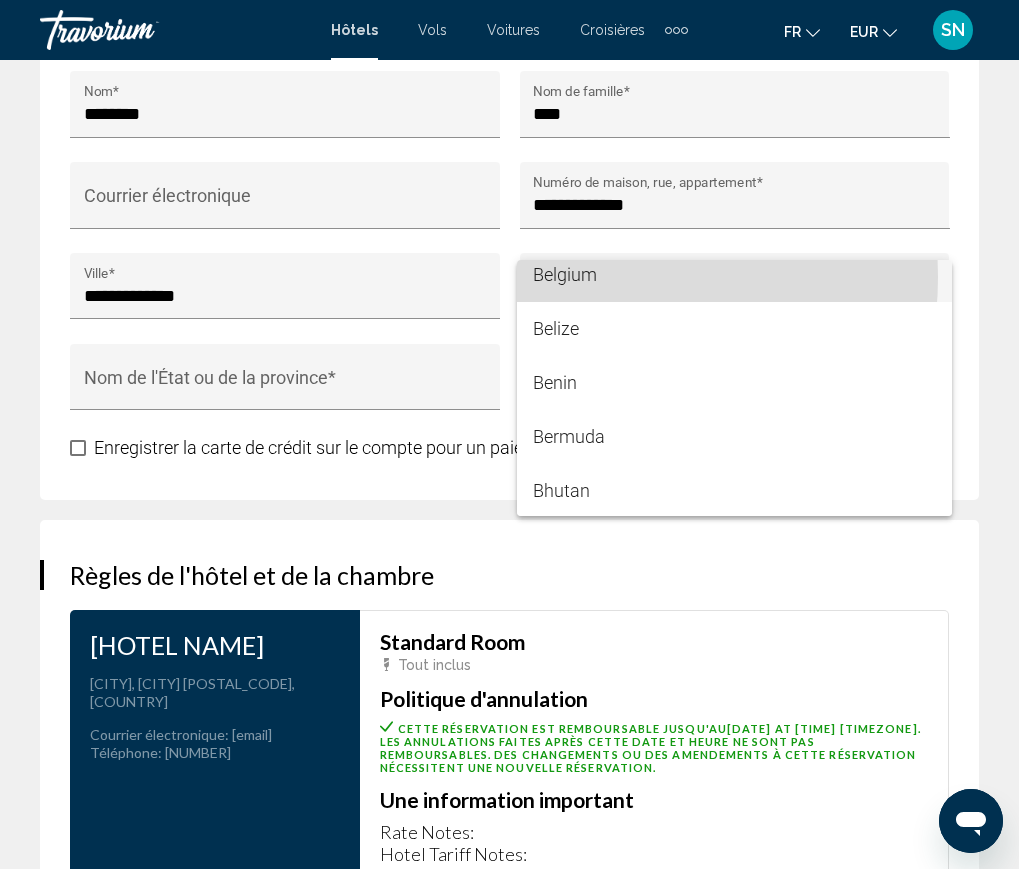 click on "Belgium" at bounding box center (734, 275) 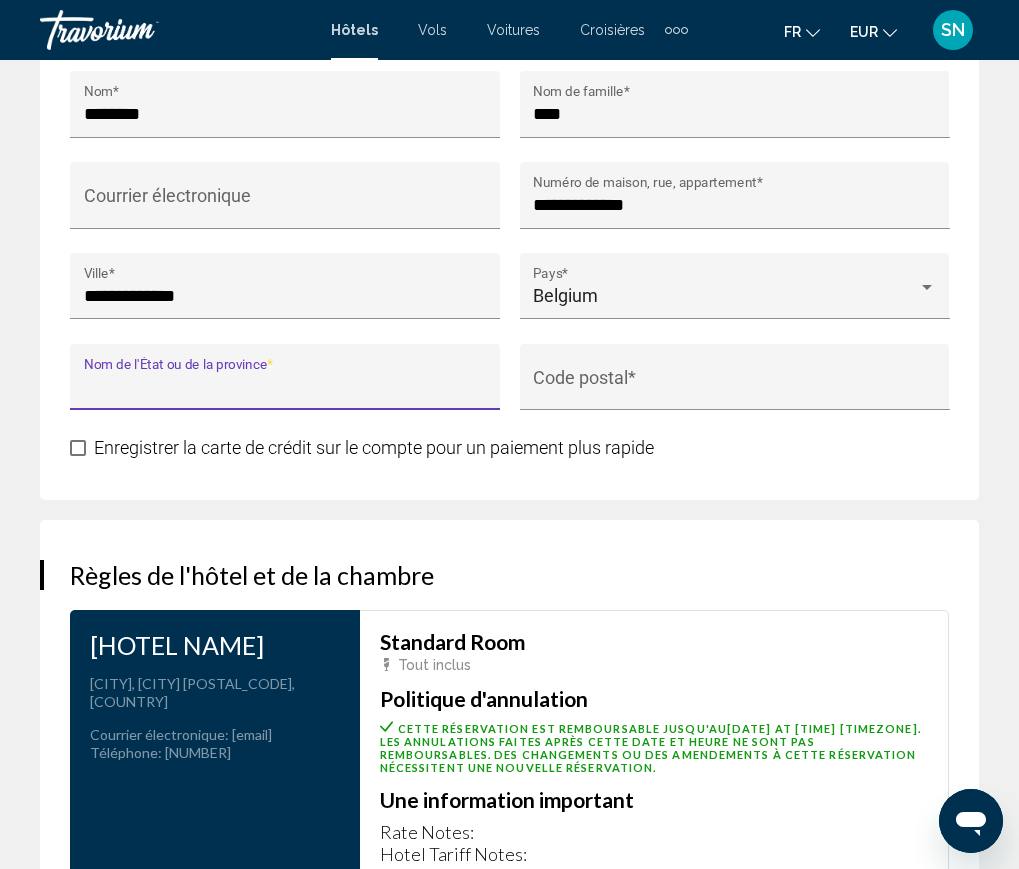 click on "Nom de l'État ou de la province  *" at bounding box center [285, 387] 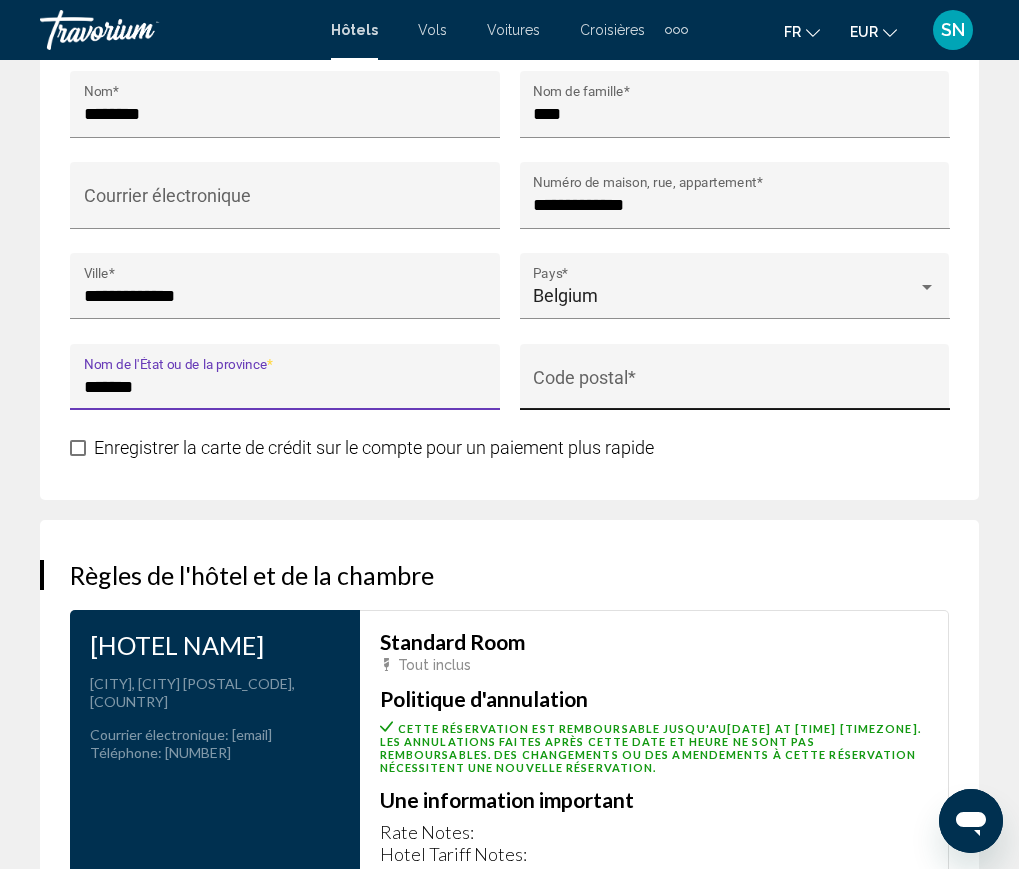 type on "*******" 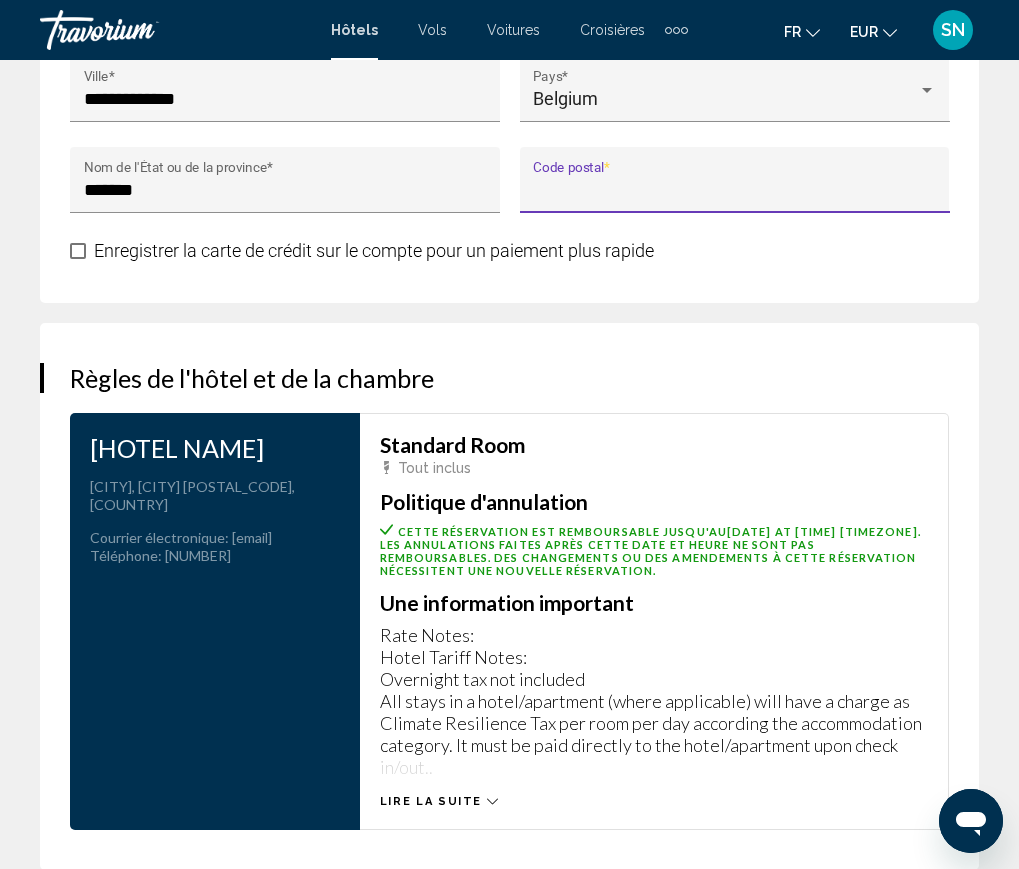 scroll, scrollTop: 2800, scrollLeft: 0, axis: vertical 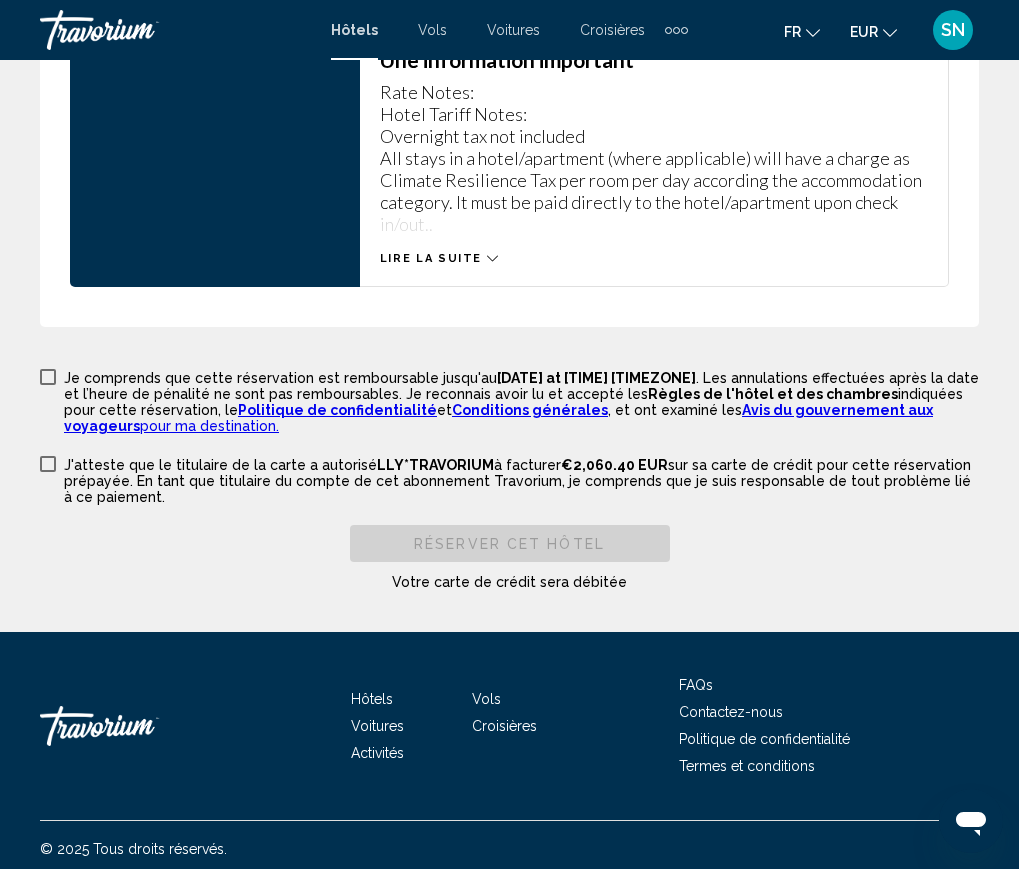 type on "****" 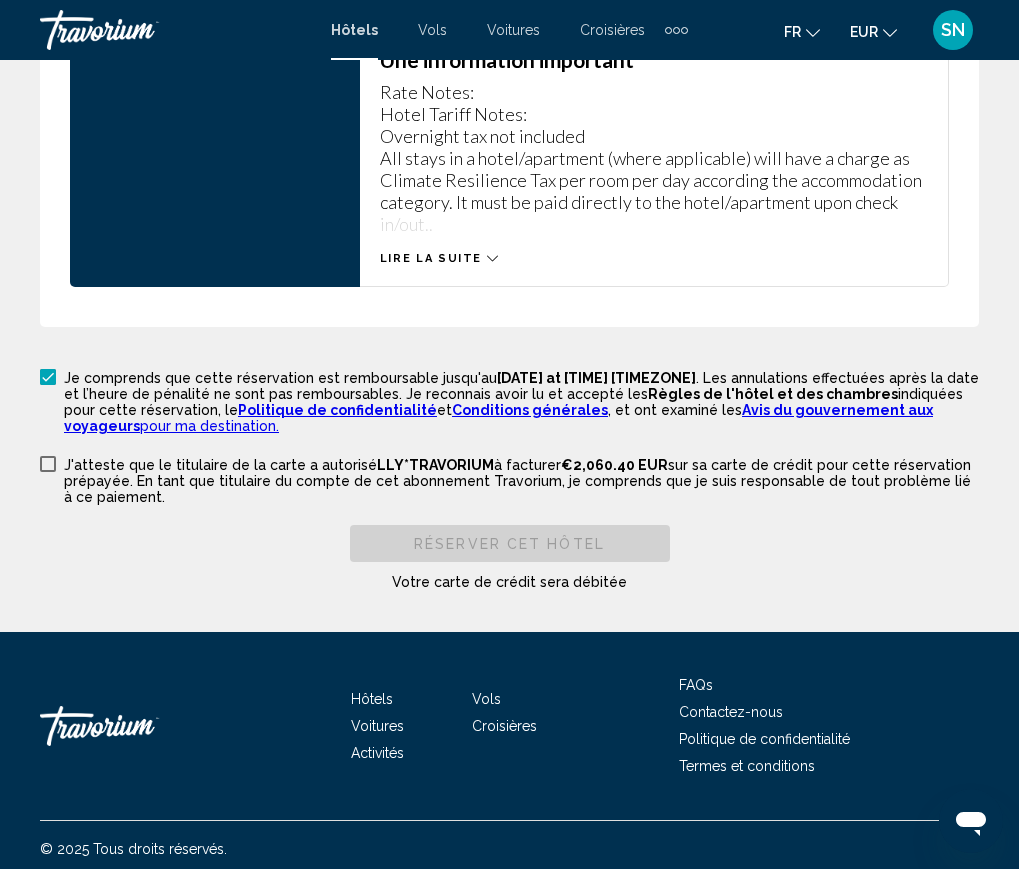 click at bounding box center (48, 464) 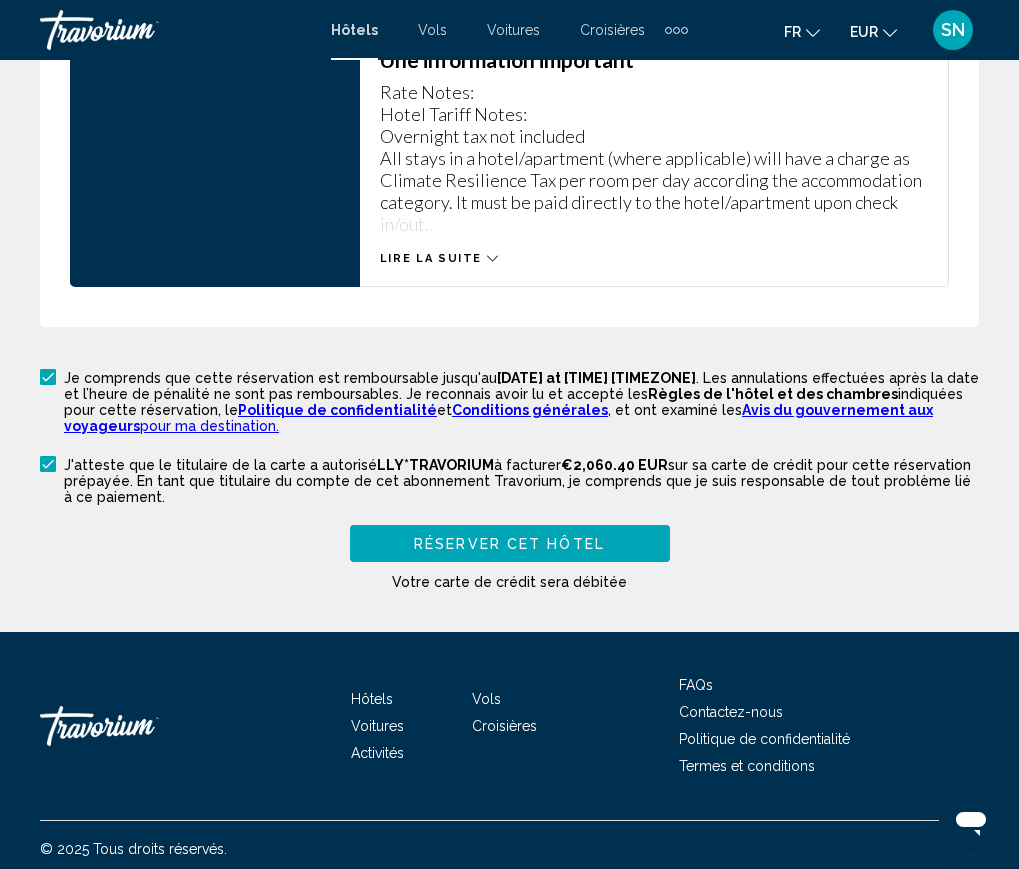 click on "Réserver cet hôtel" at bounding box center [509, 544] 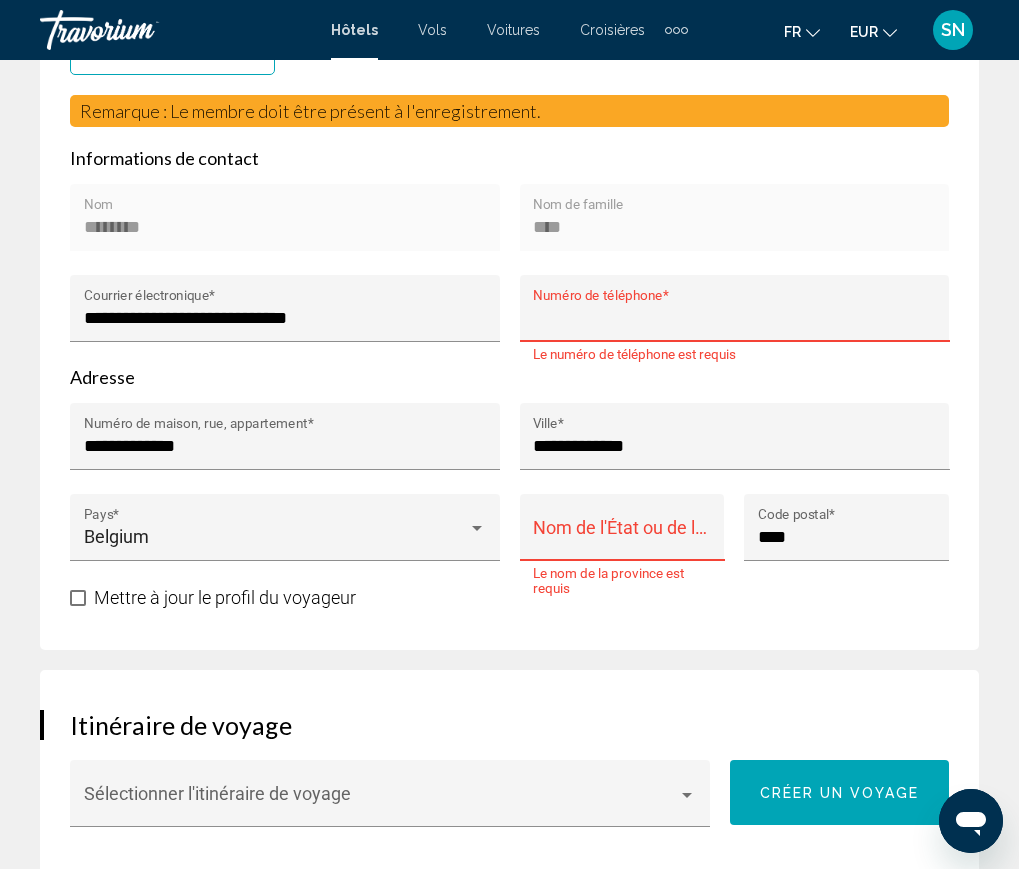 scroll, scrollTop: 900, scrollLeft: 0, axis: vertical 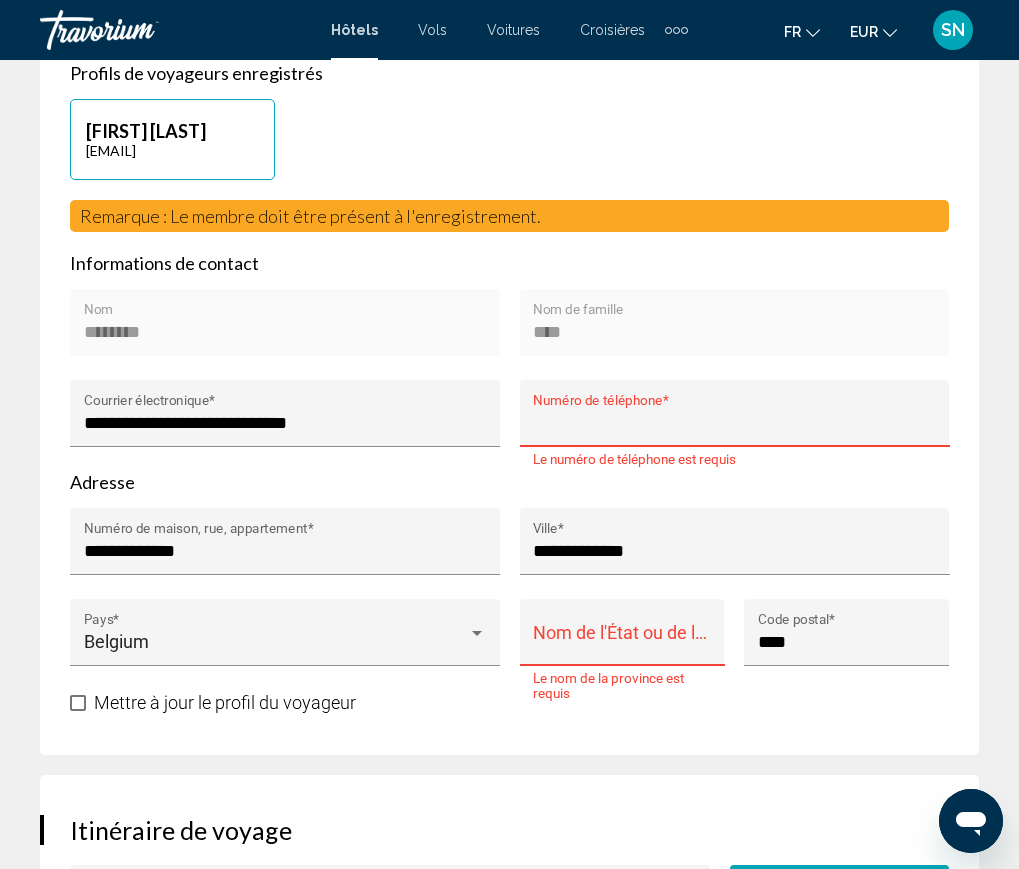 click on "Nom de l'État ou de la province  *" at bounding box center (622, 642) 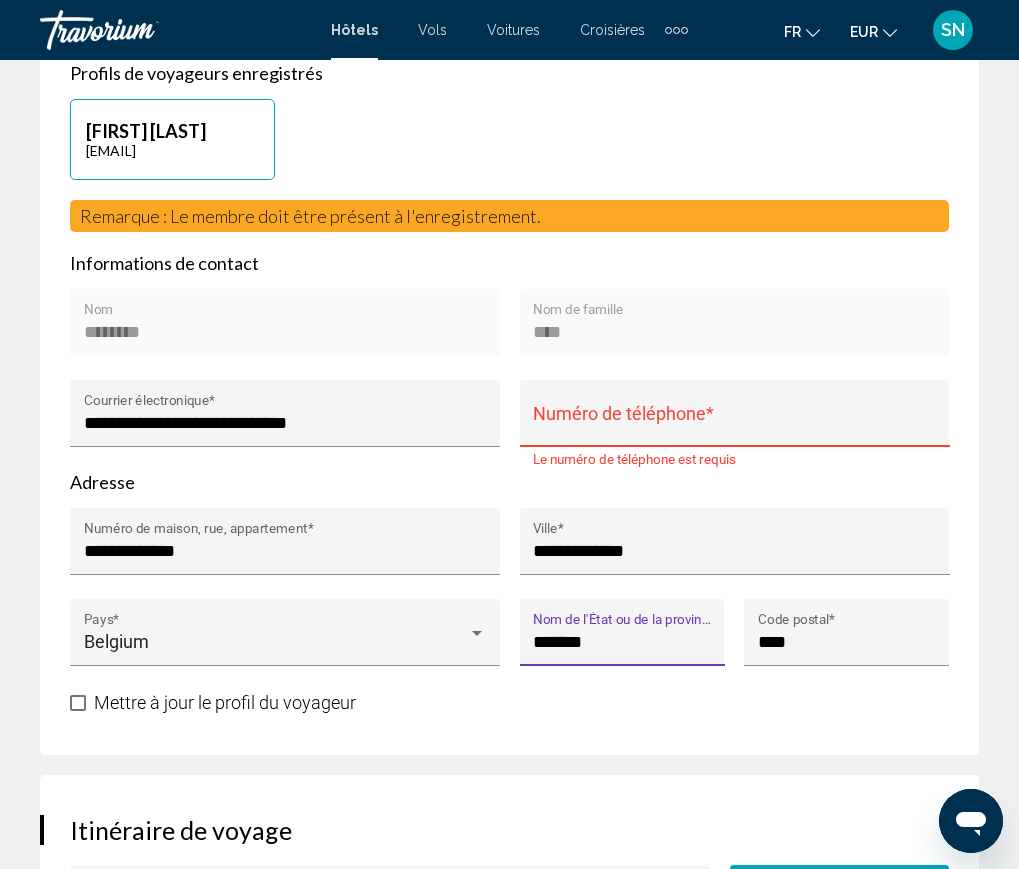 type on "*******" 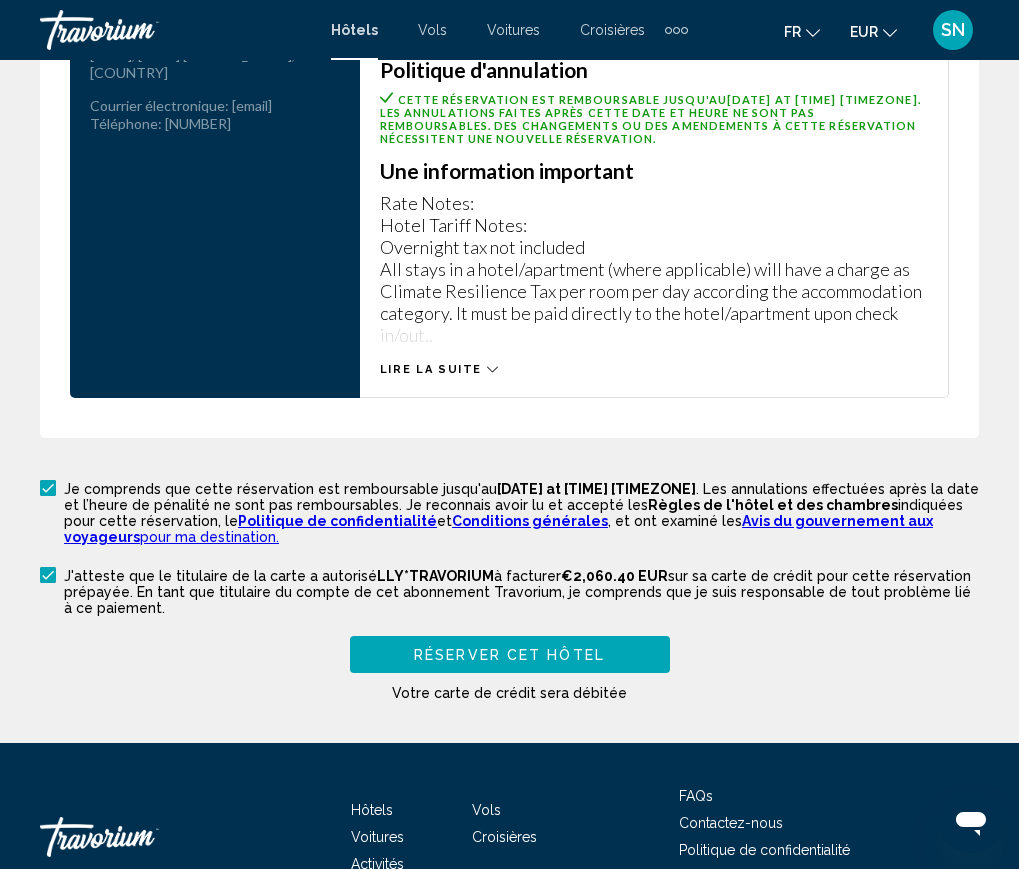 scroll, scrollTop: 3340, scrollLeft: 0, axis: vertical 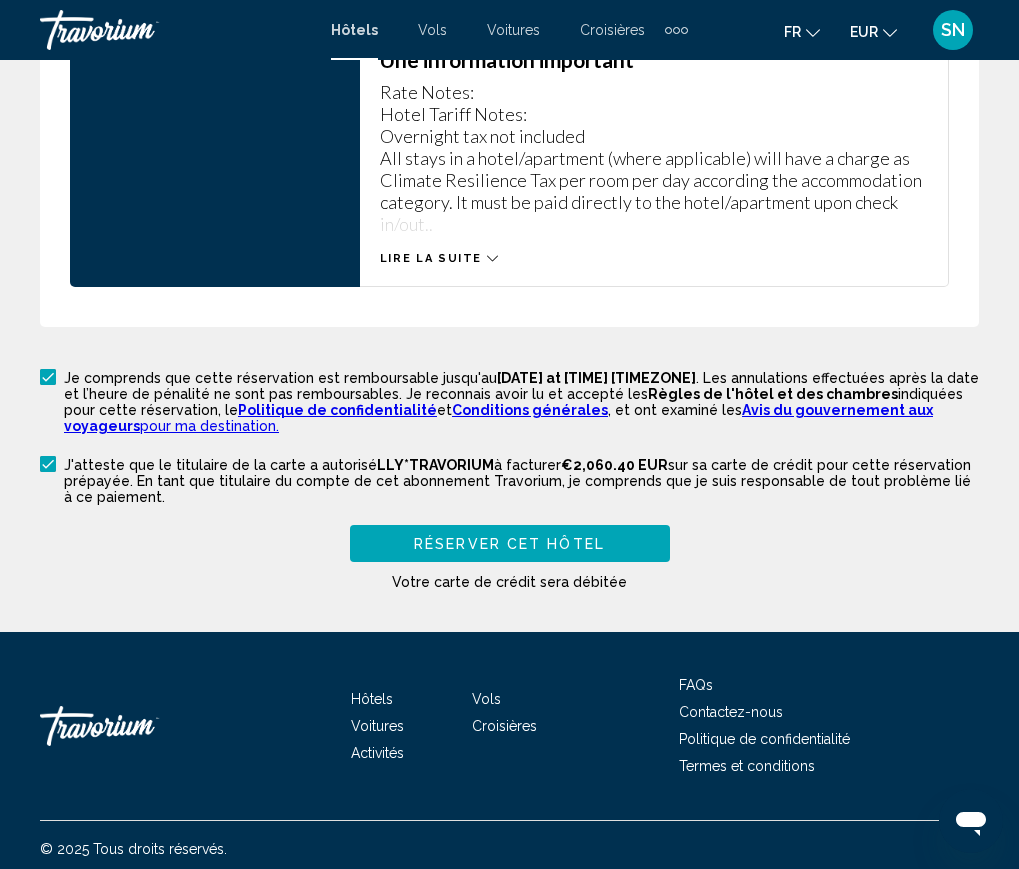 type on "**********" 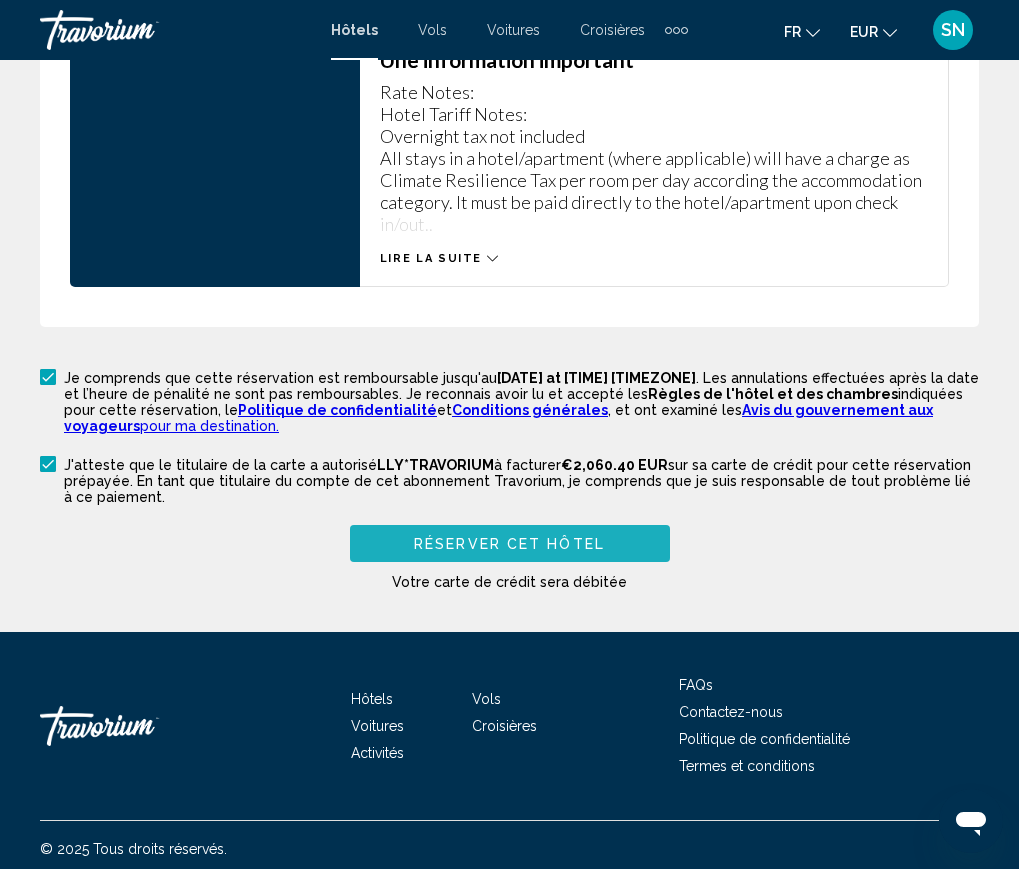 click on "Réserver cet hôtel" at bounding box center [509, 544] 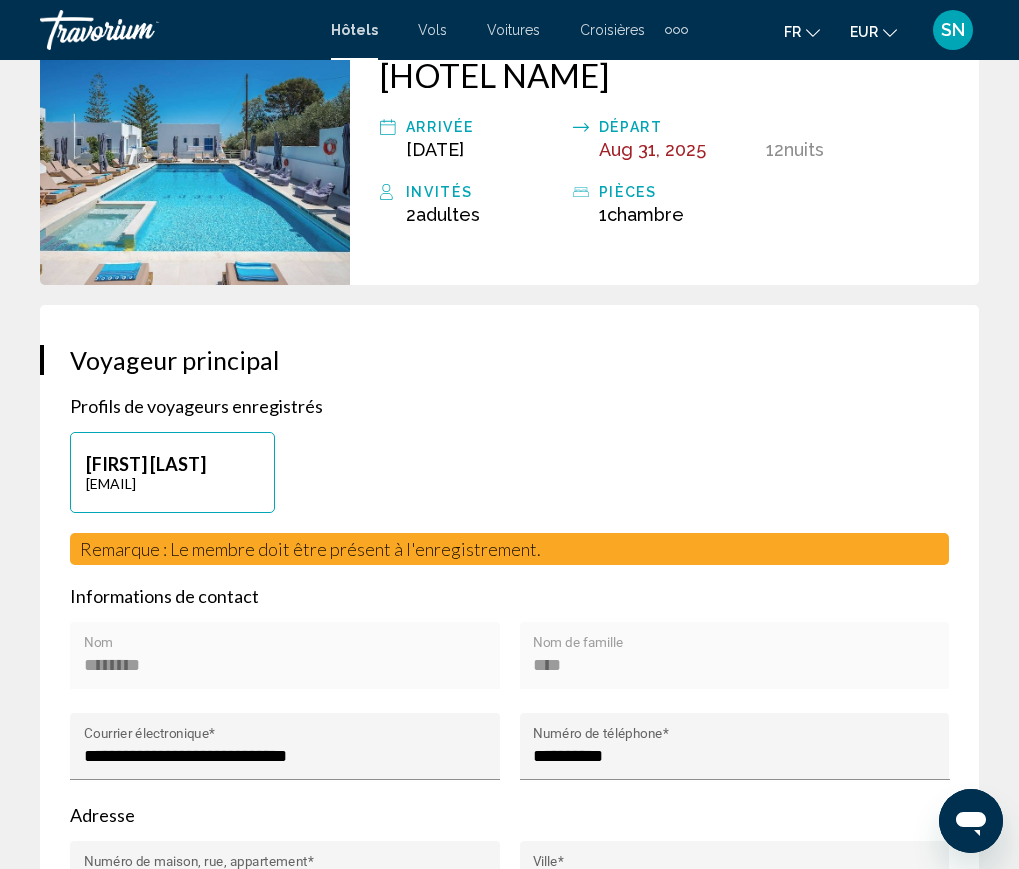 scroll, scrollTop: 0, scrollLeft: 0, axis: both 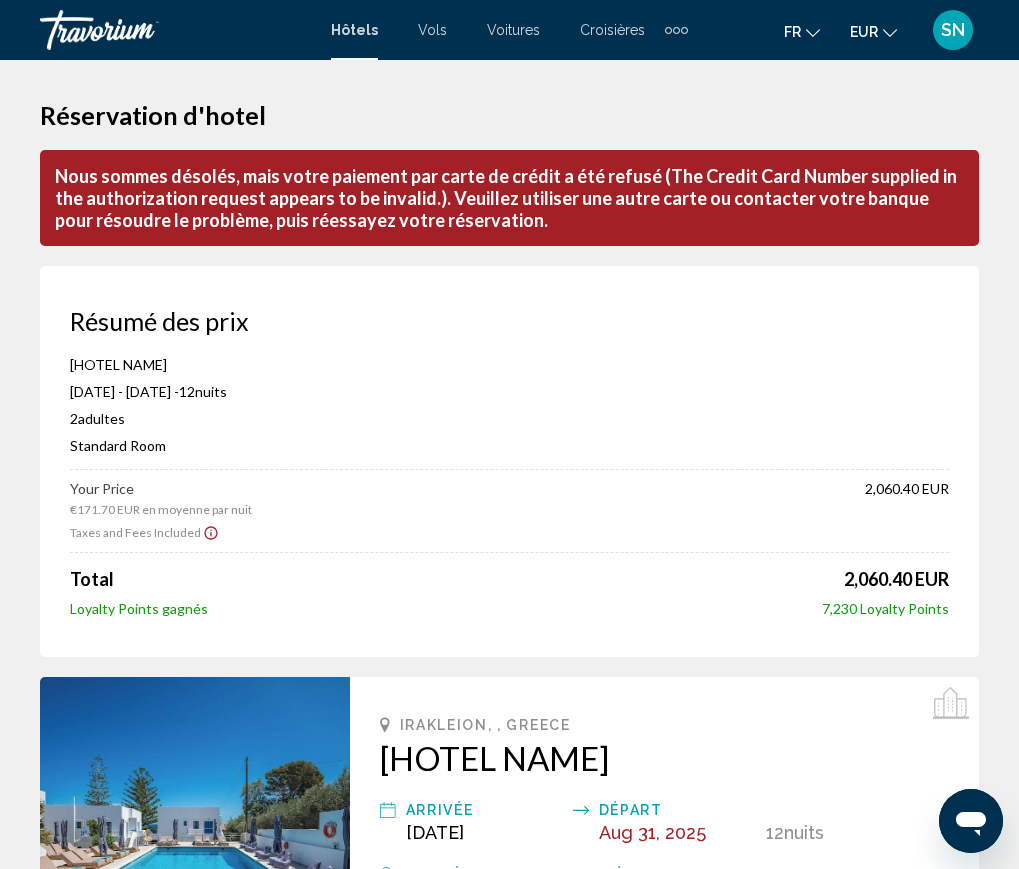 click 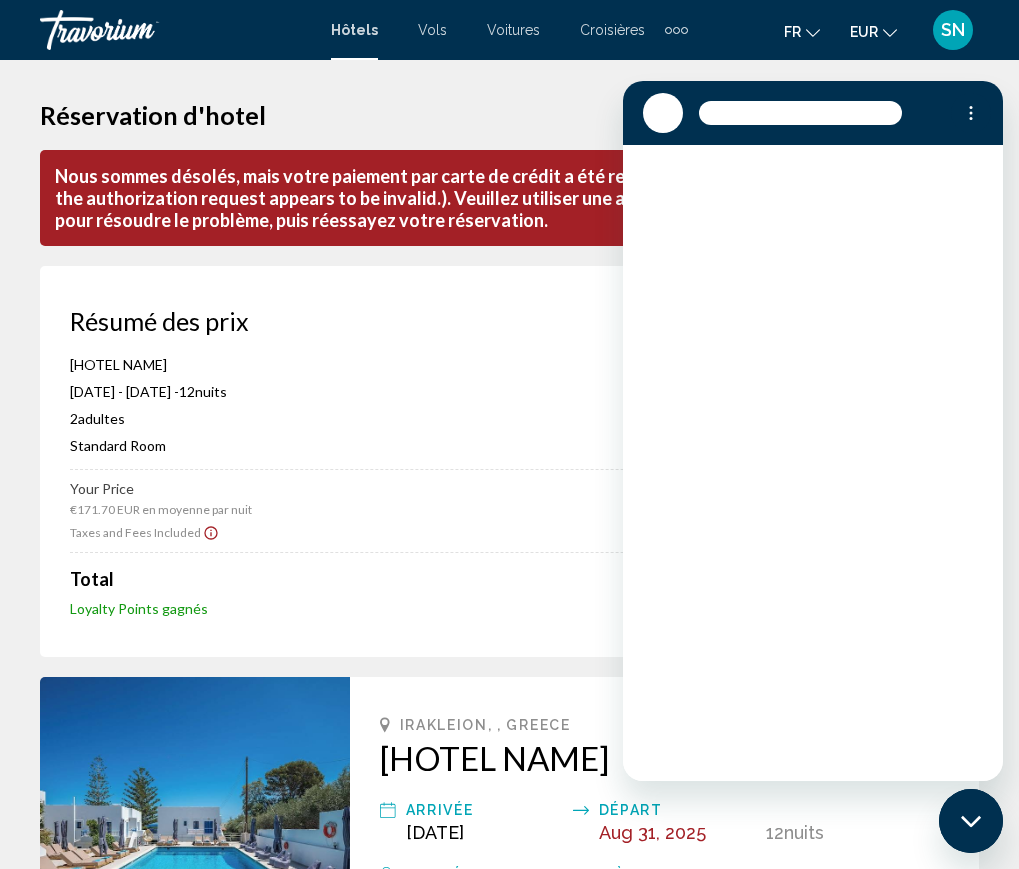 scroll, scrollTop: 0, scrollLeft: 0, axis: both 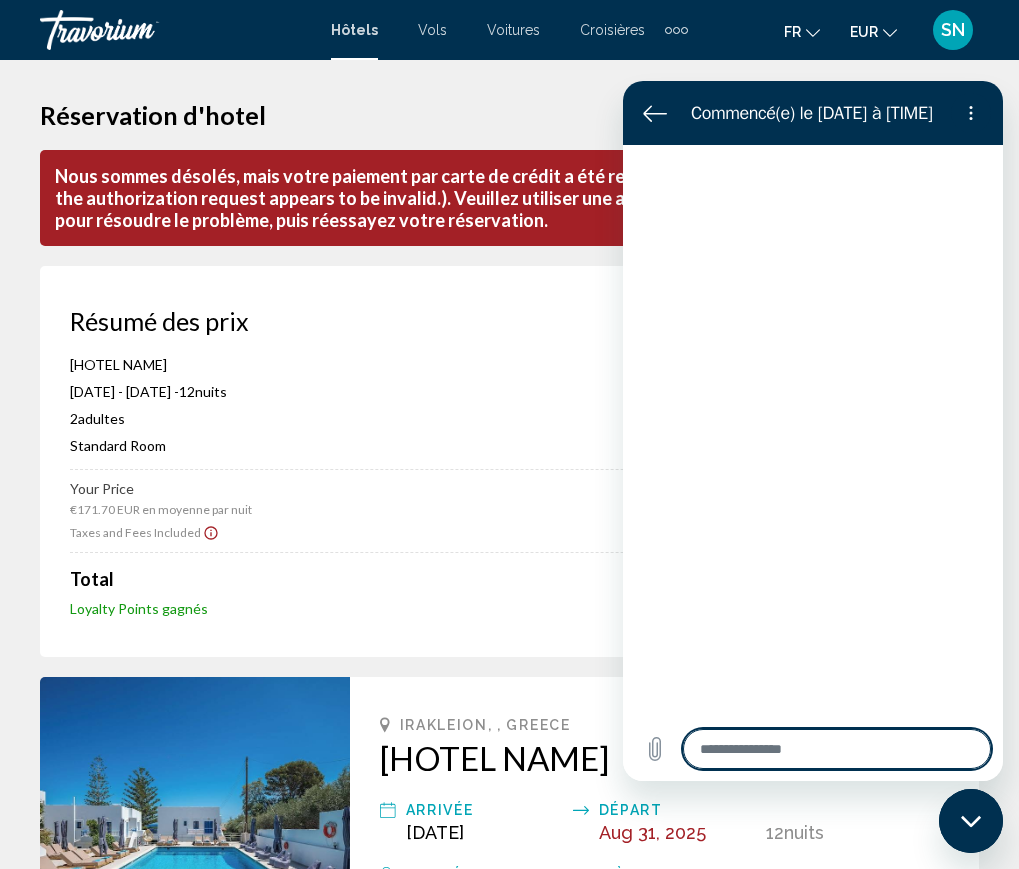 type on "*" 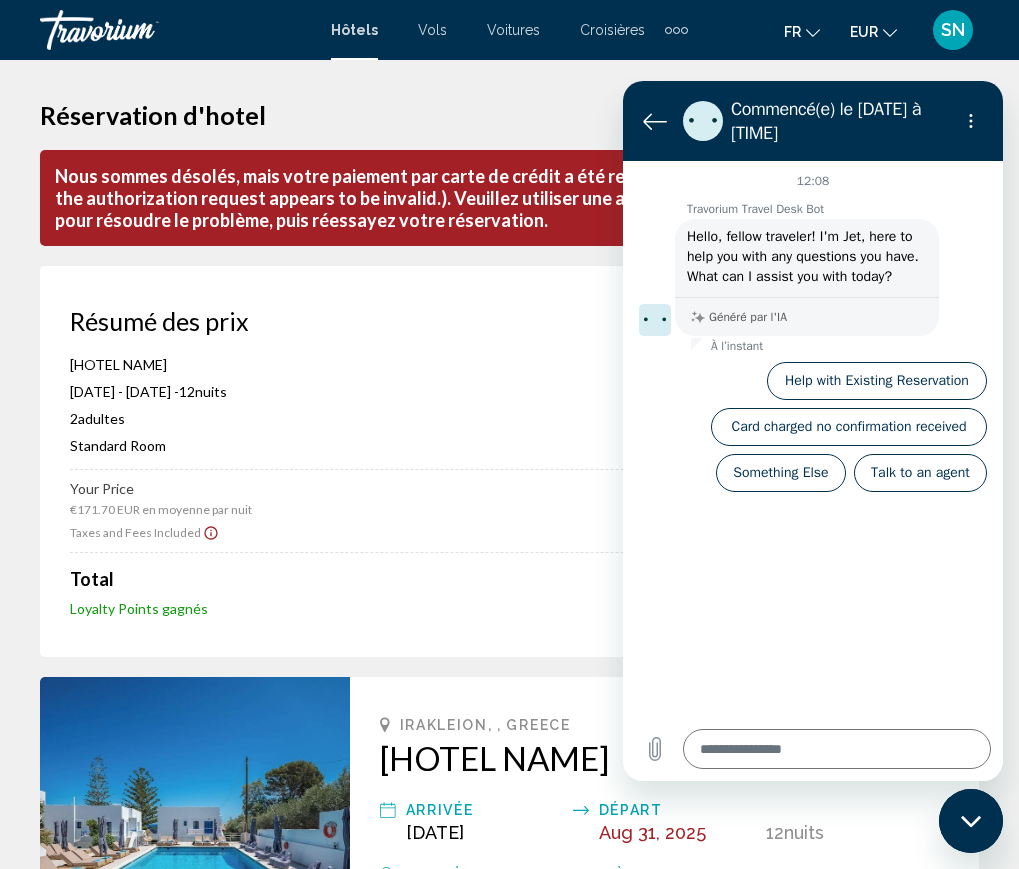 click on "Réservation d'hotel" at bounding box center (509, 115) 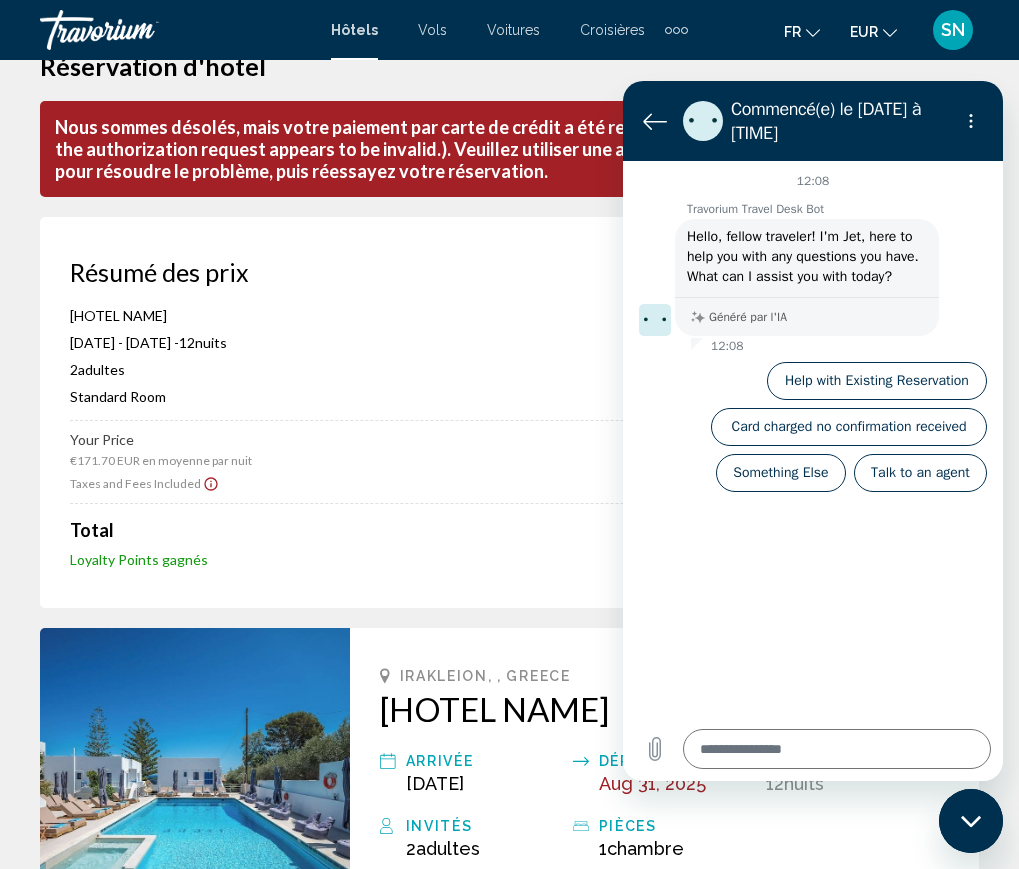 scroll, scrollTop: 100, scrollLeft: 0, axis: vertical 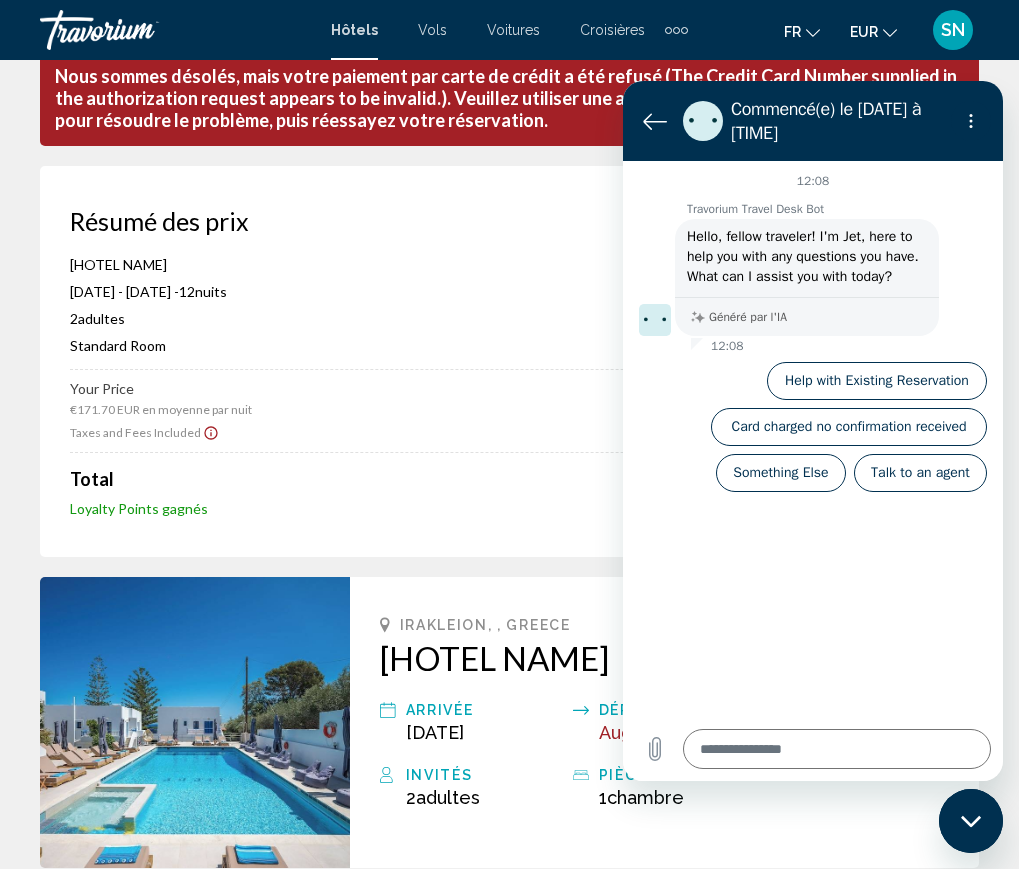 click on "Résumé des prix Cretan Seaside Boutique Hotel  [DATE] - [DATE] -  12  nuit nuits 2  Adulte Adultes , 0  Enfant Enfants  ( âge   )   Standard Room   Your Price  €171.70 EUR en moyenne par nuit  2,060.40 EUR  Taxes and Fees Included
Total  2,060.40 EUR  Loyalty Points gagnés  7,230 Loyalty Points" at bounding box center (509, 361) 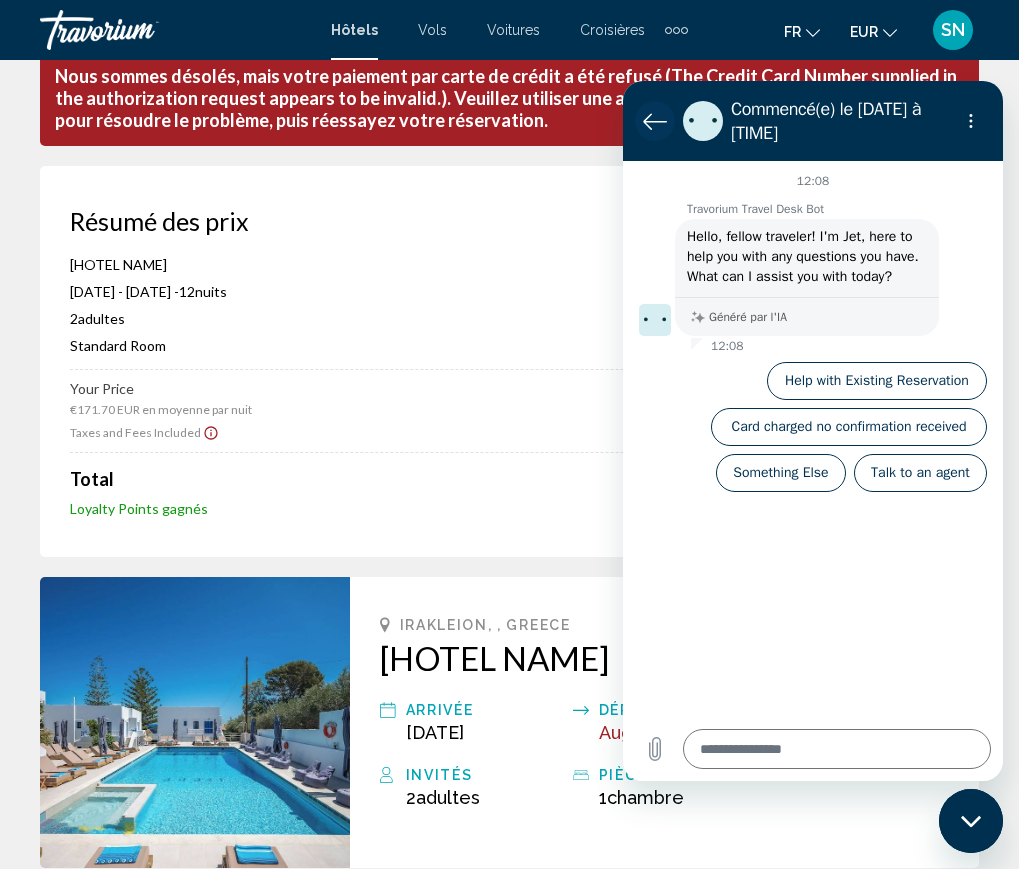 click at bounding box center (655, 121) 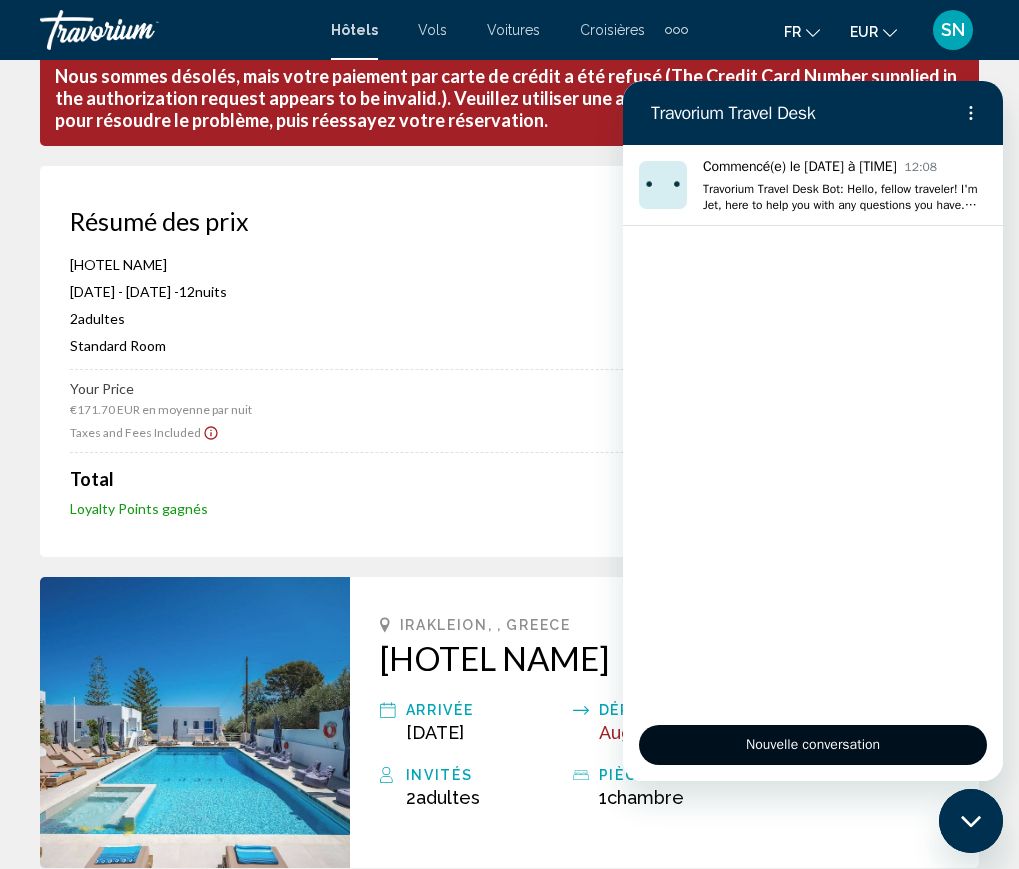 click on "Nouvelle conversation" at bounding box center (813, 745) 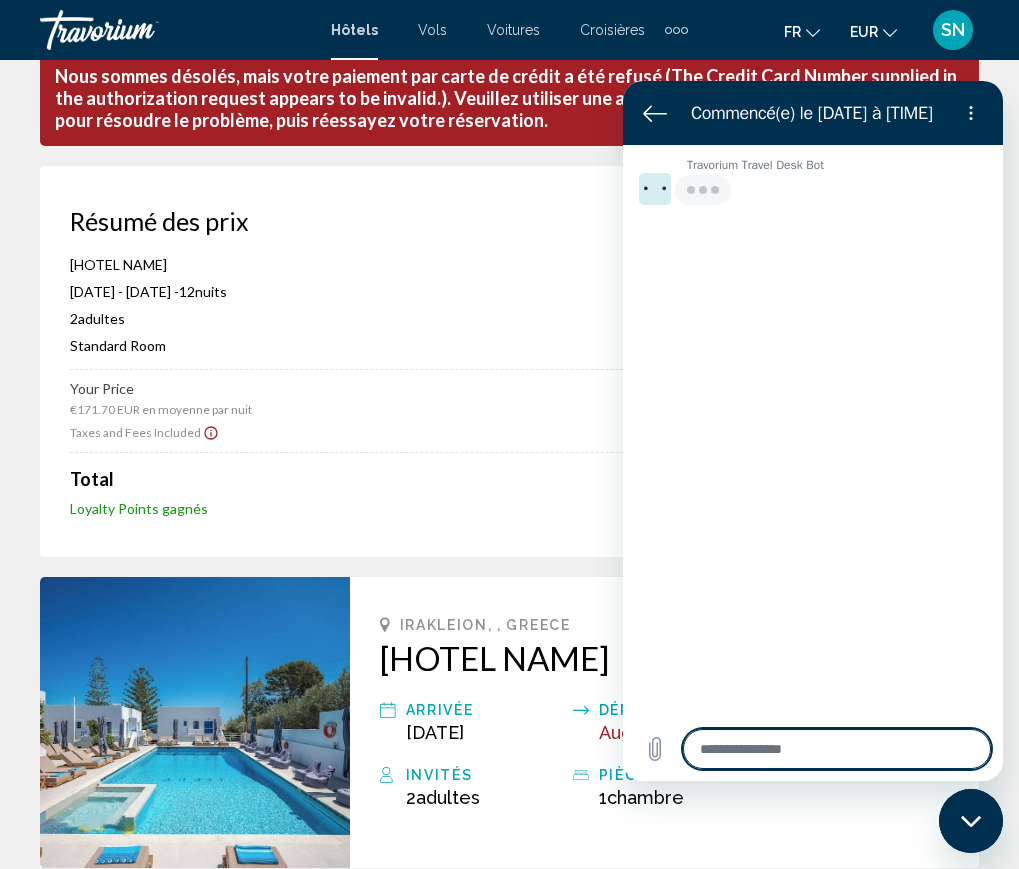 type on "*" 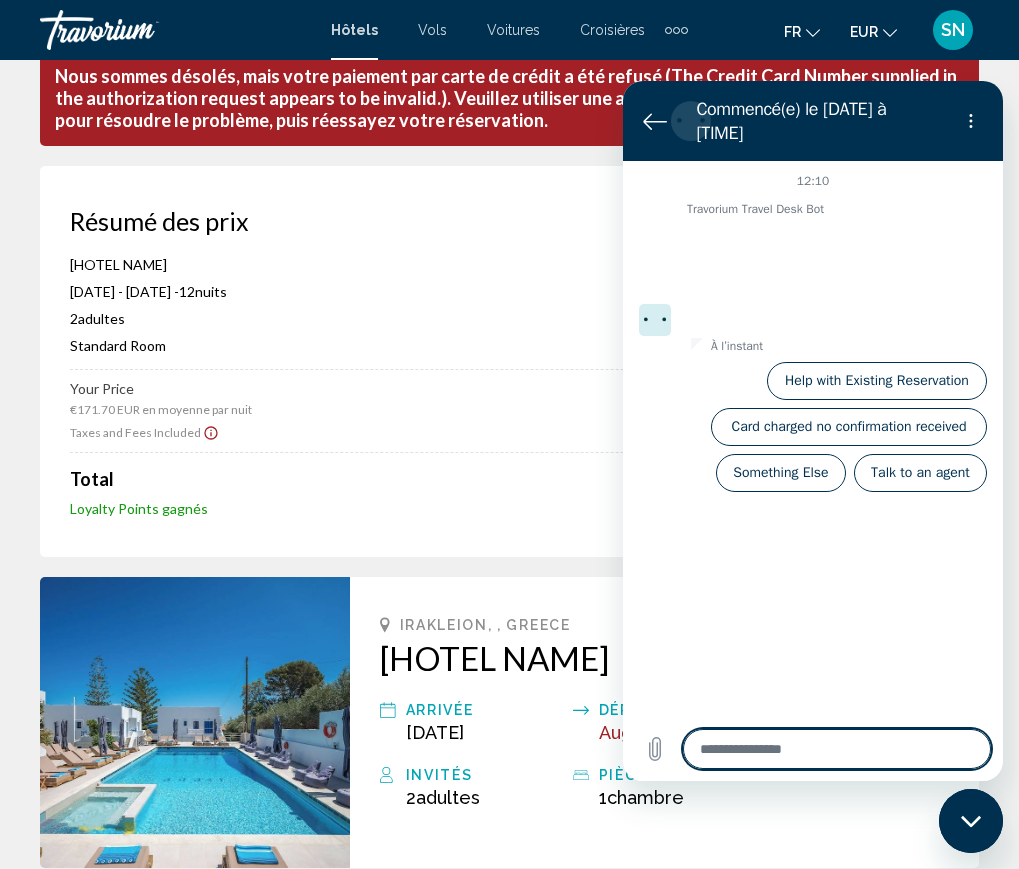 click at bounding box center (837, 749) 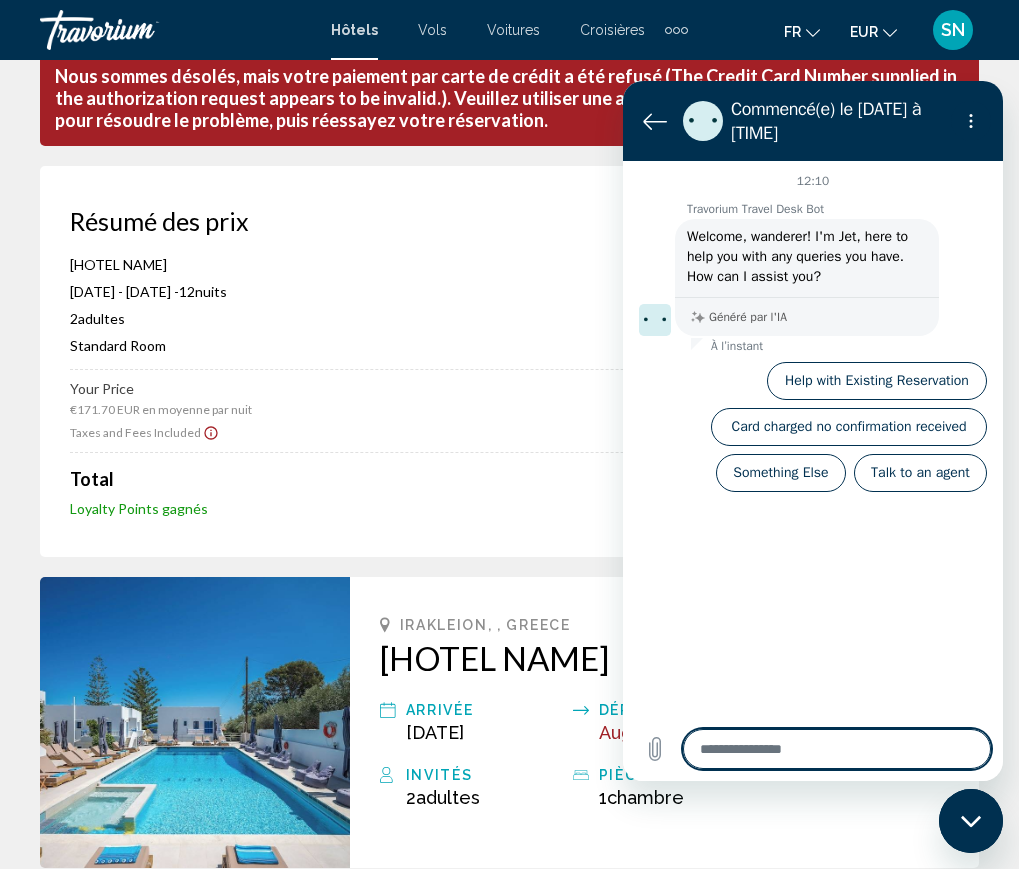 type on "*" 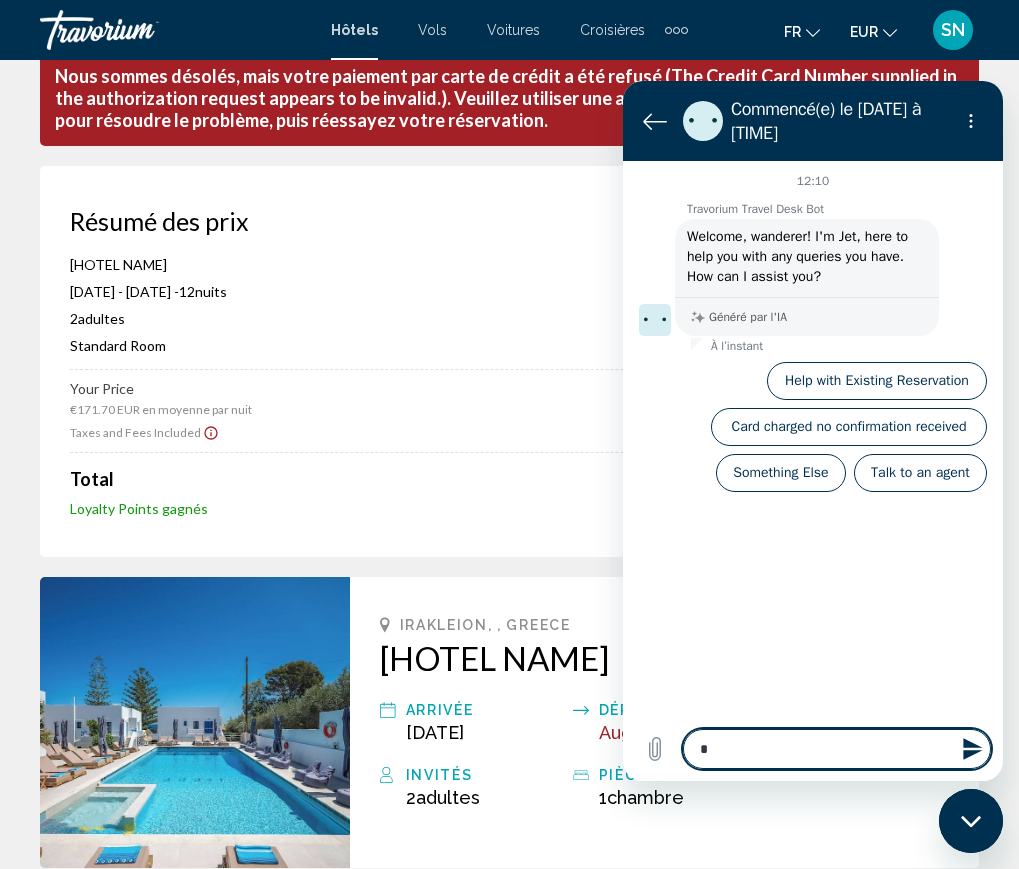 type on "**" 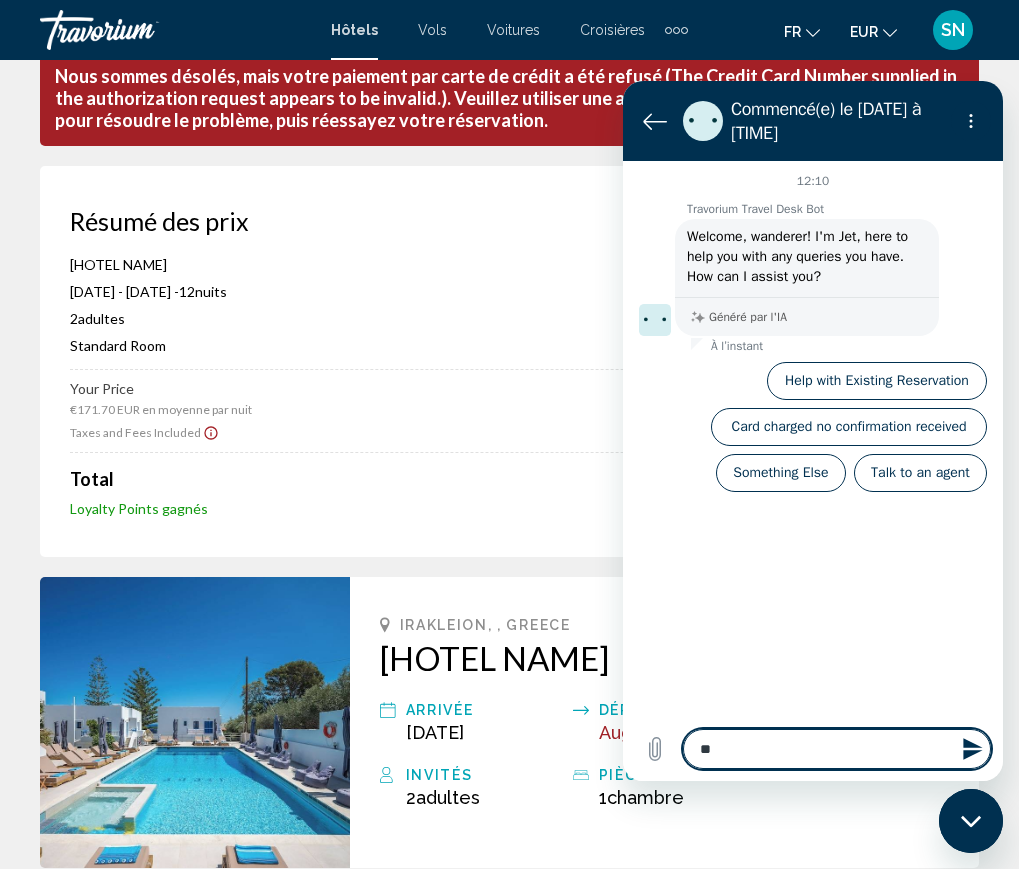 type on "***" 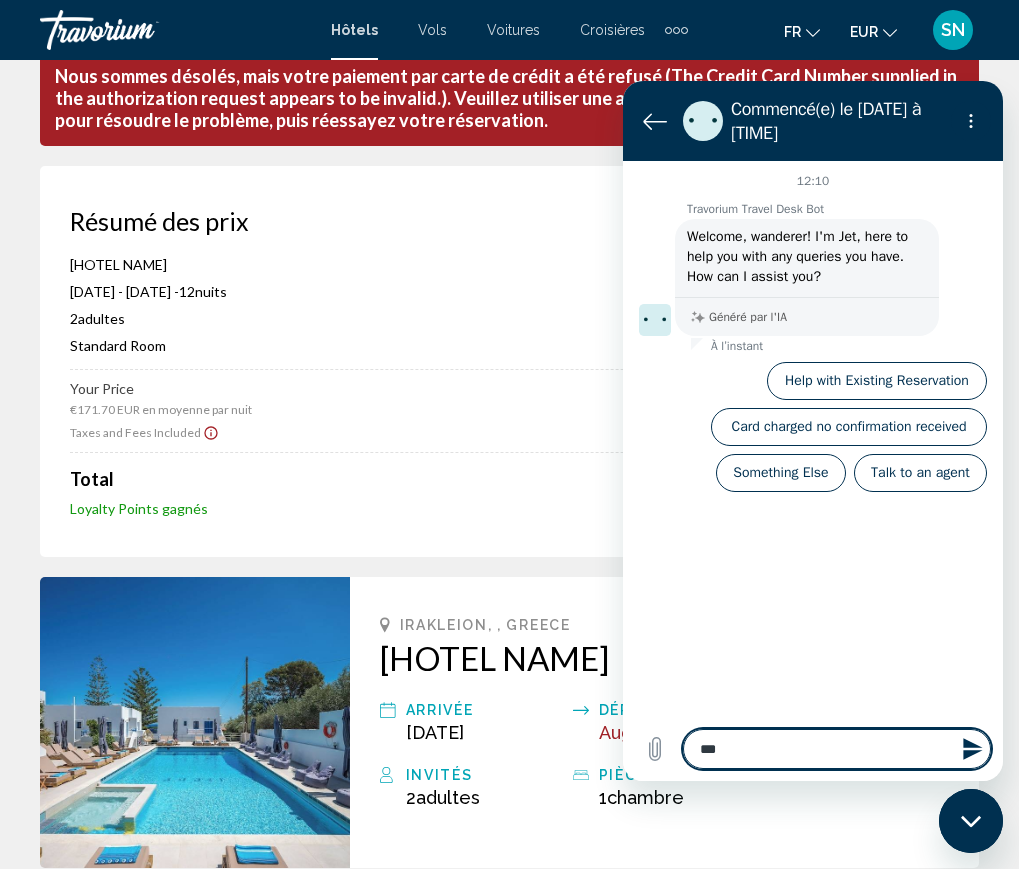 type on "****" 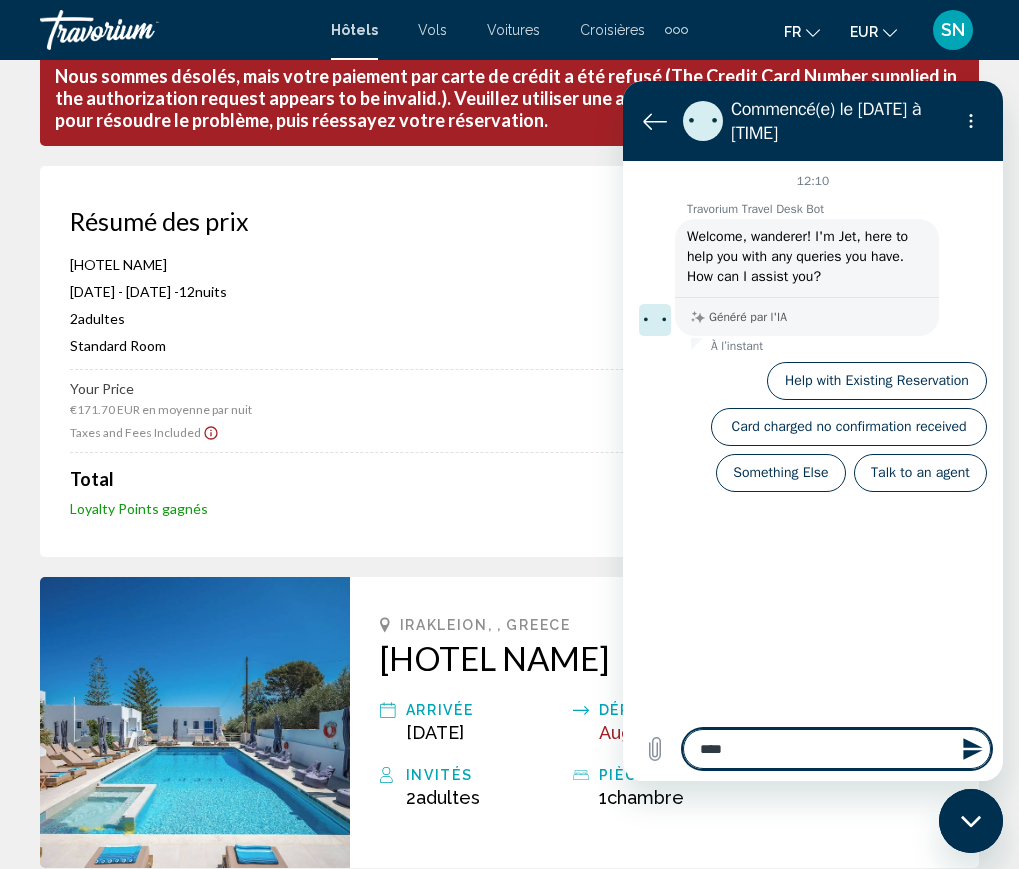 type on "*****" 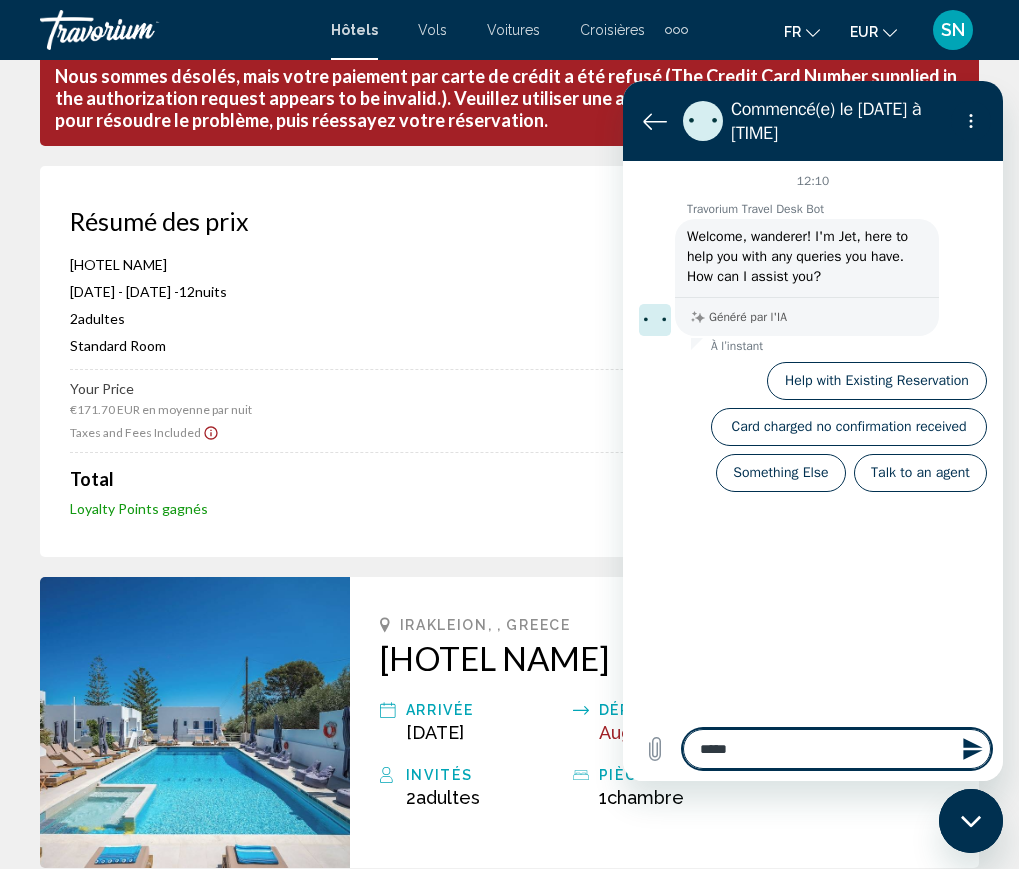type on "******" 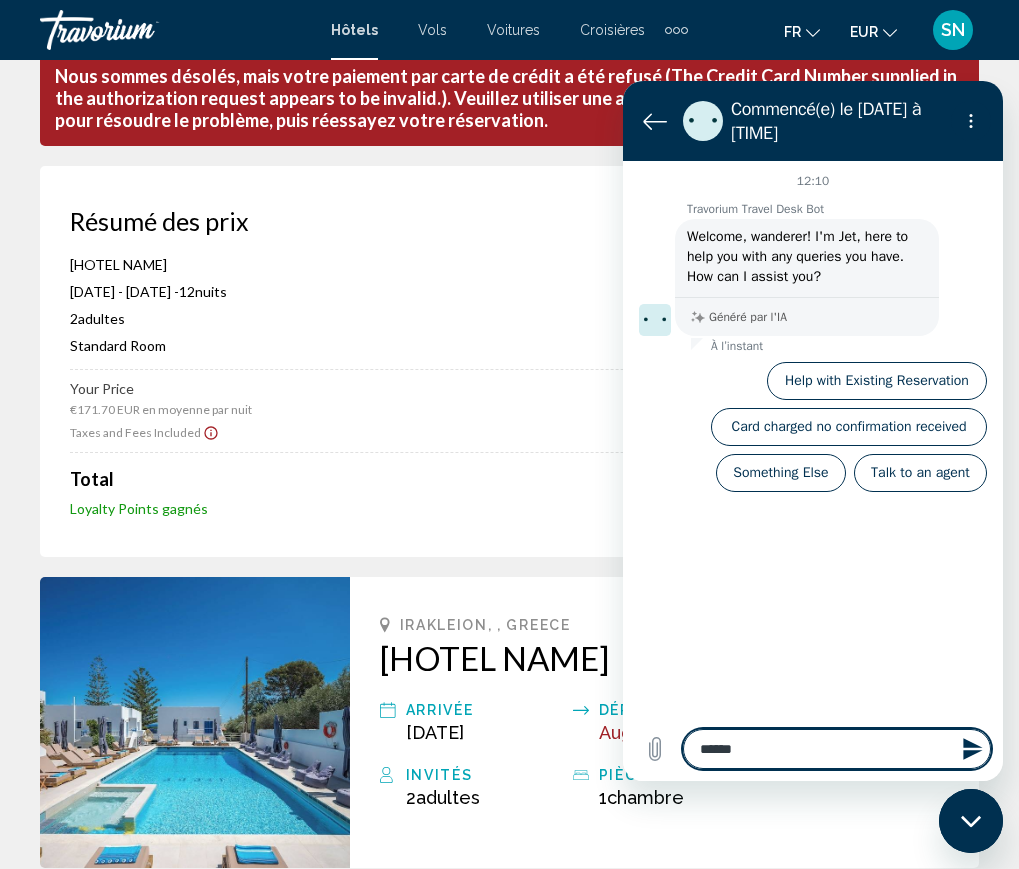 type on "*******" 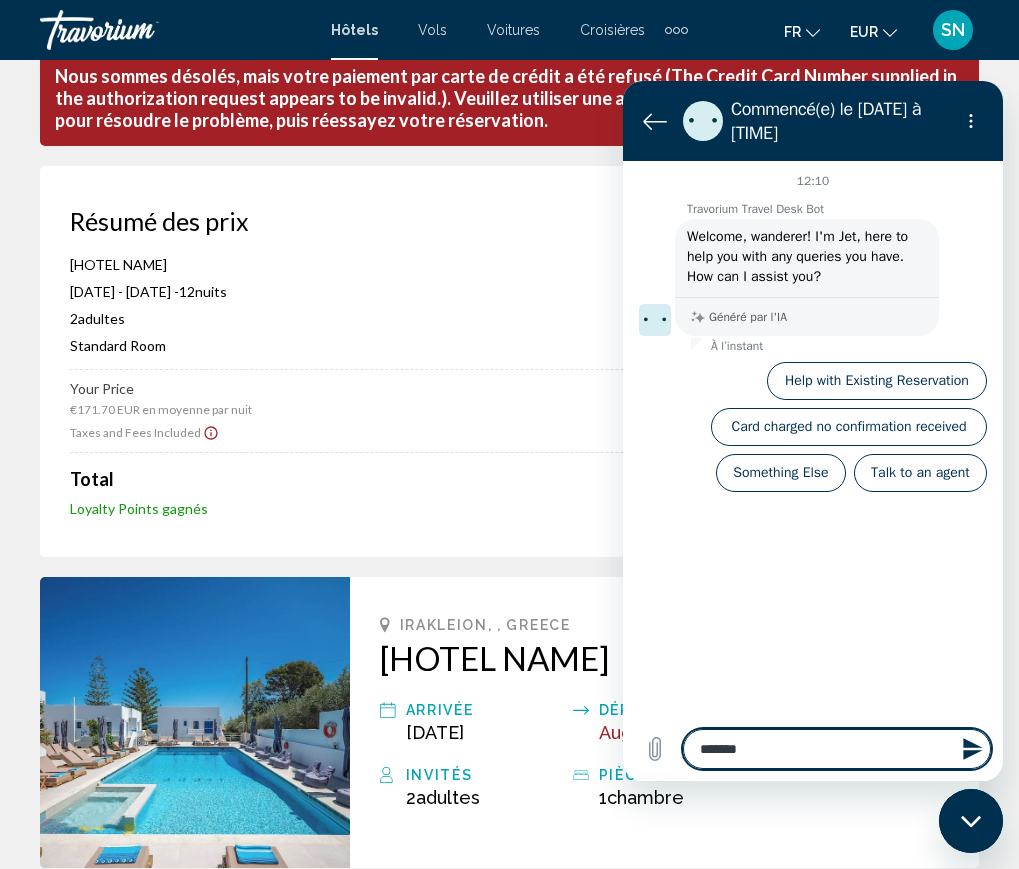type on "********" 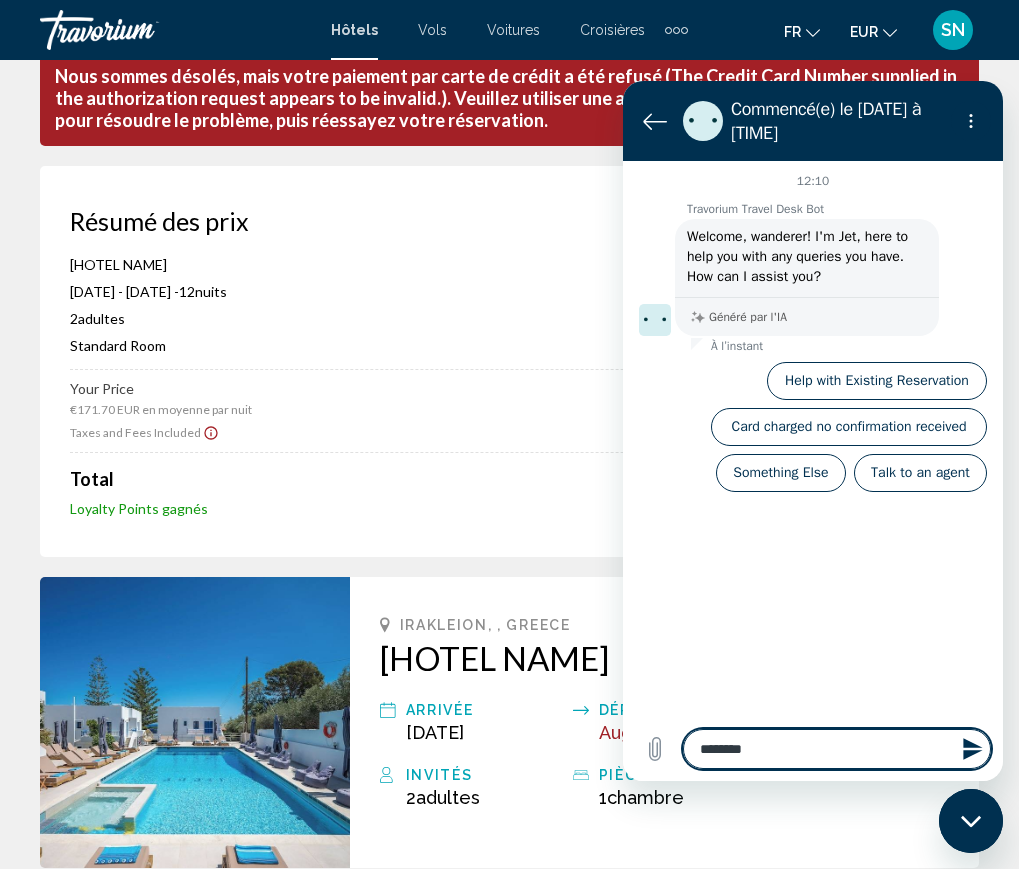 type on "********" 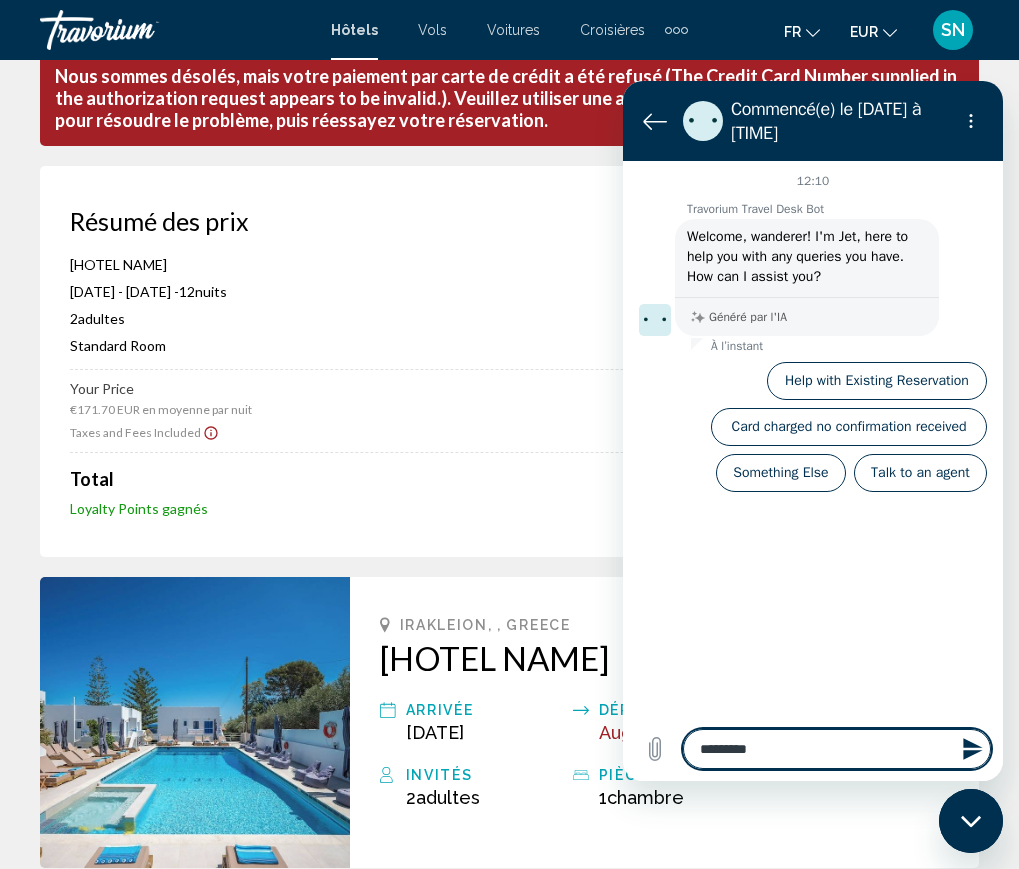 type on "**********" 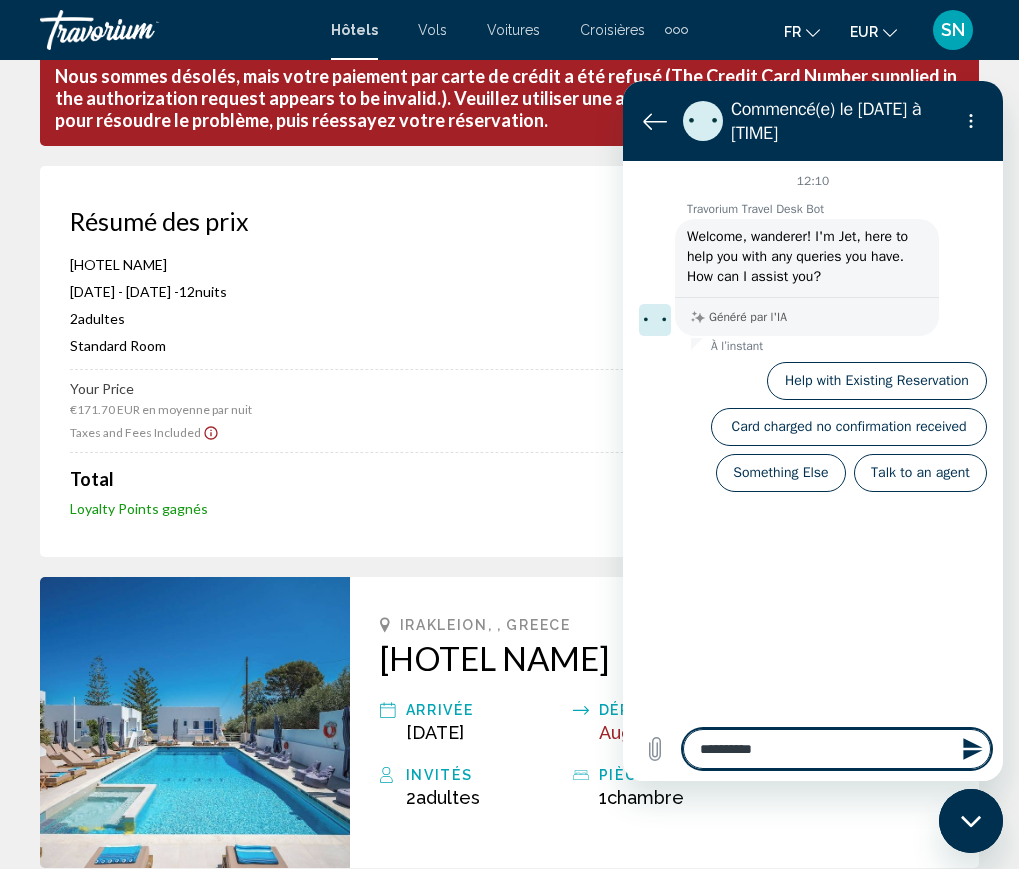 type on "**********" 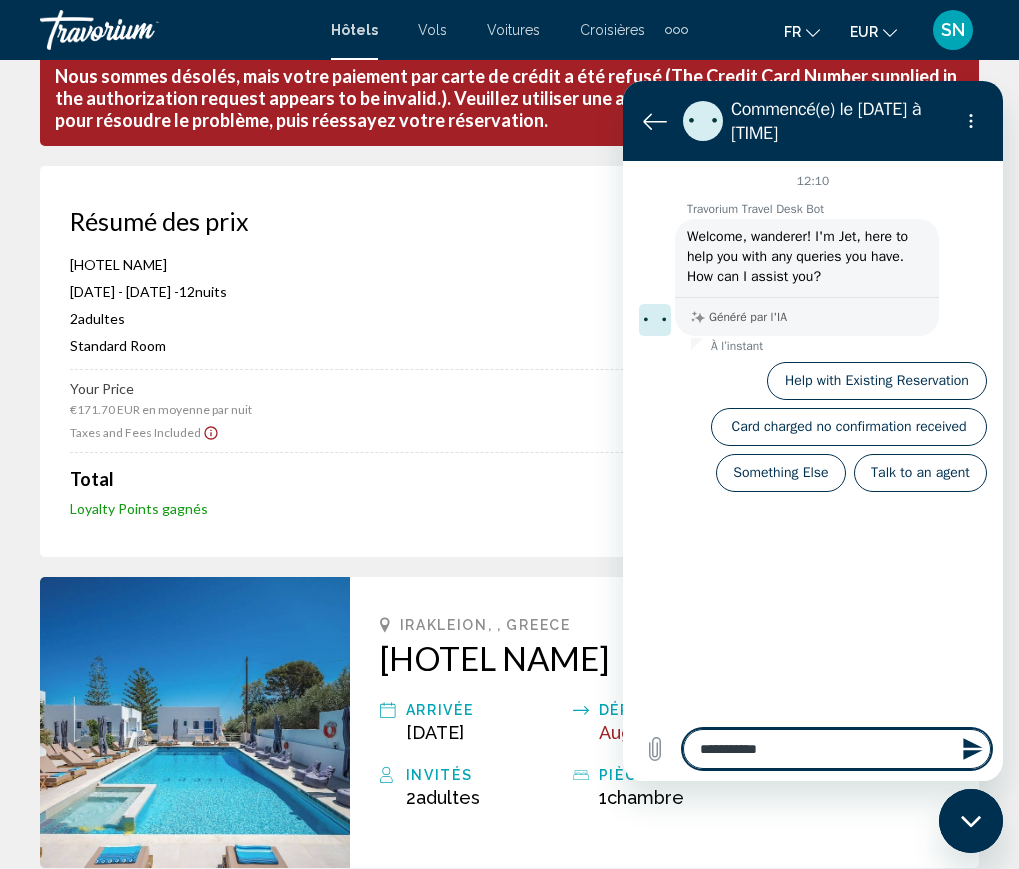 type on "**********" 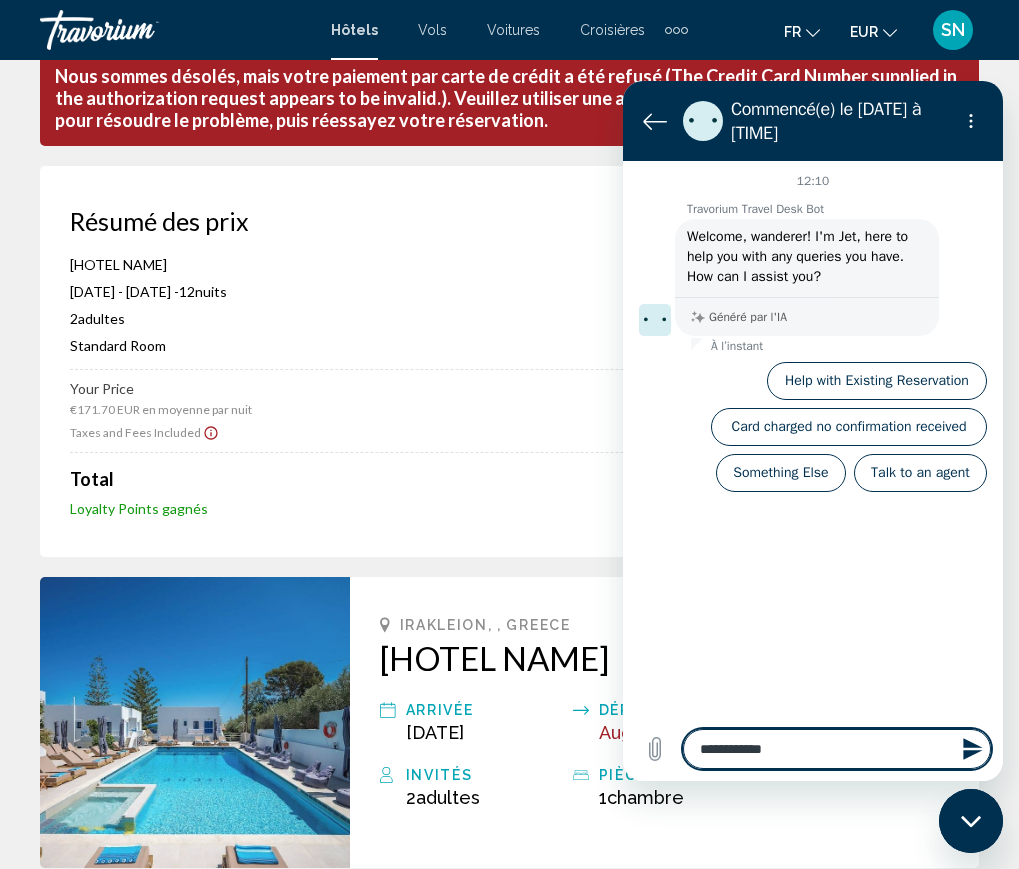 type on "**********" 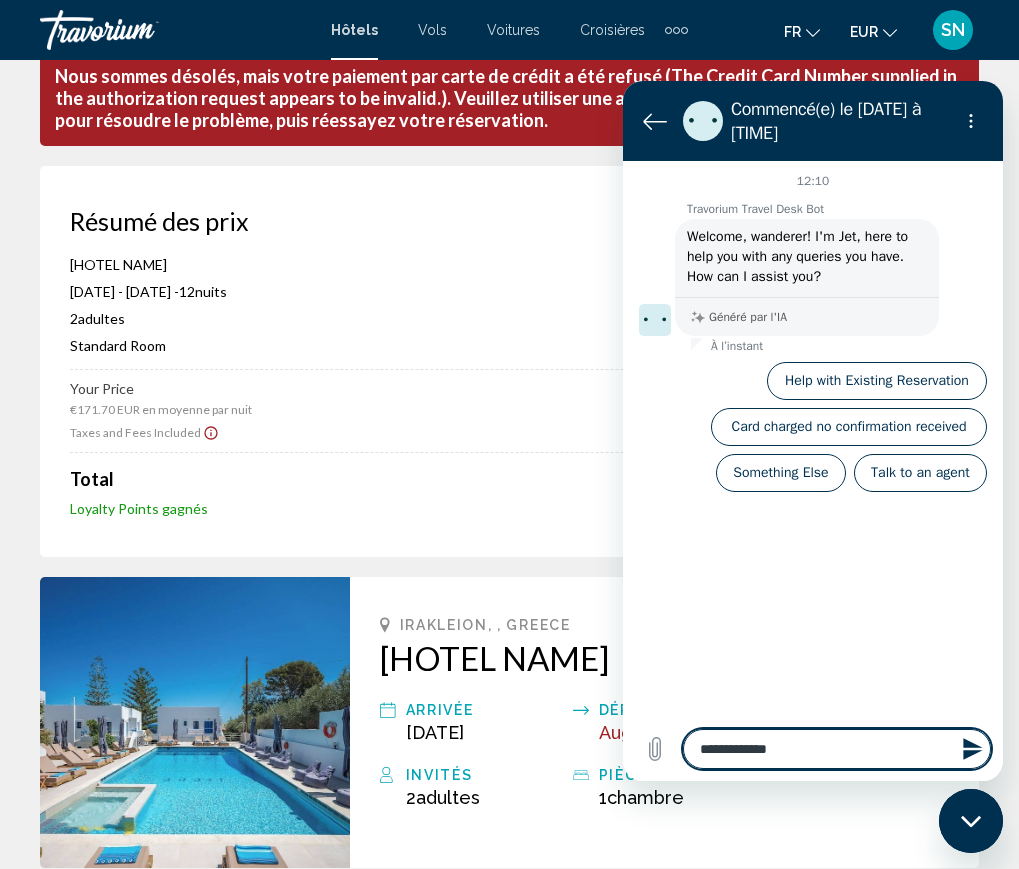 type on "**********" 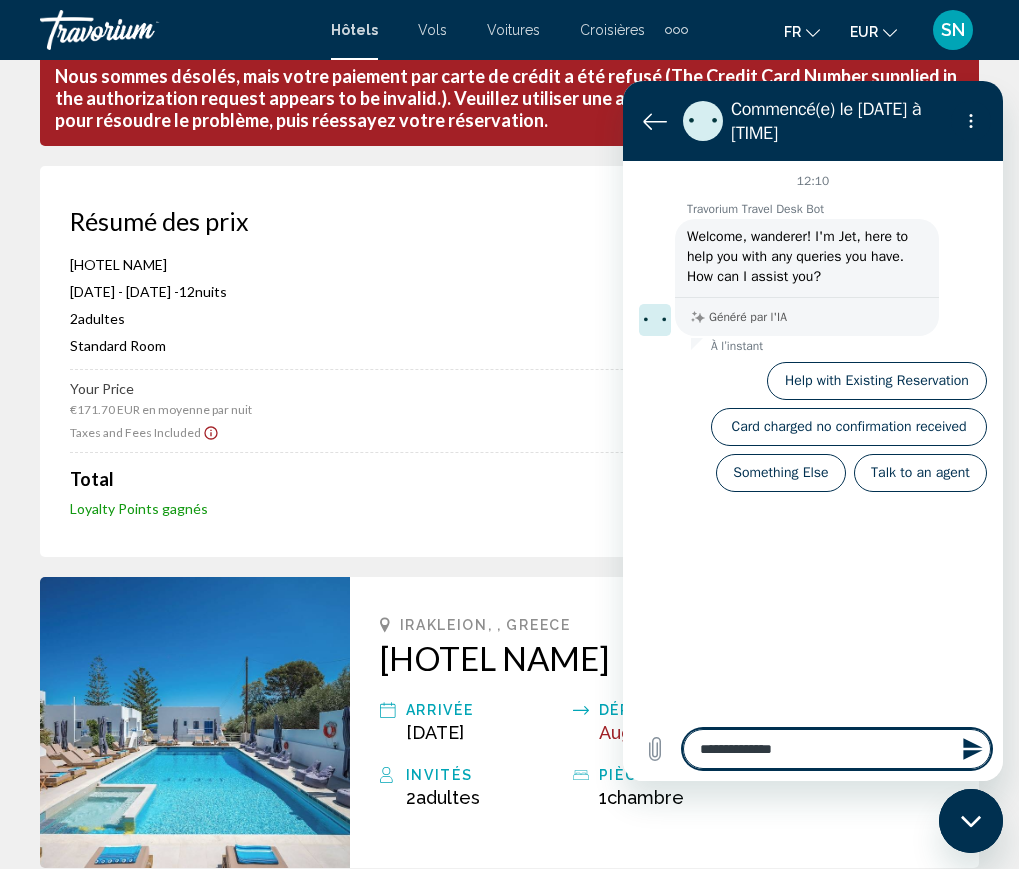 type on "**********" 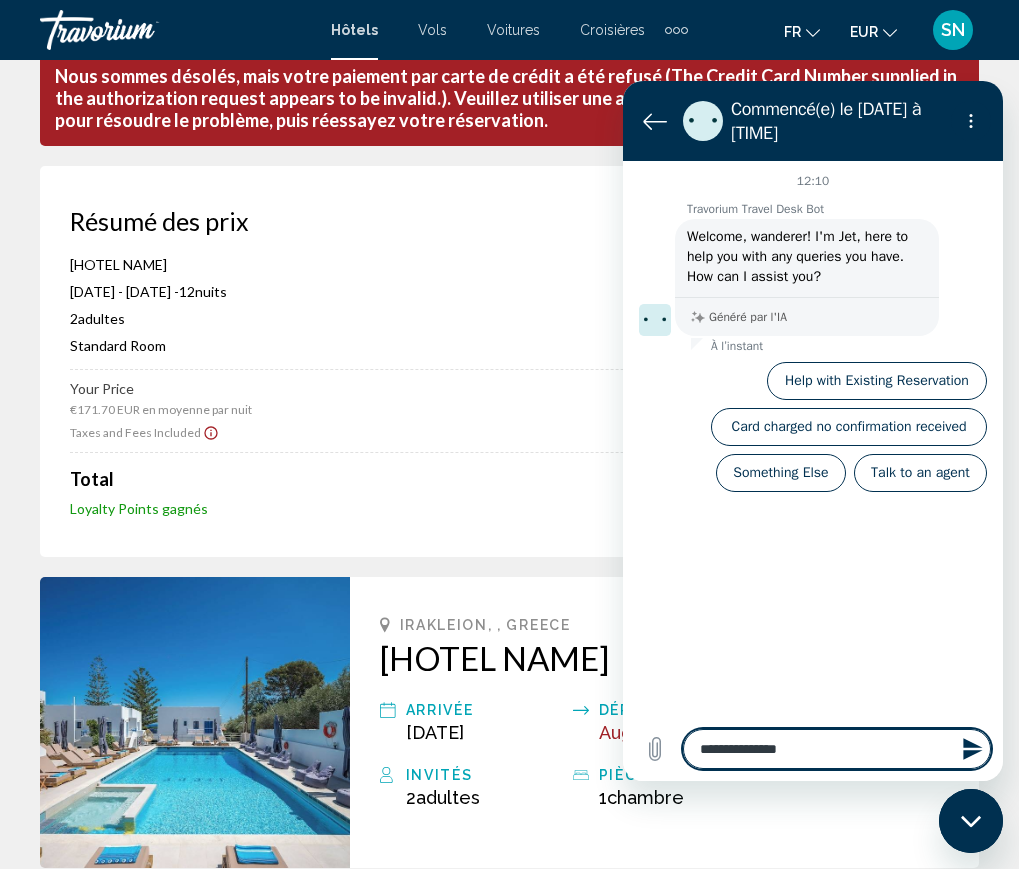 type on "**********" 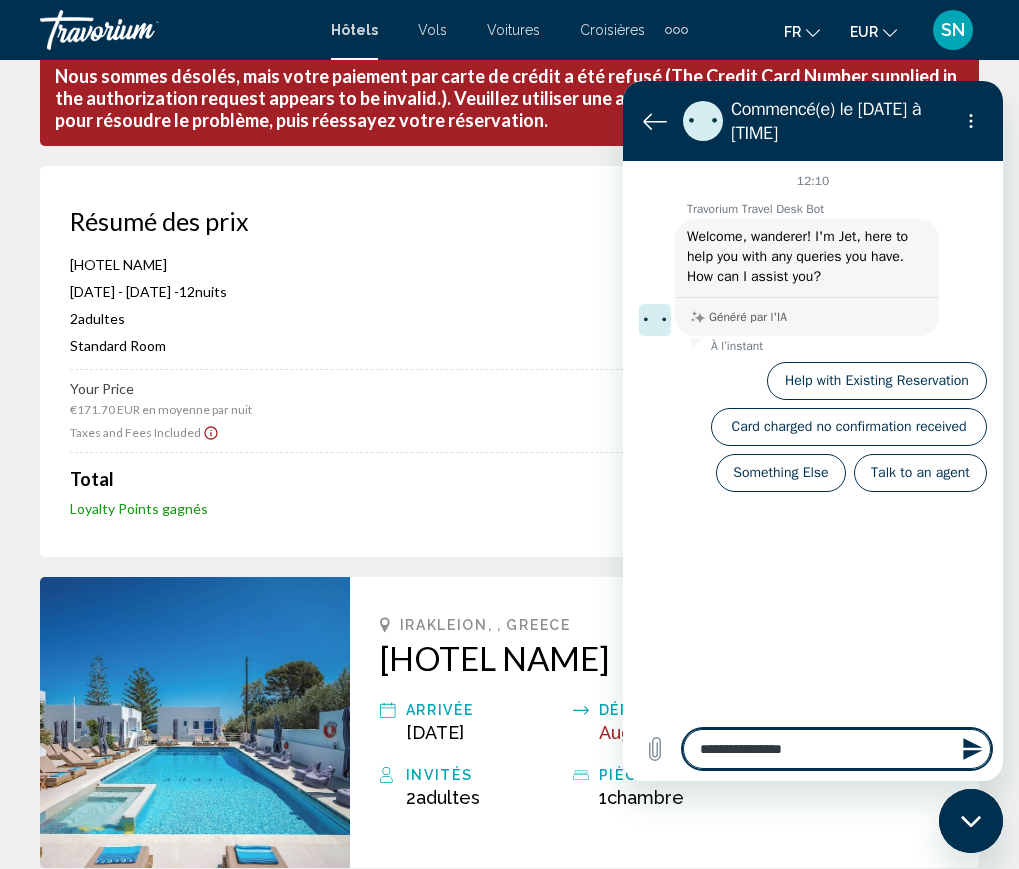 type on "**********" 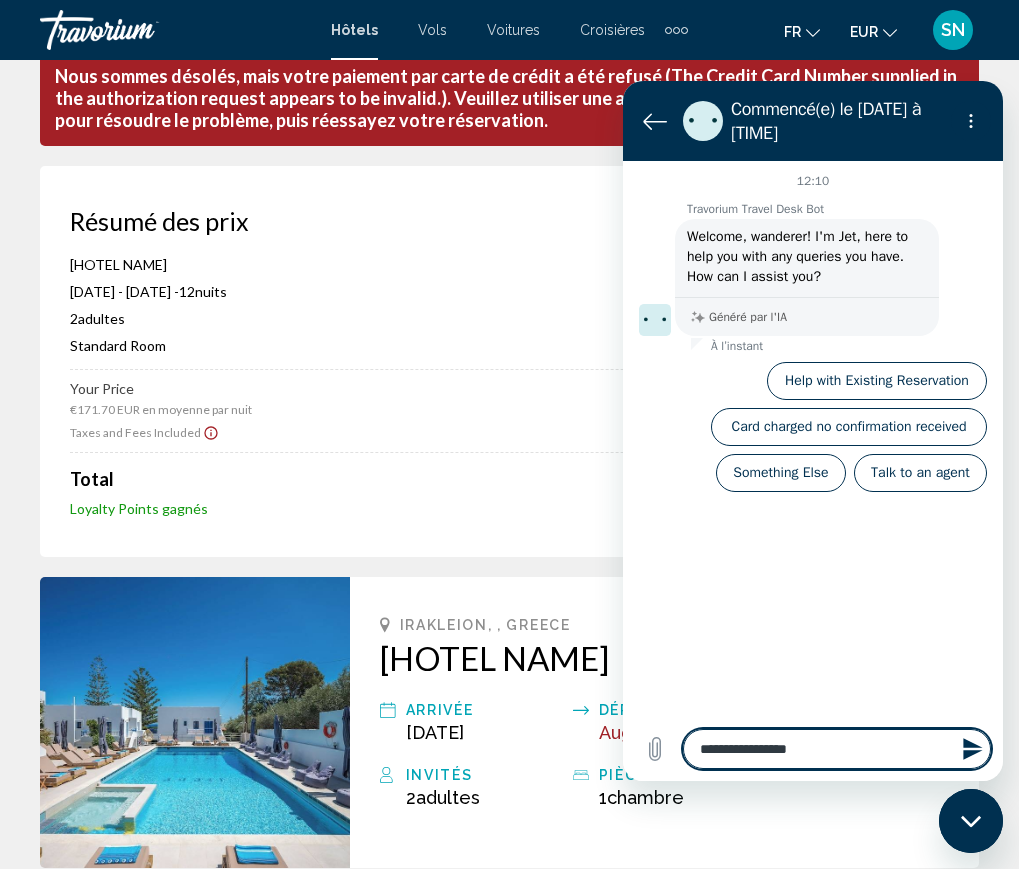 type on "**********" 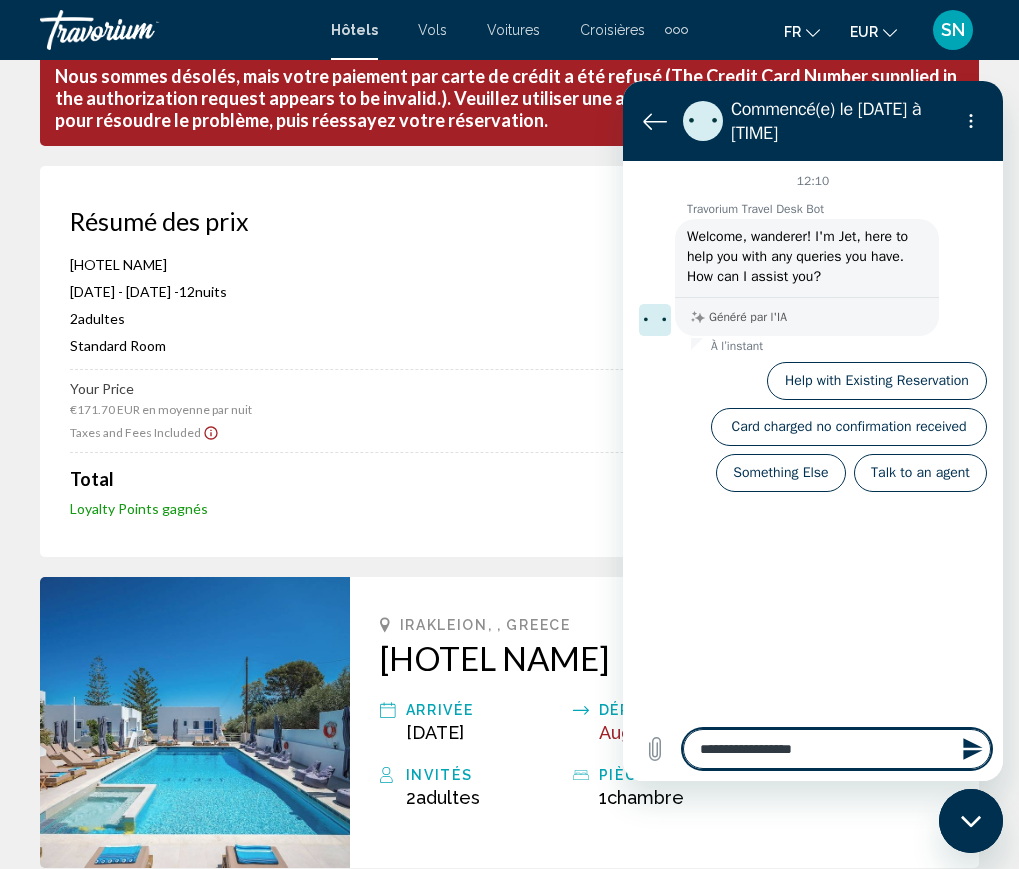 type on "**********" 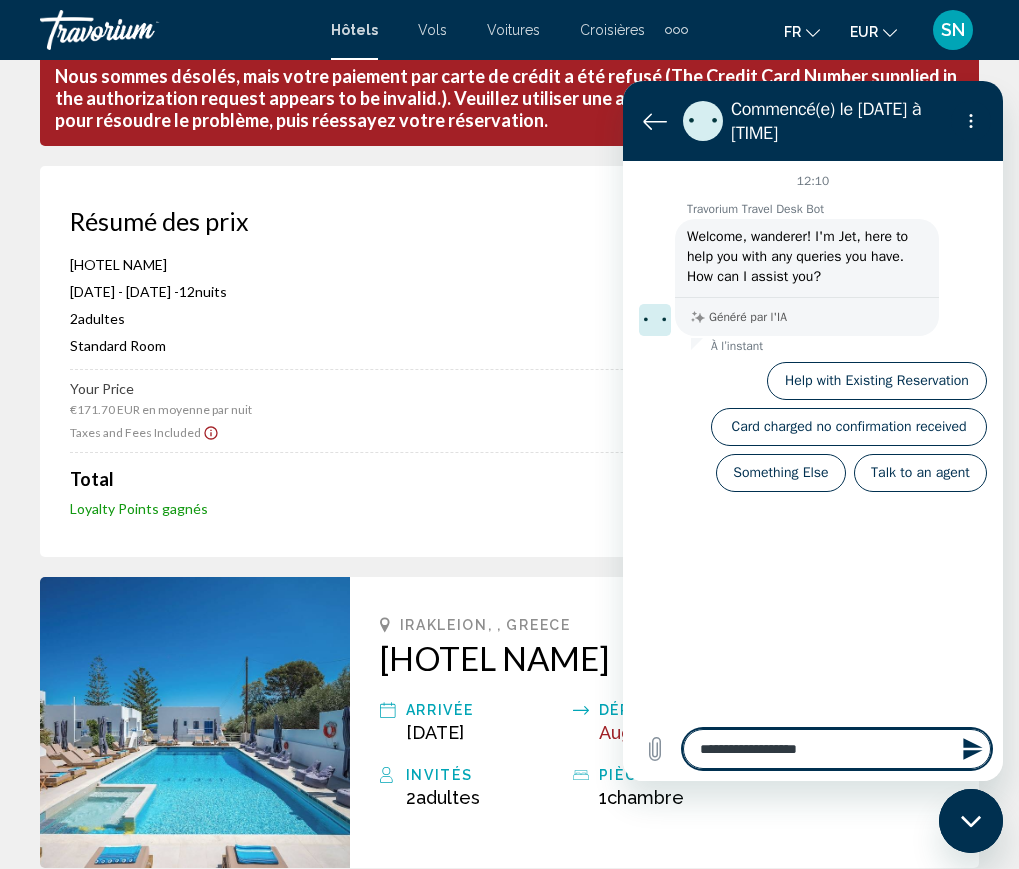 type on "**********" 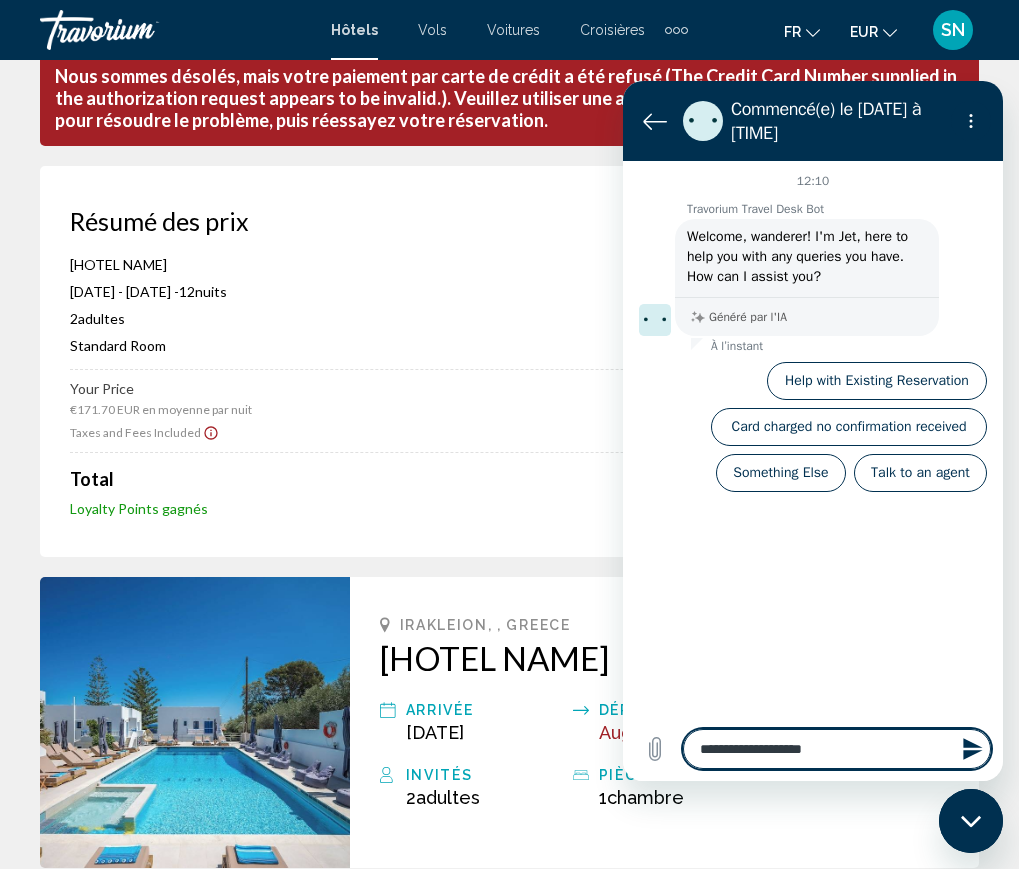 type on "**********" 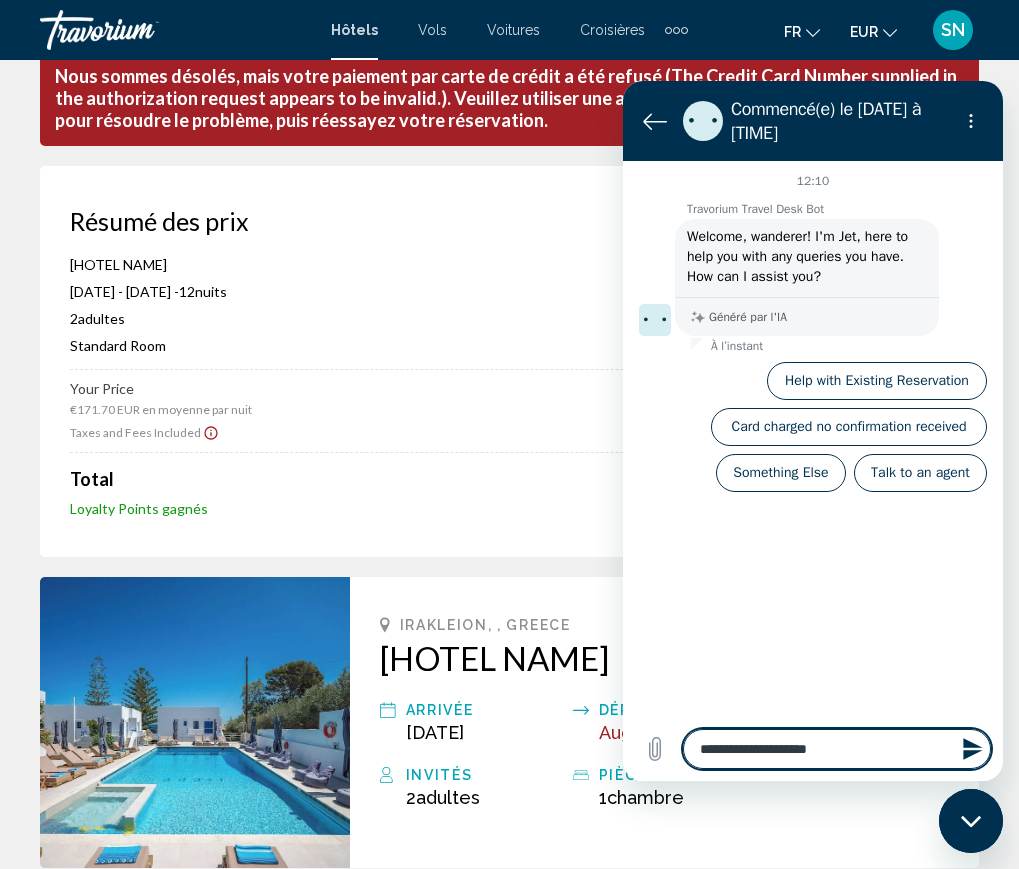 type on "**********" 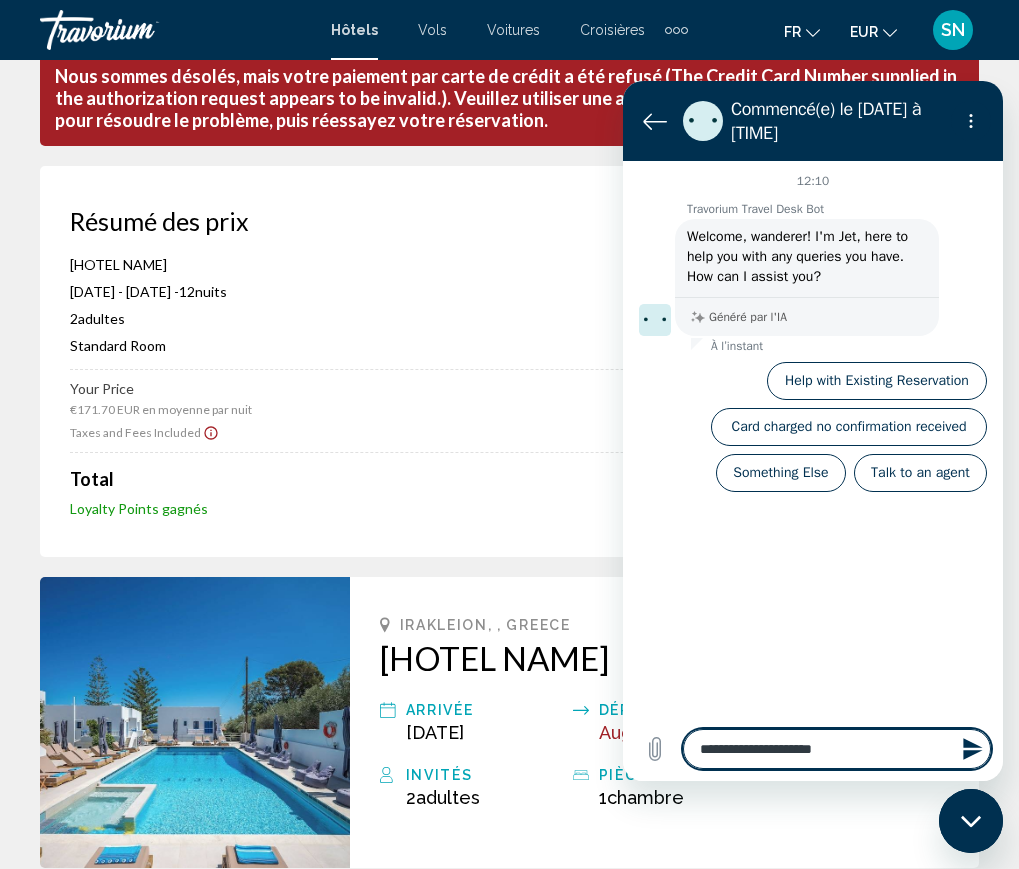 type on "**********" 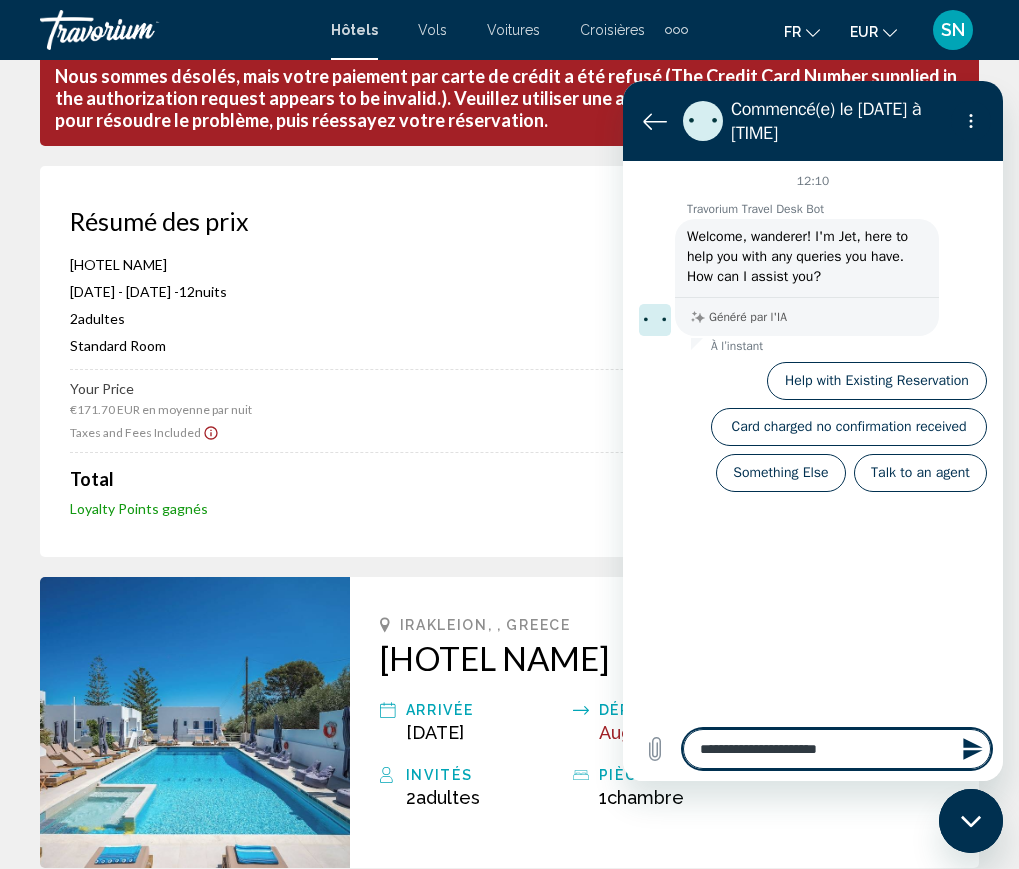 type on "**********" 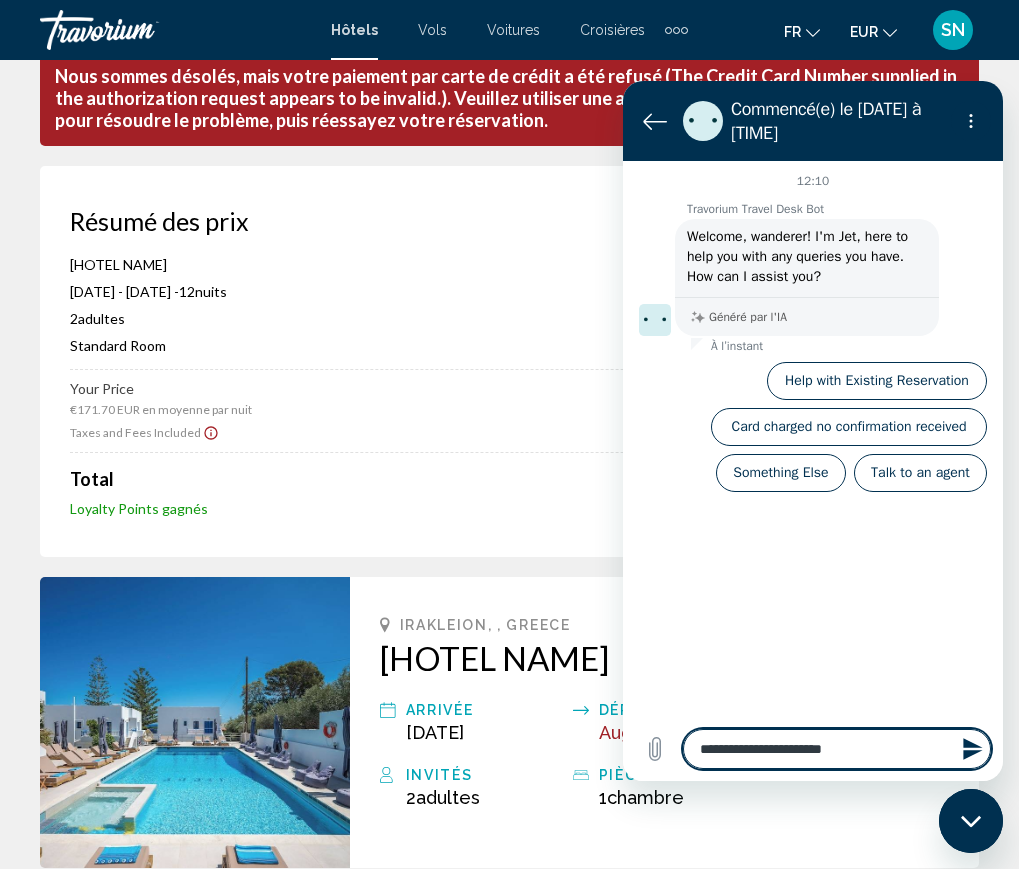 type on "**********" 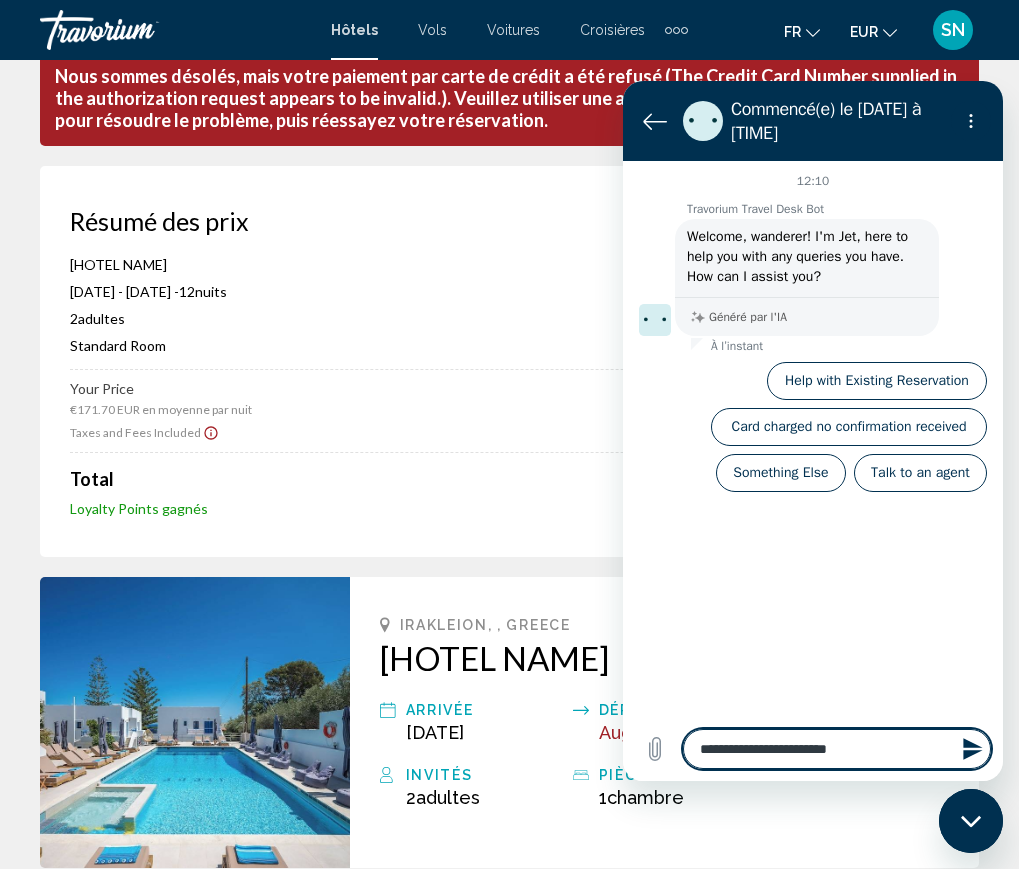 type on "**********" 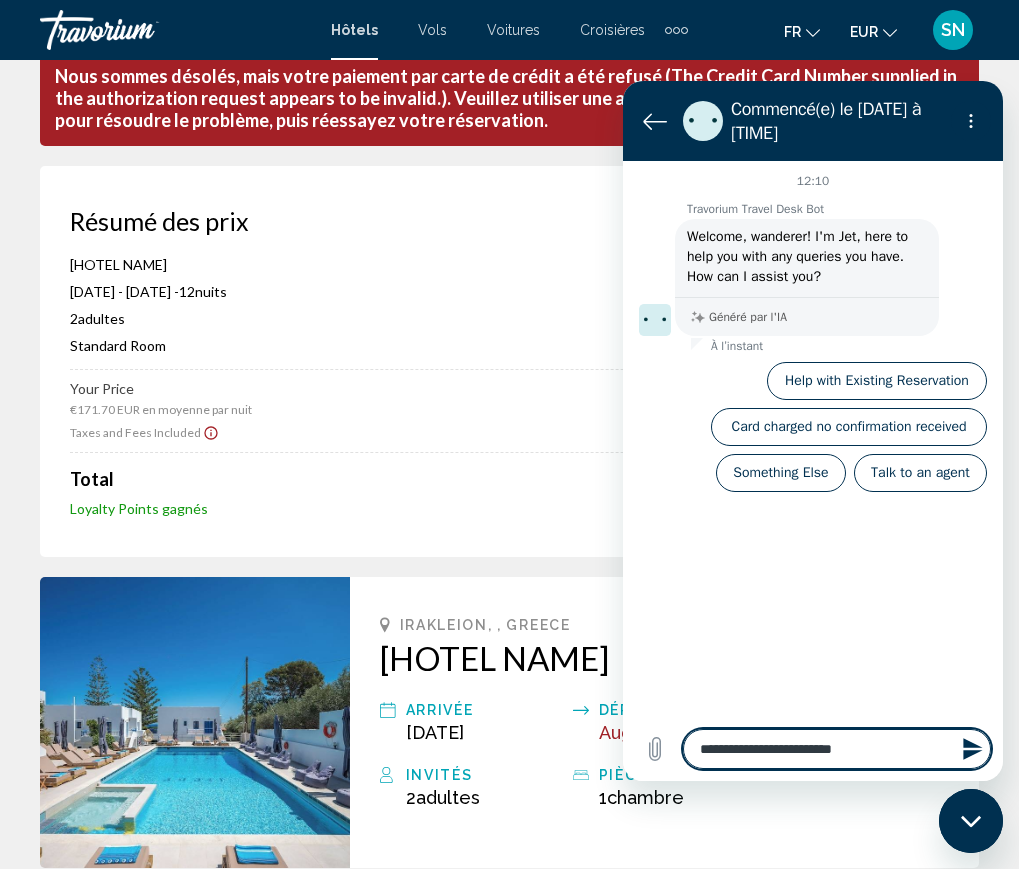 type on "**********" 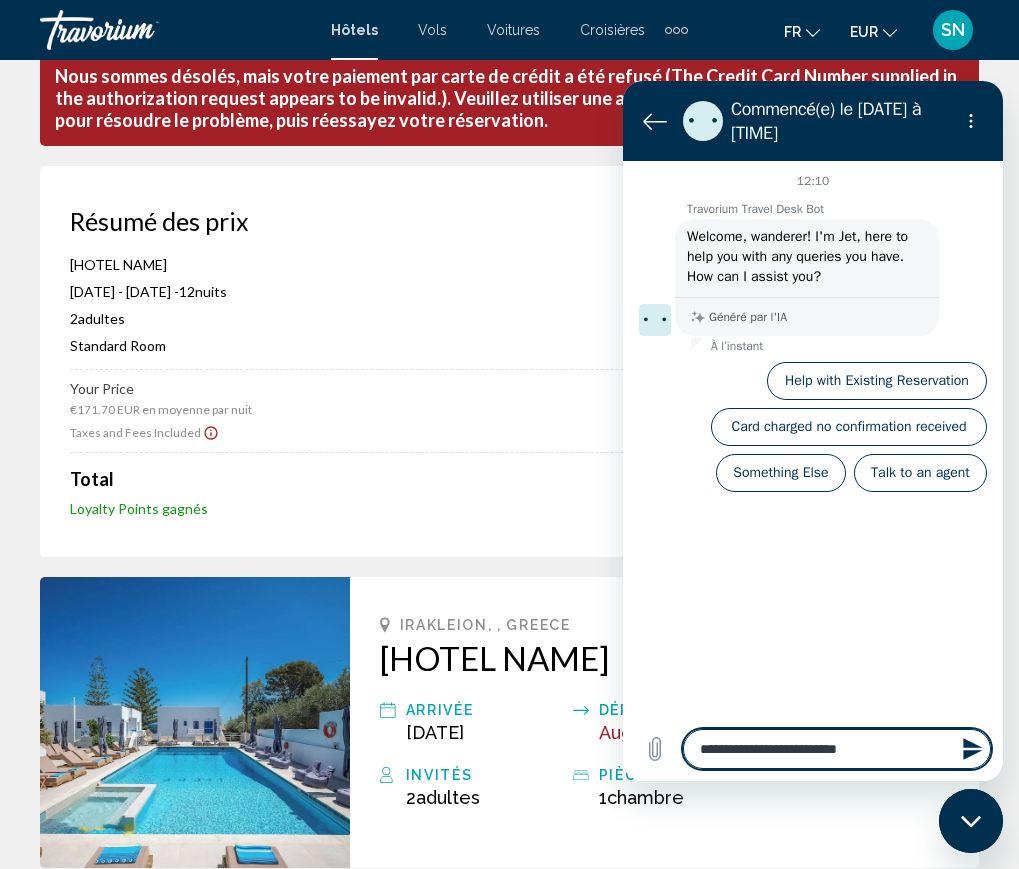 type on "**********" 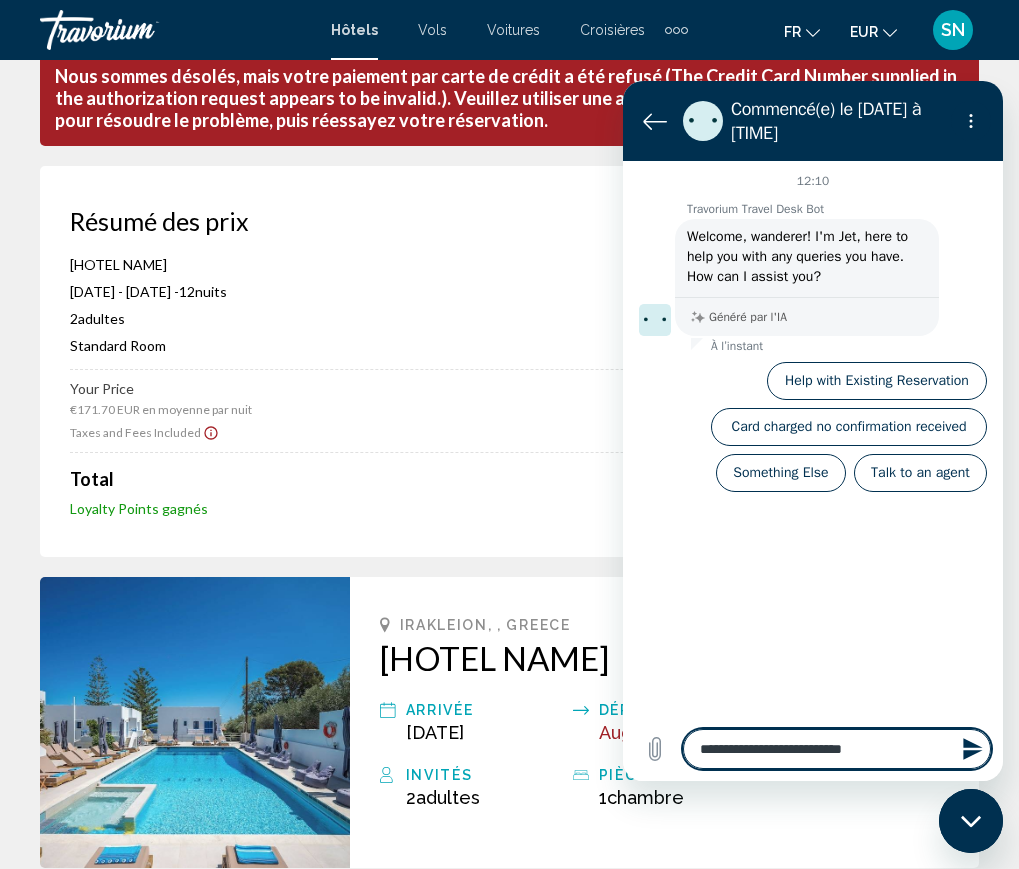 type on "**********" 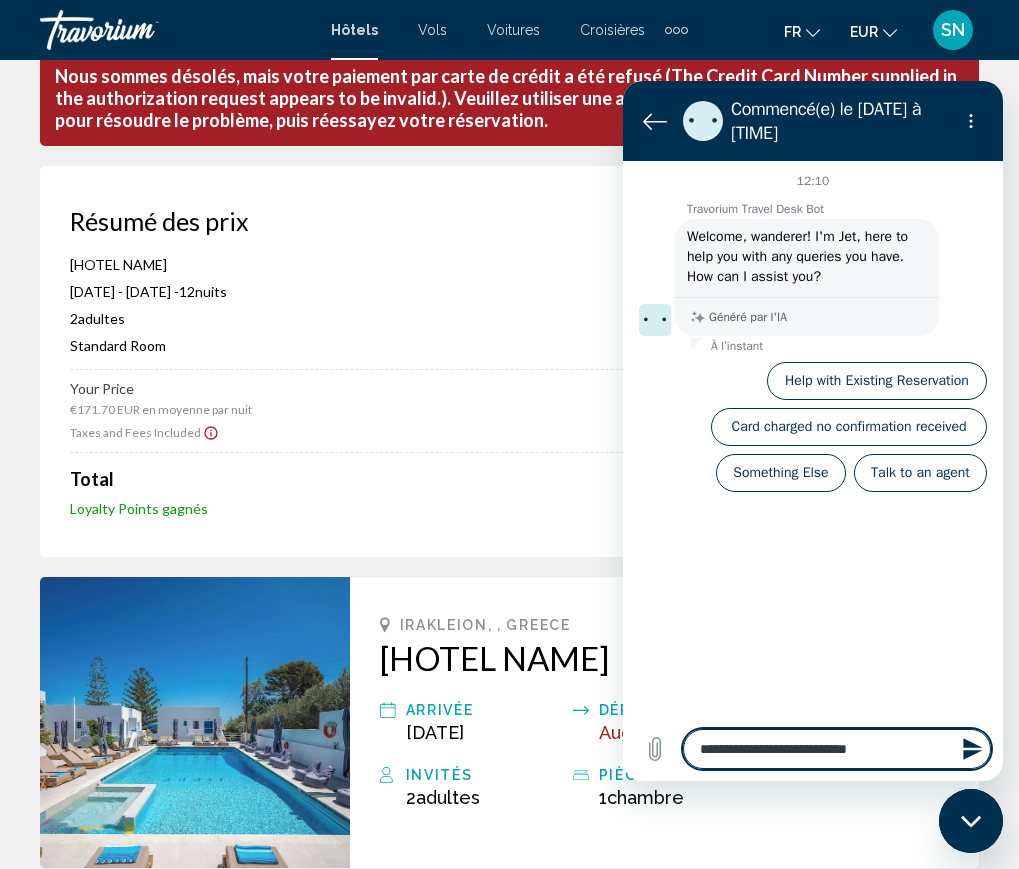 type on "**********" 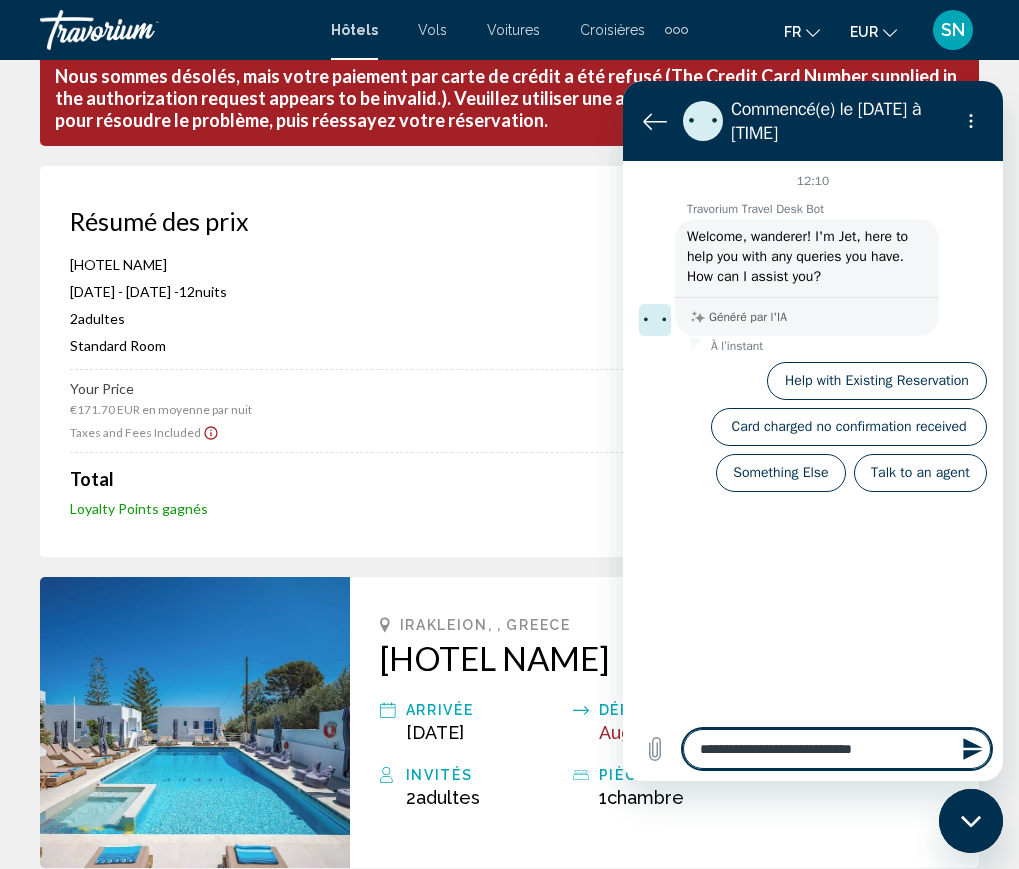 type on "**********" 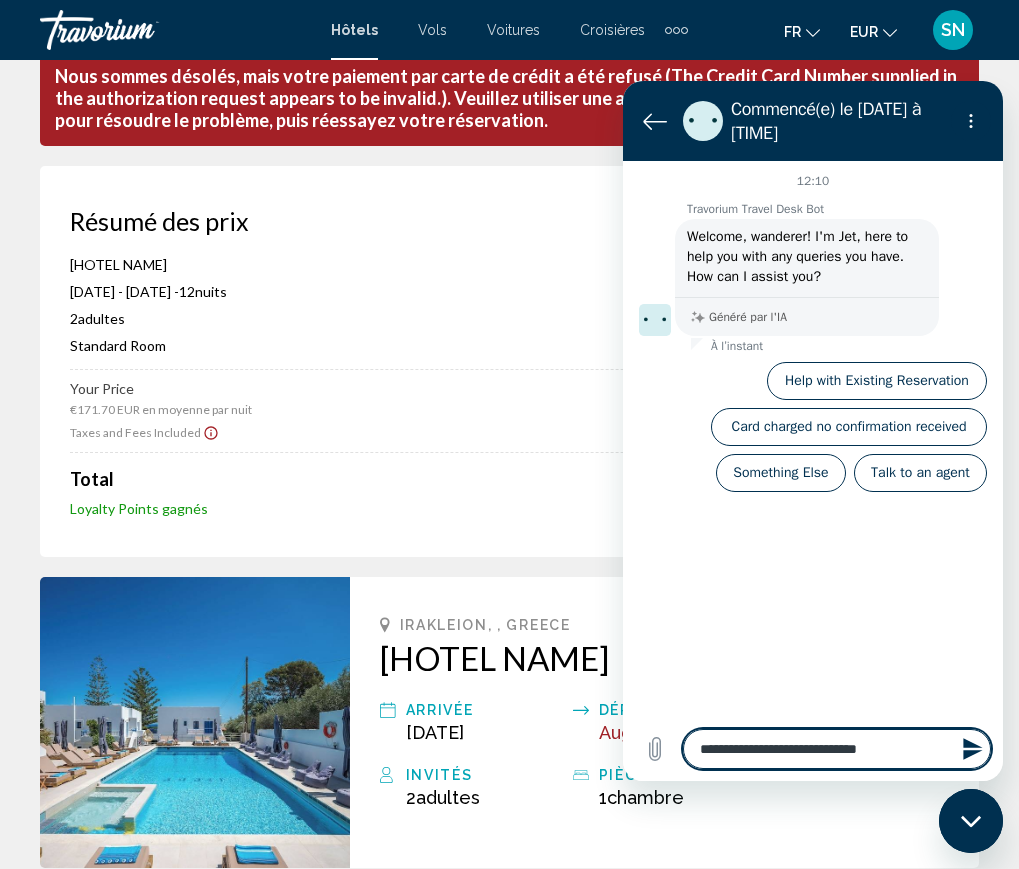 type on "**********" 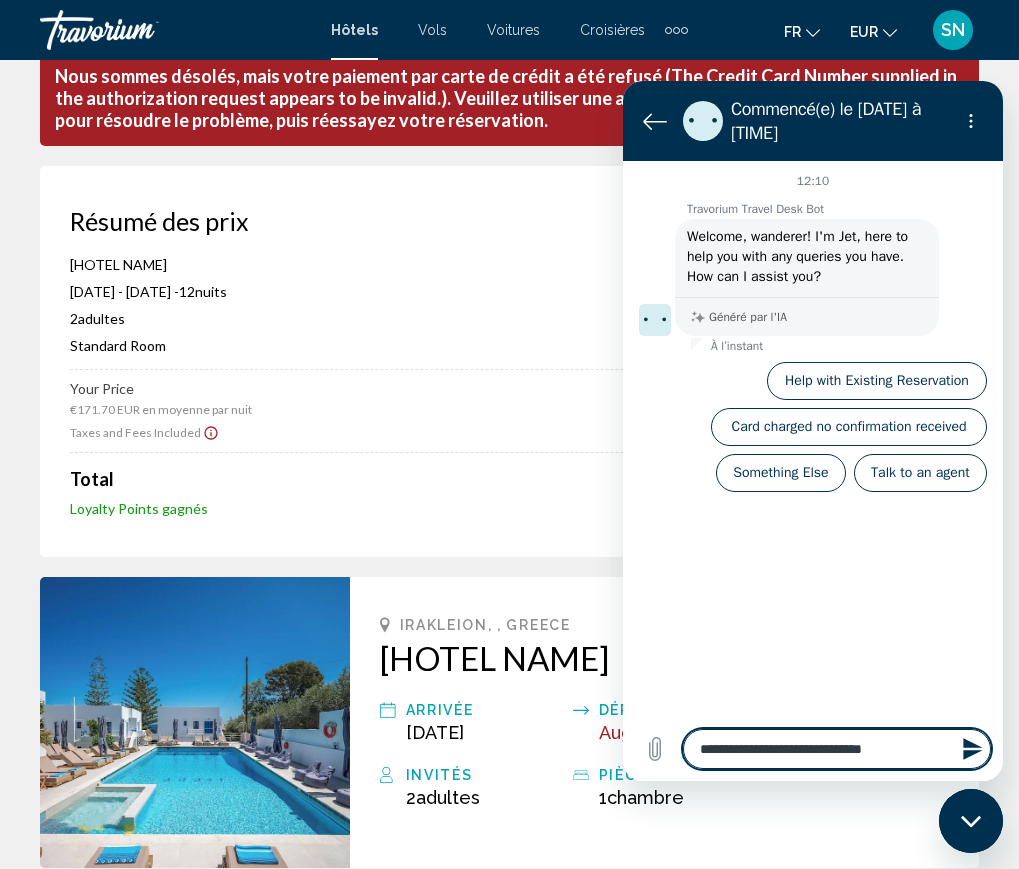 type on "**********" 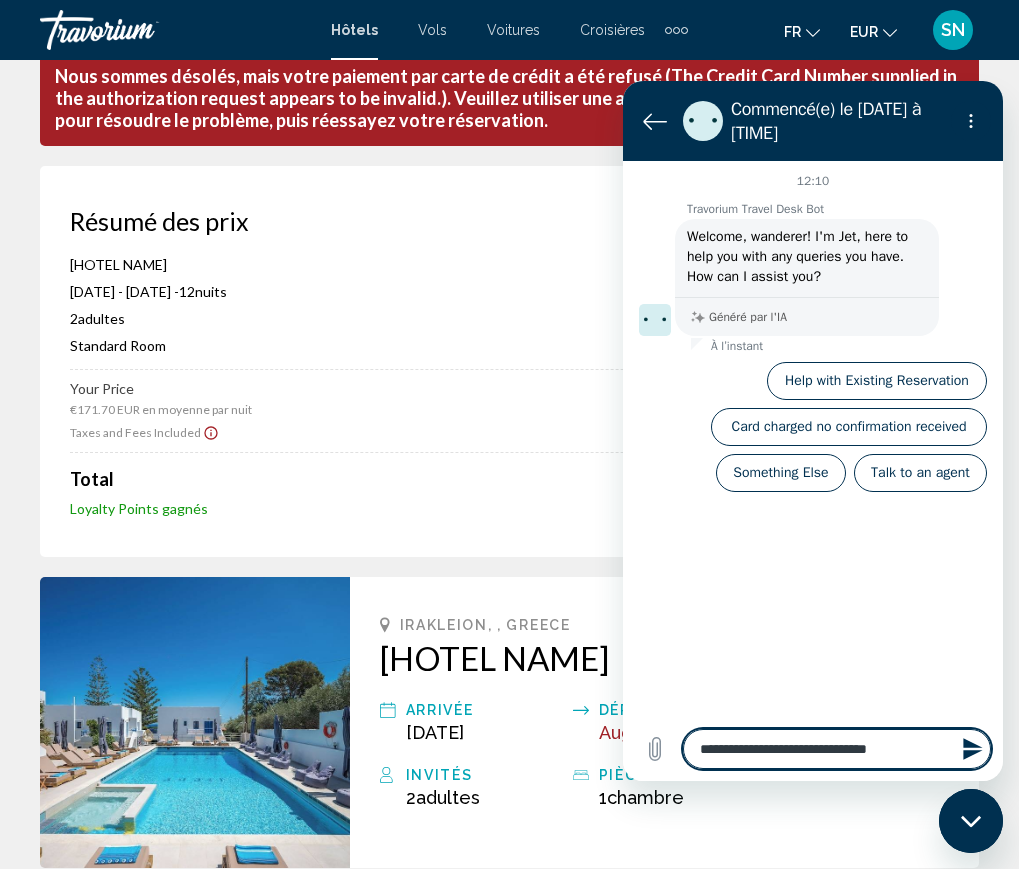type 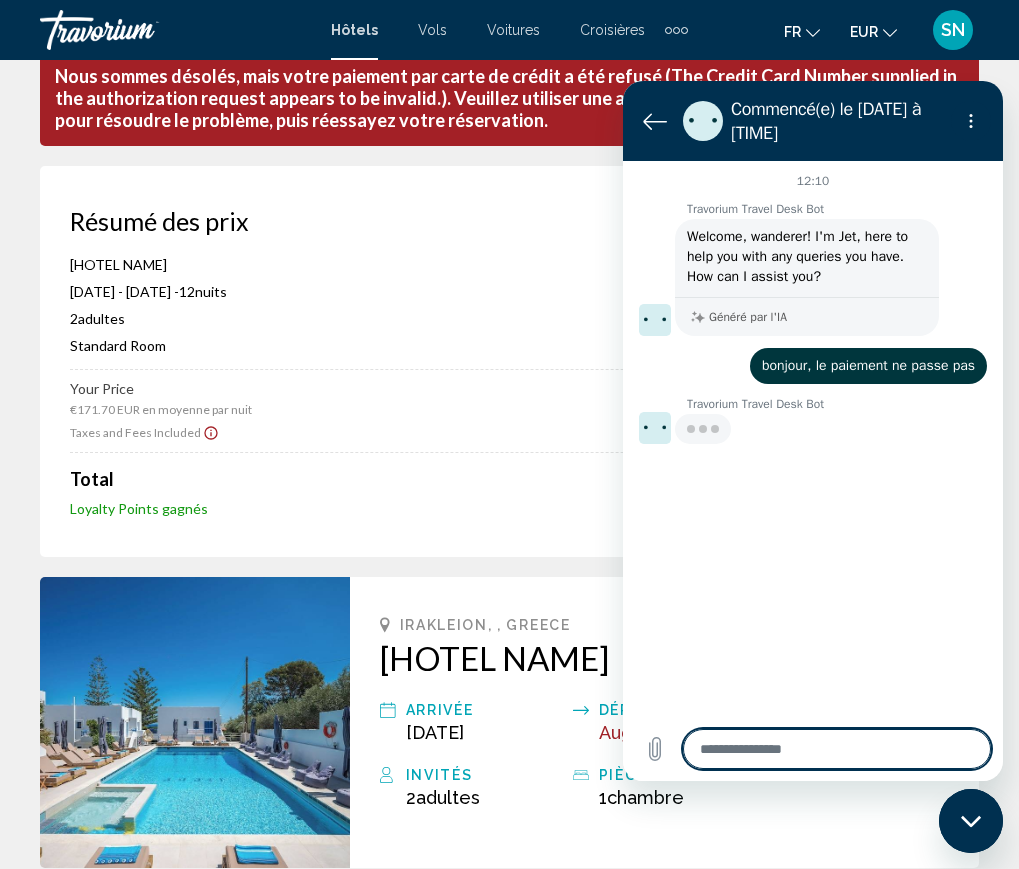 type on "*" 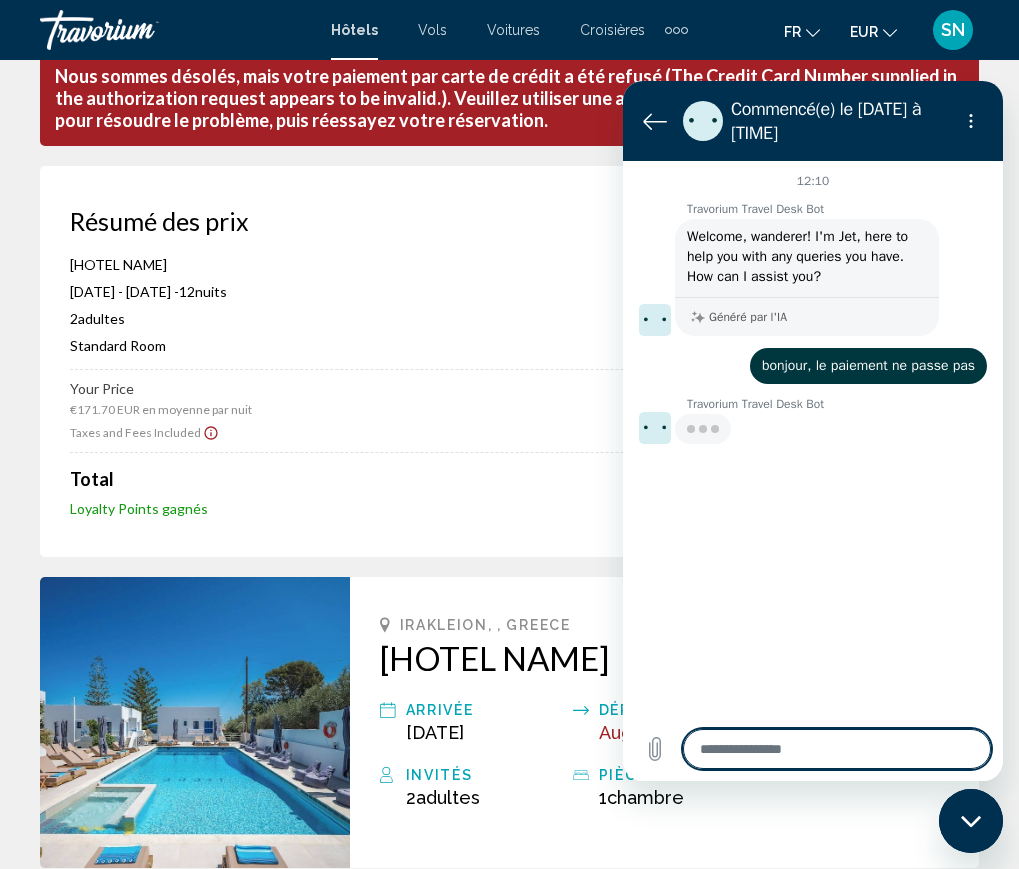 type on "*" 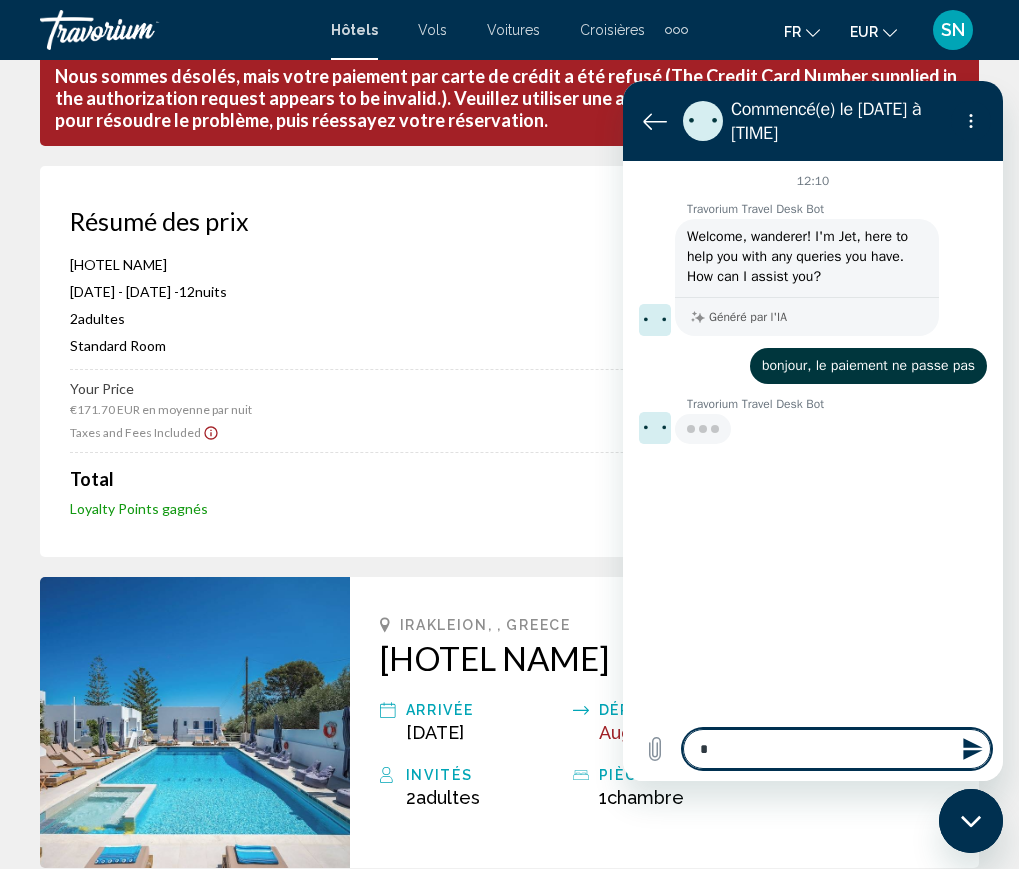 type on "**" 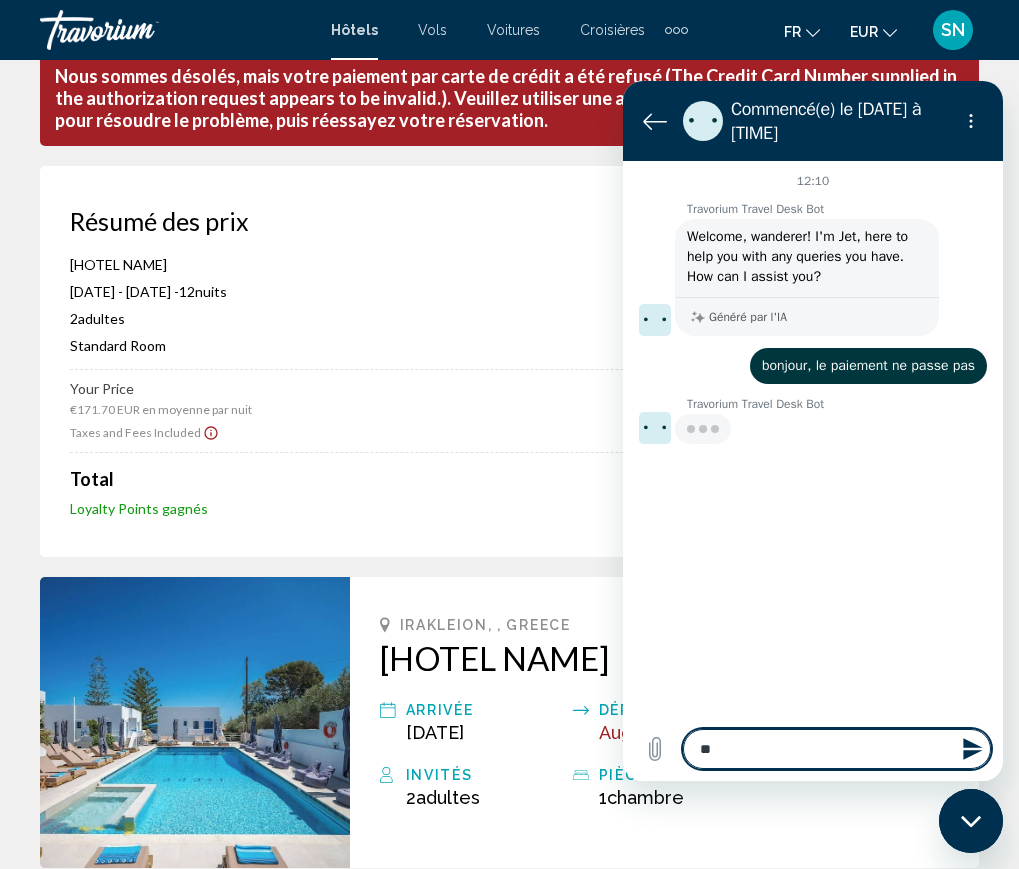 type on "***" 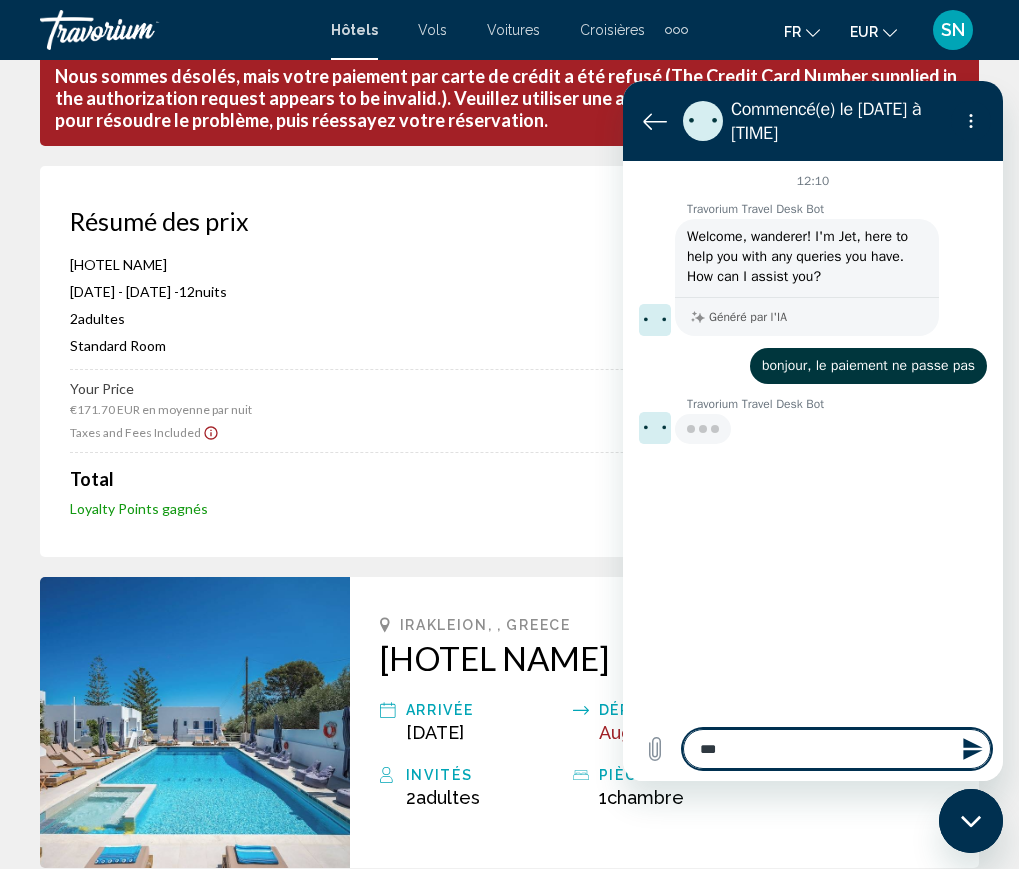 type on "****" 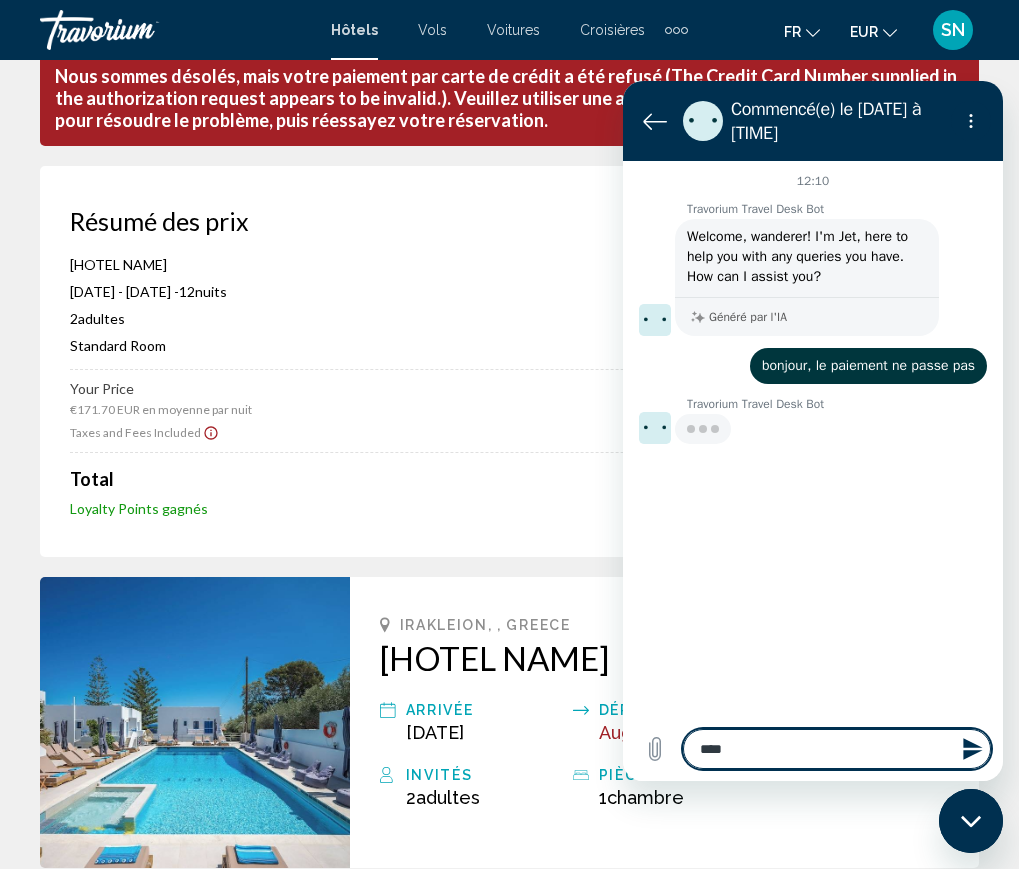 type on "*****" 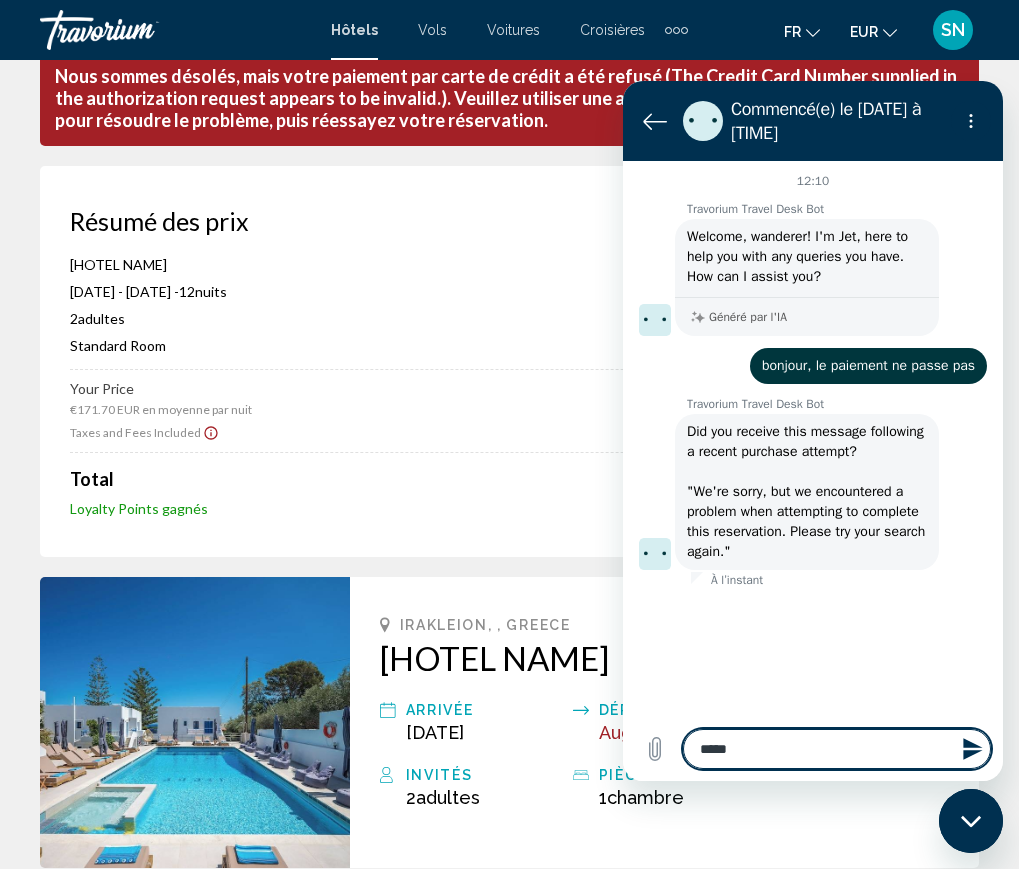 type on "*****" 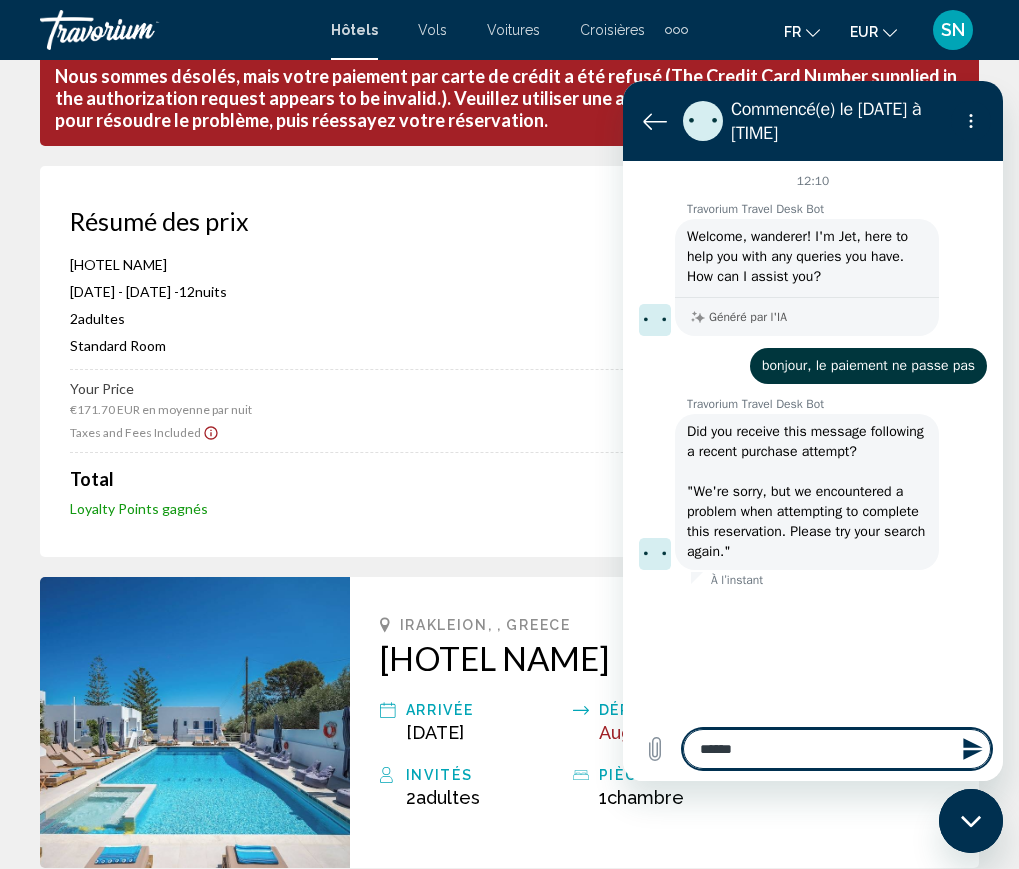 type on "*******" 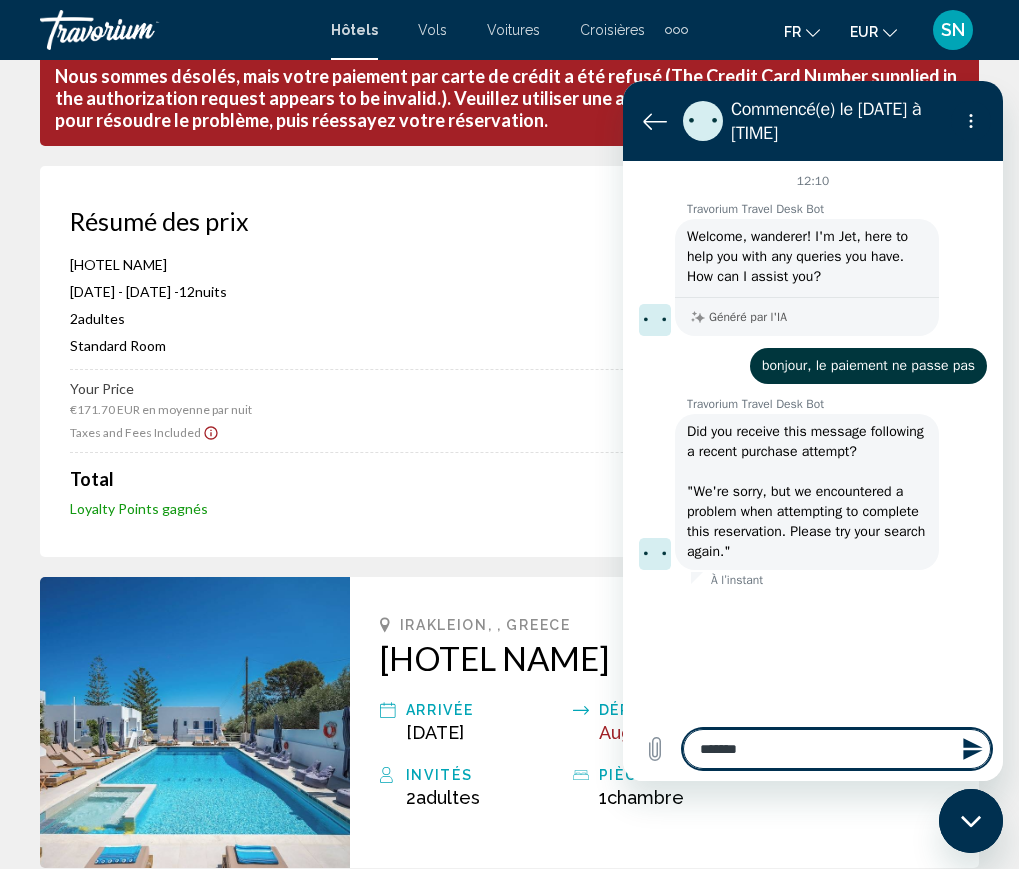 type on "********" 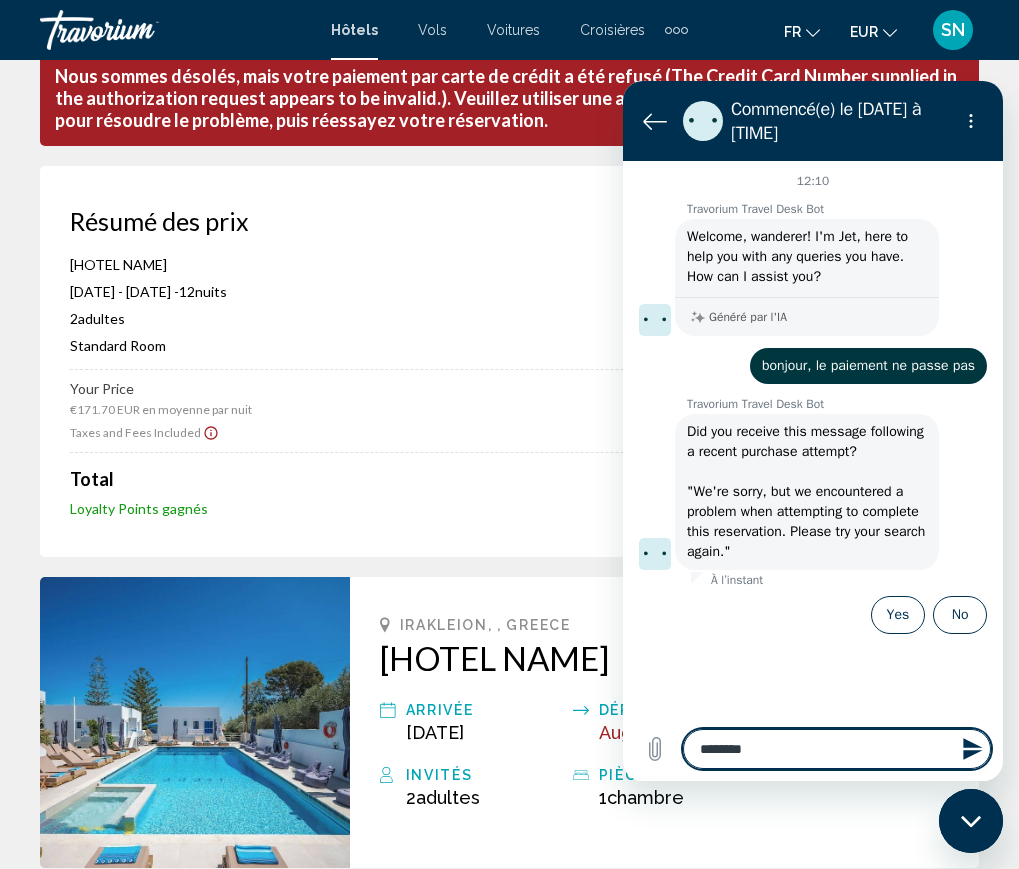 type on "*********" 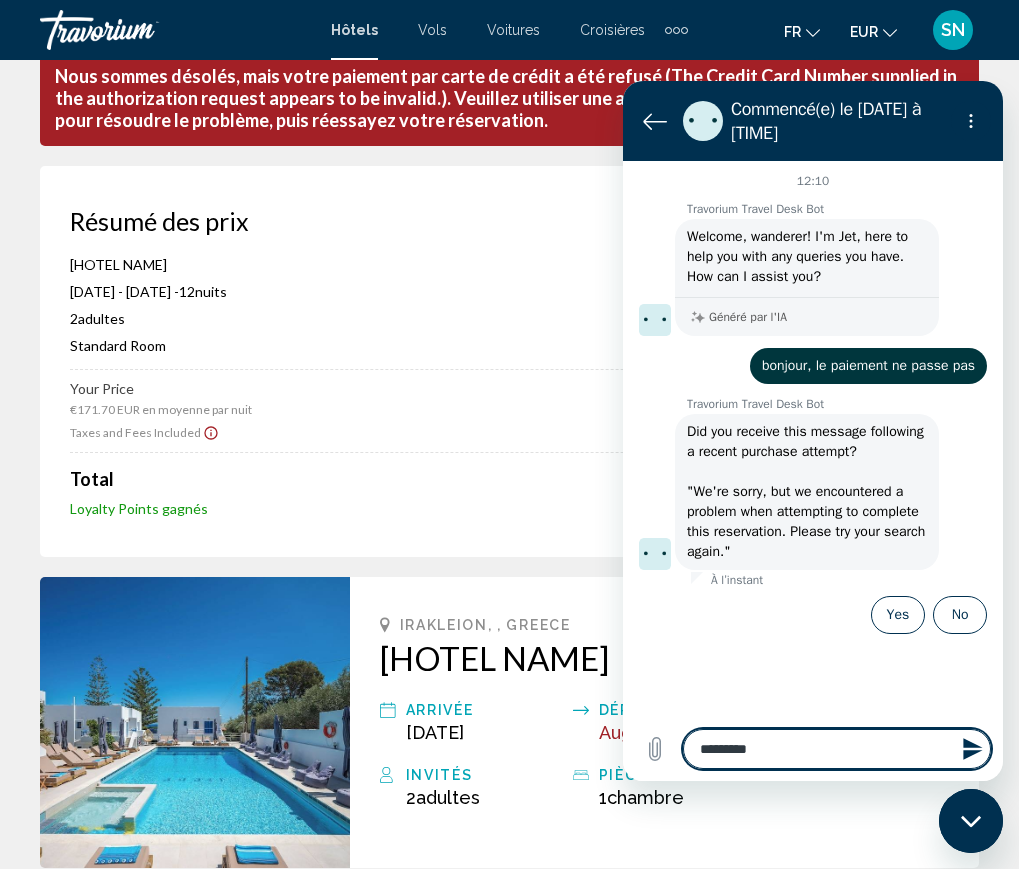 type on "**********" 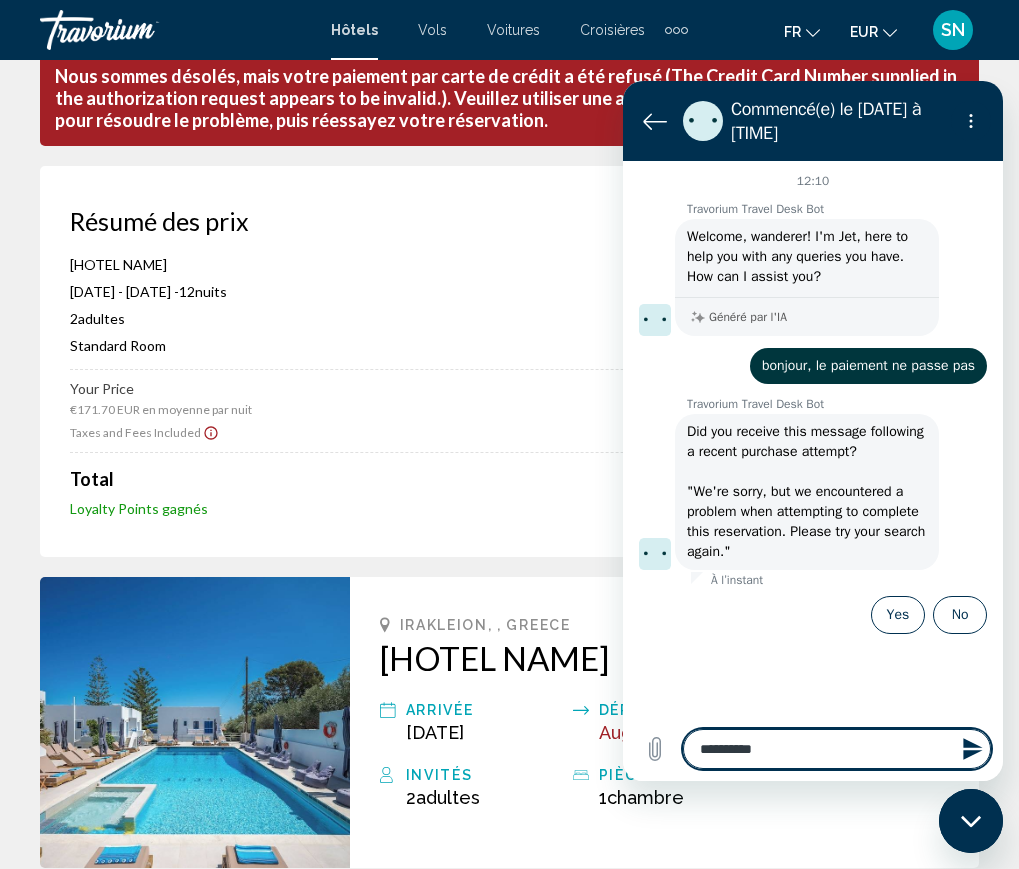 type on "**********" 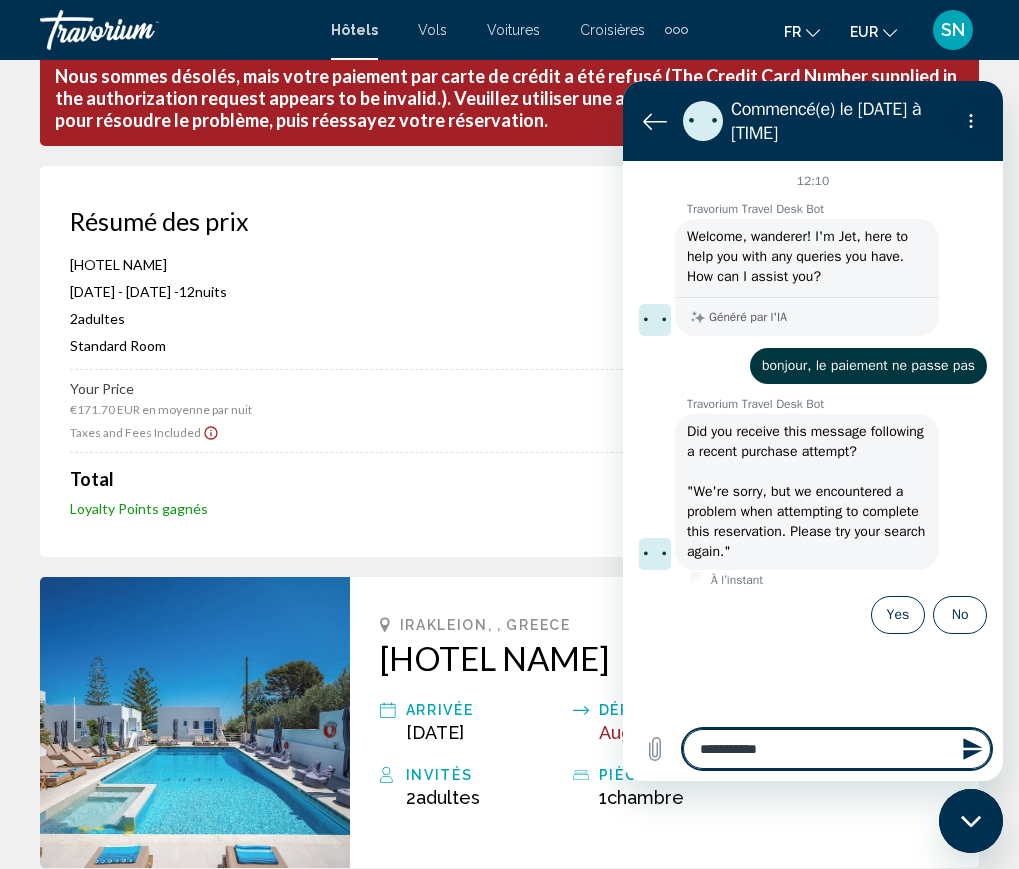 type on "**********" 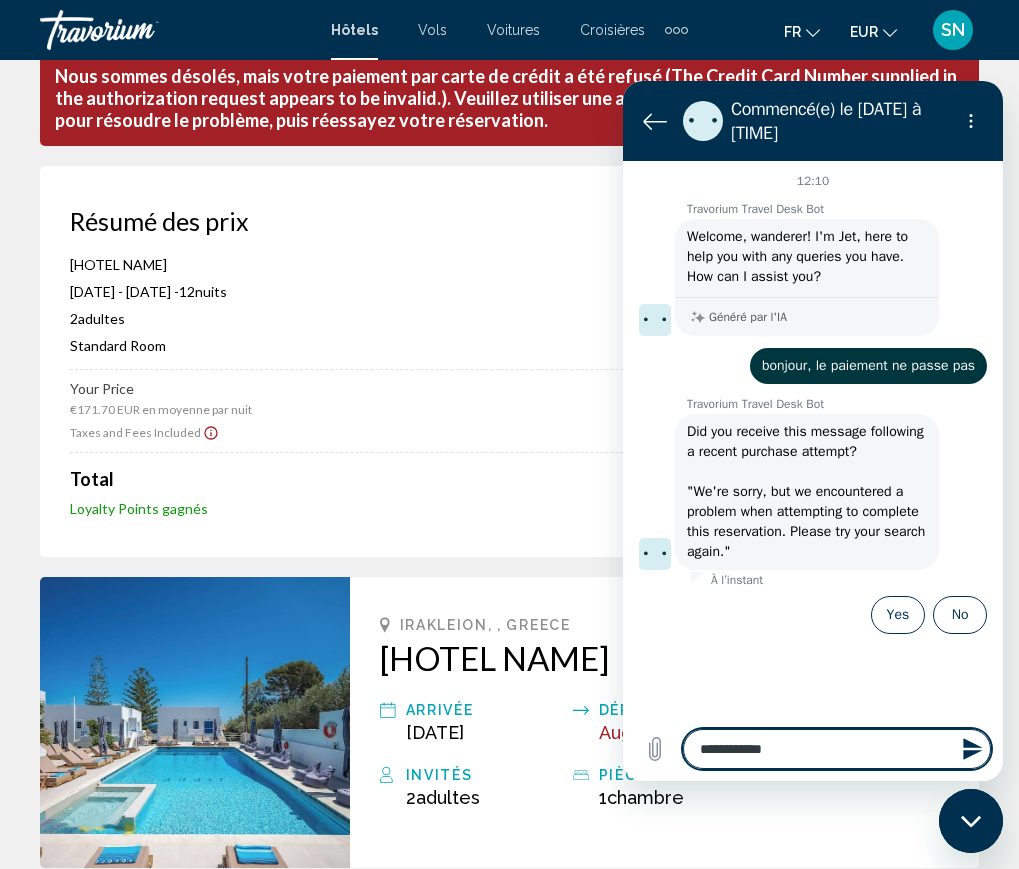 type on "**********" 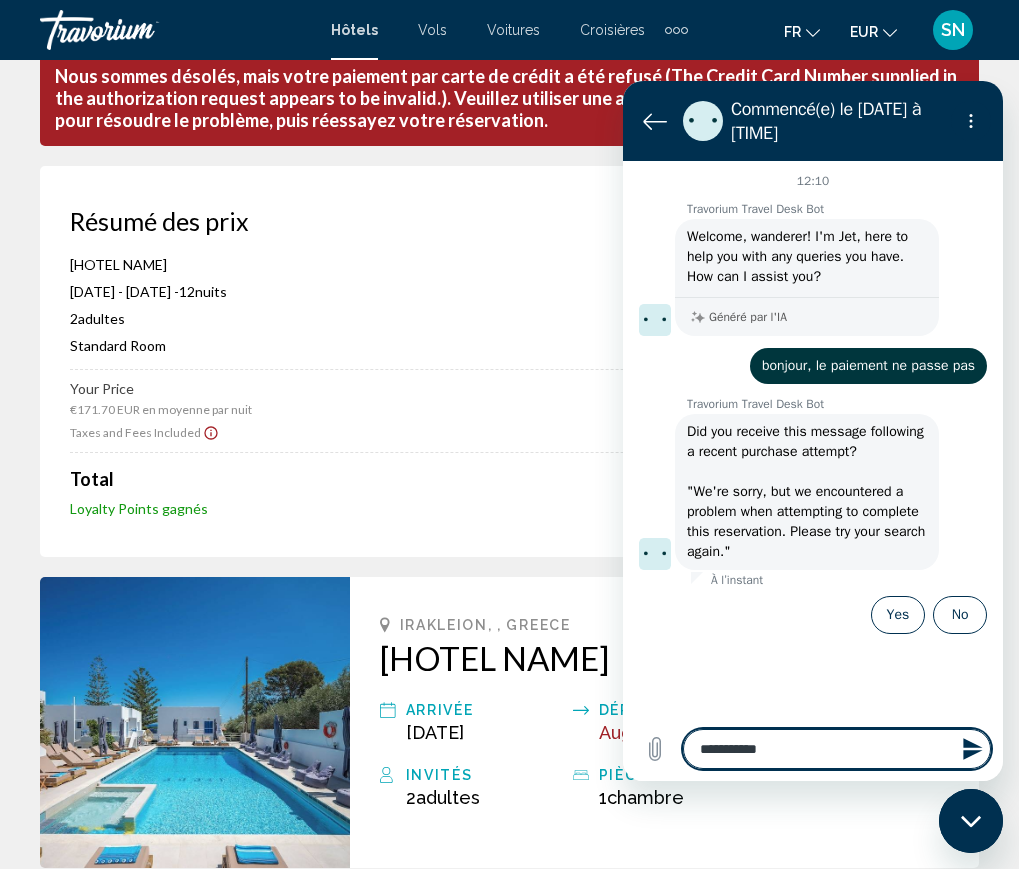 type on "**********" 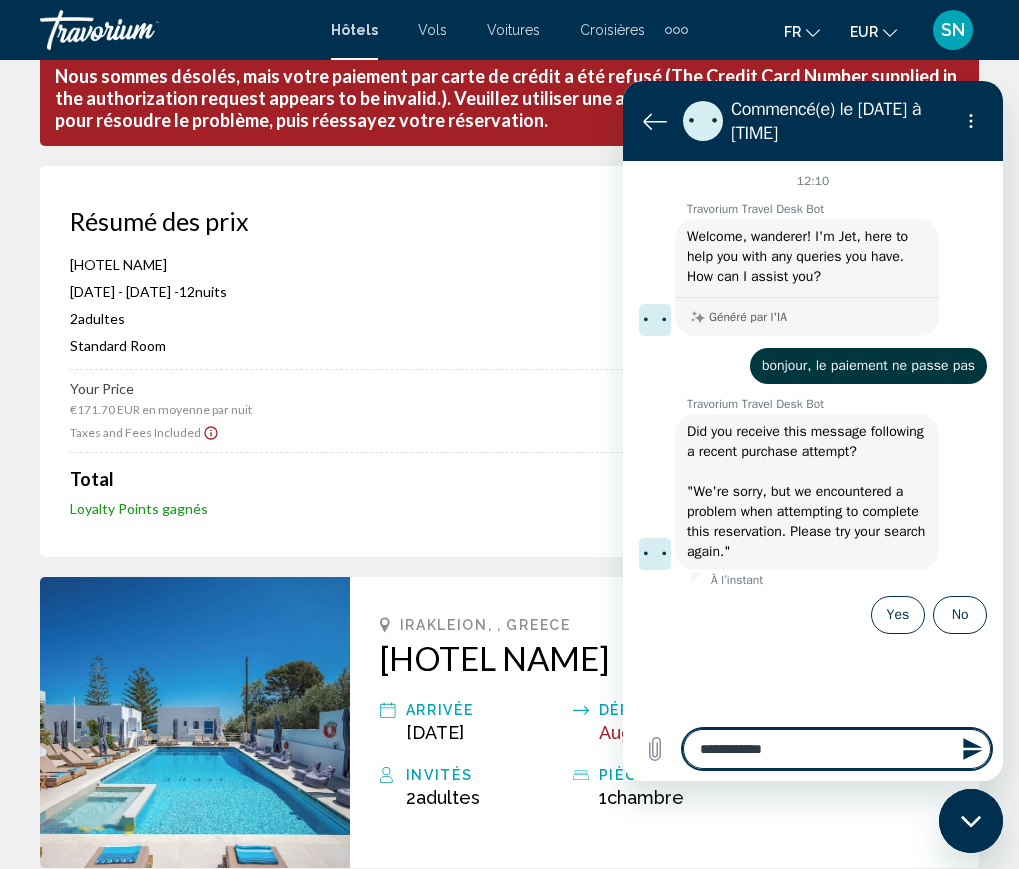 type on "**********" 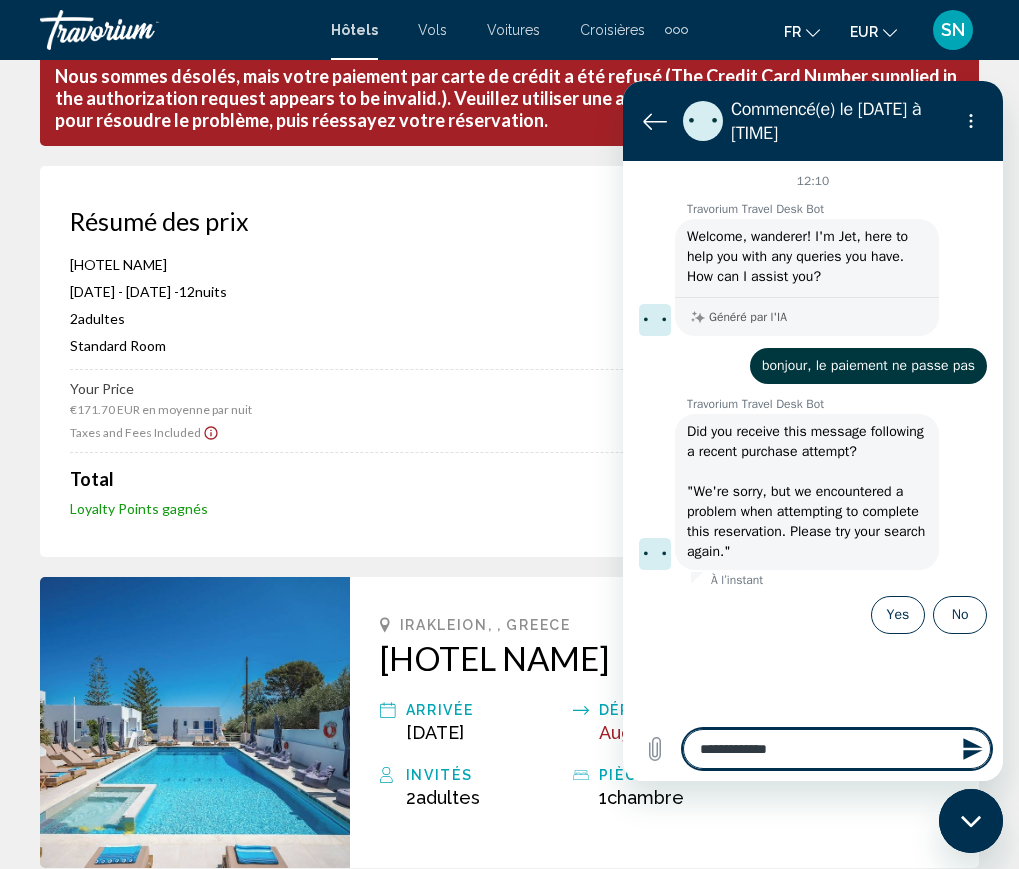 type on "**********" 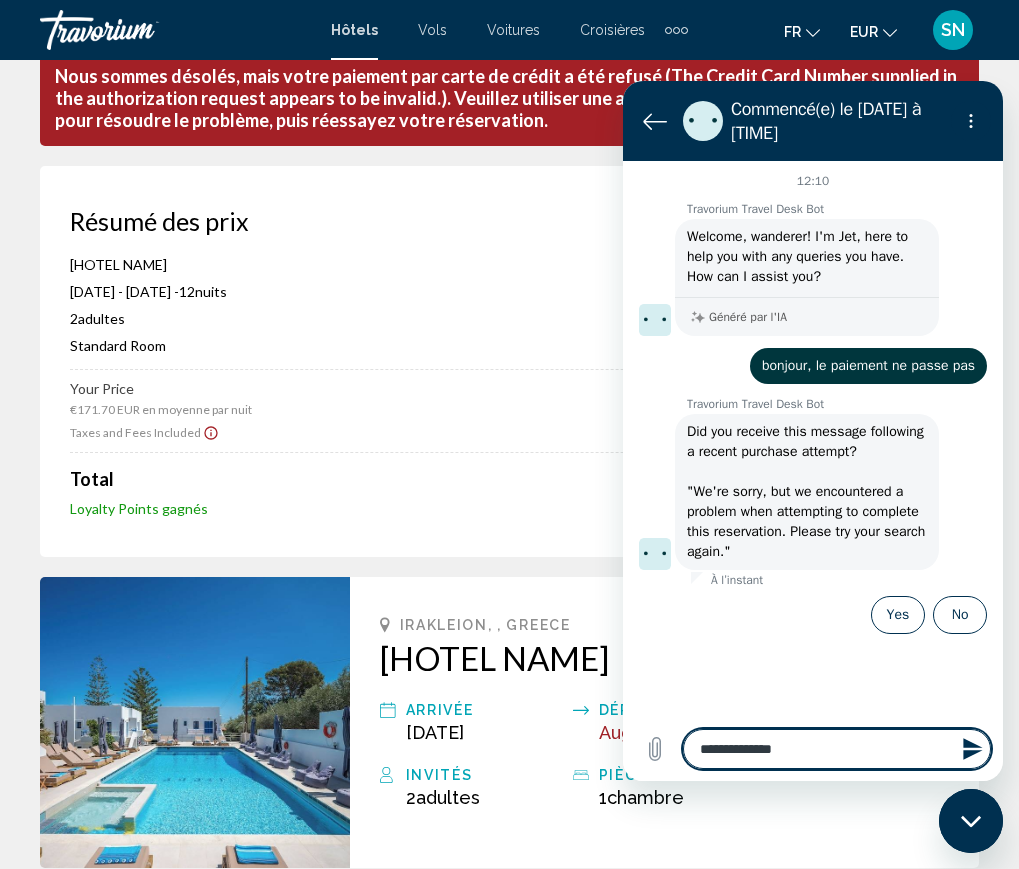 type on "**********" 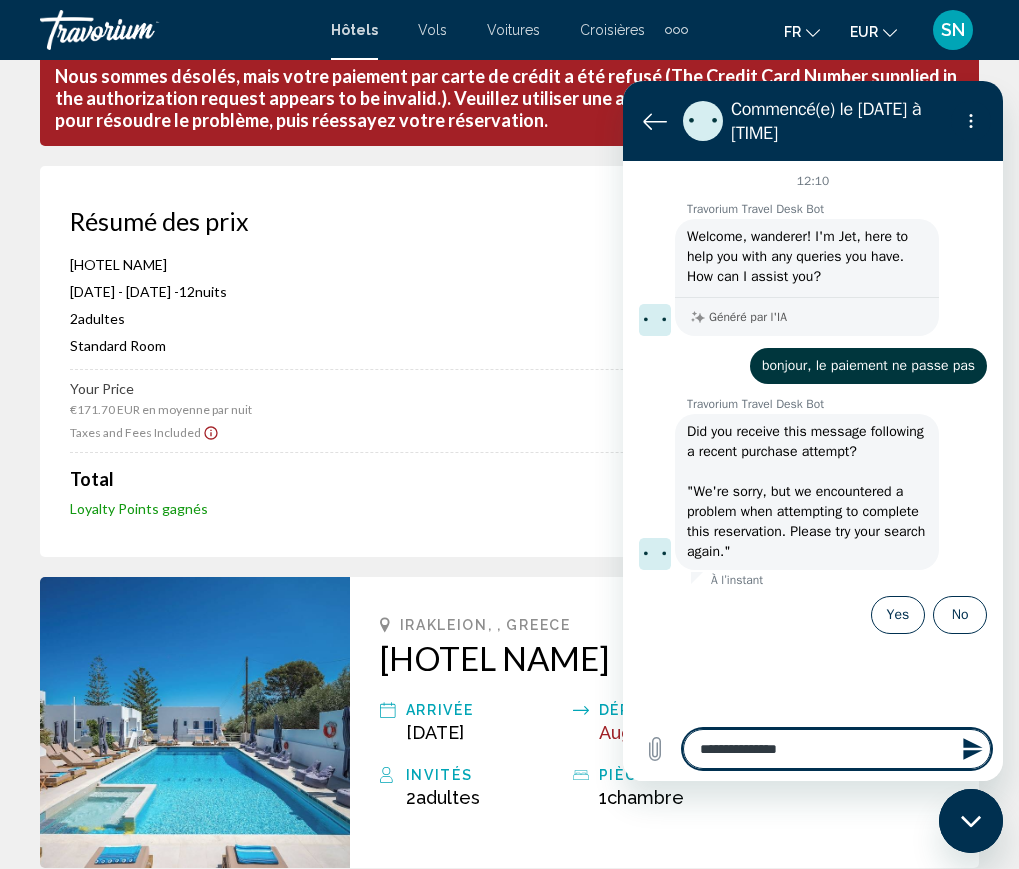 type on "**********" 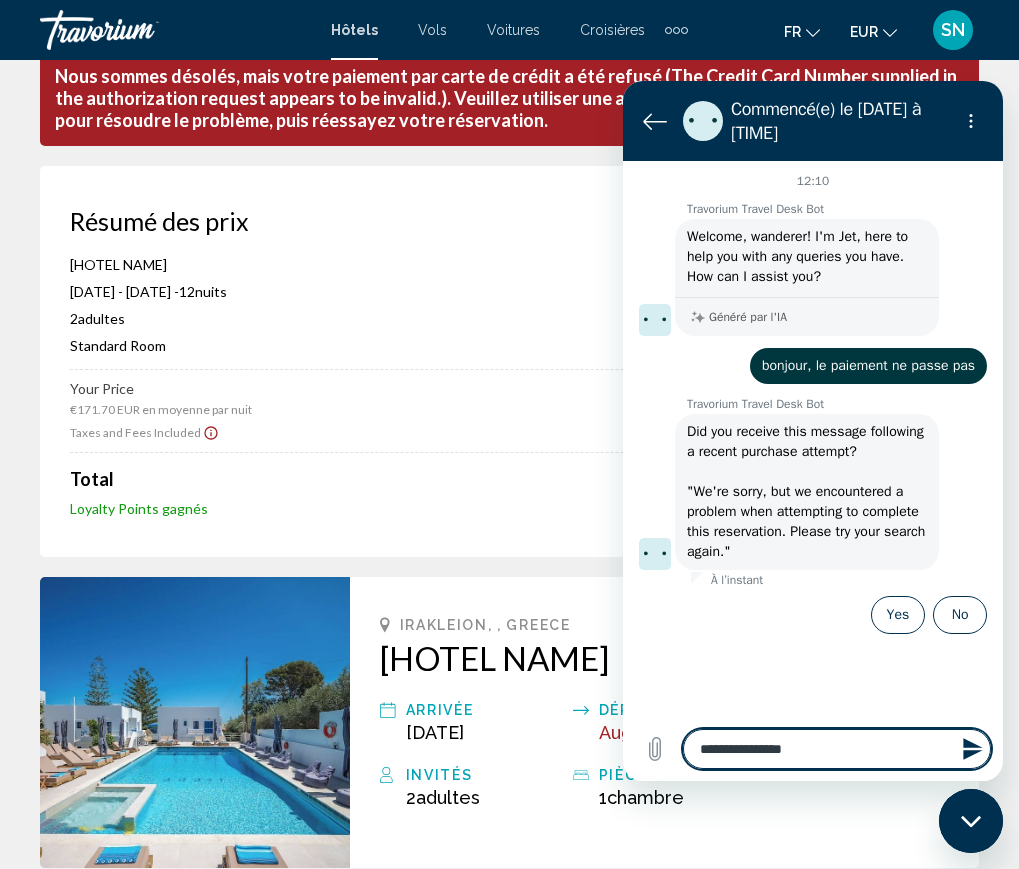 type on "**********" 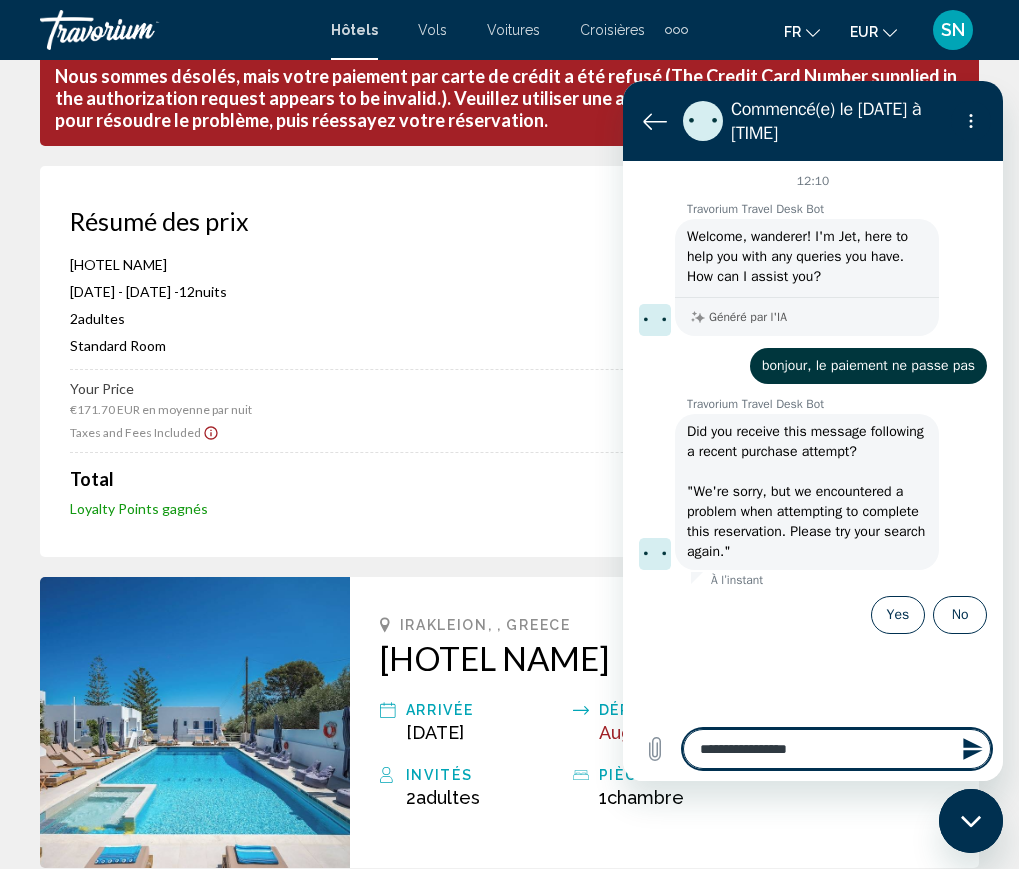 type on "*" 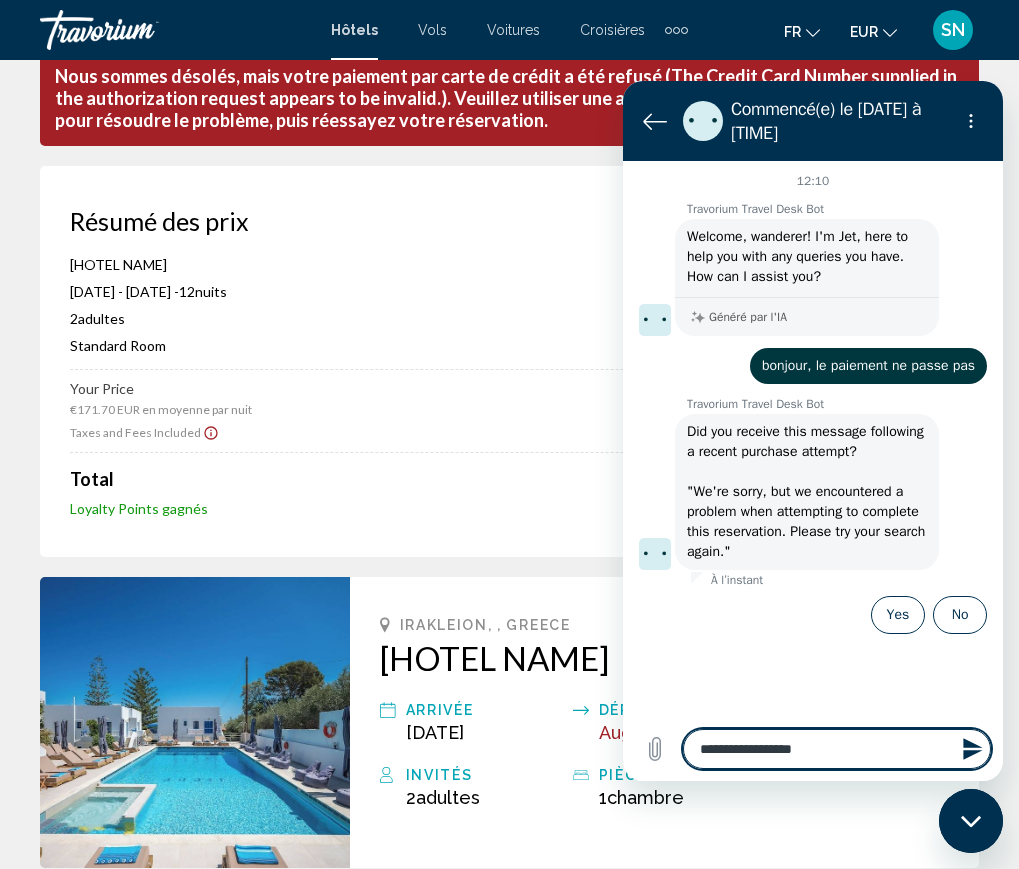 type on "**********" 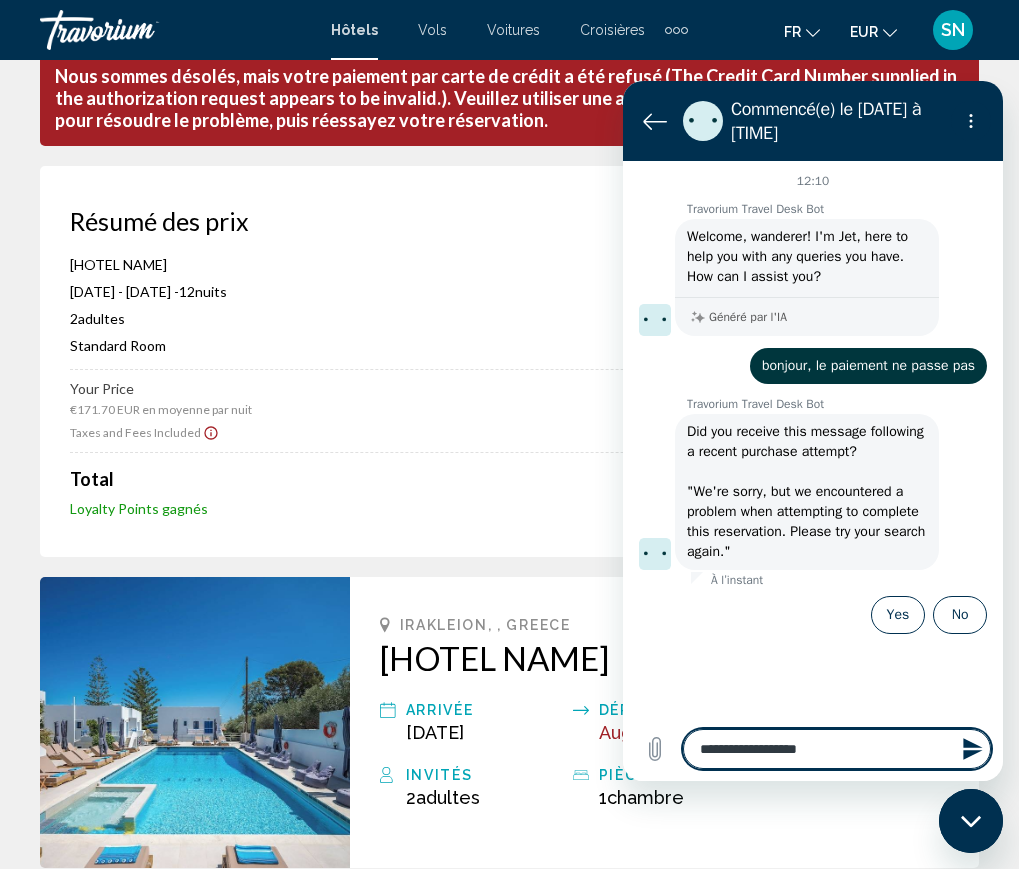 type on "**********" 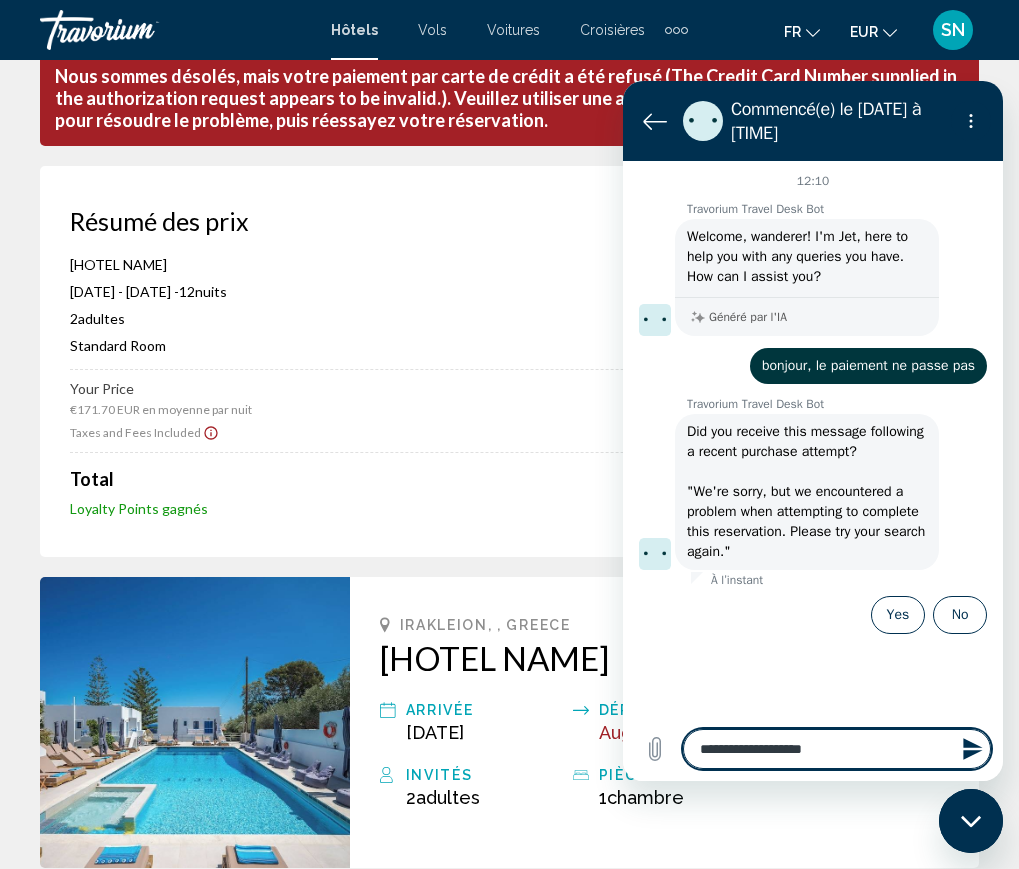 type on "**********" 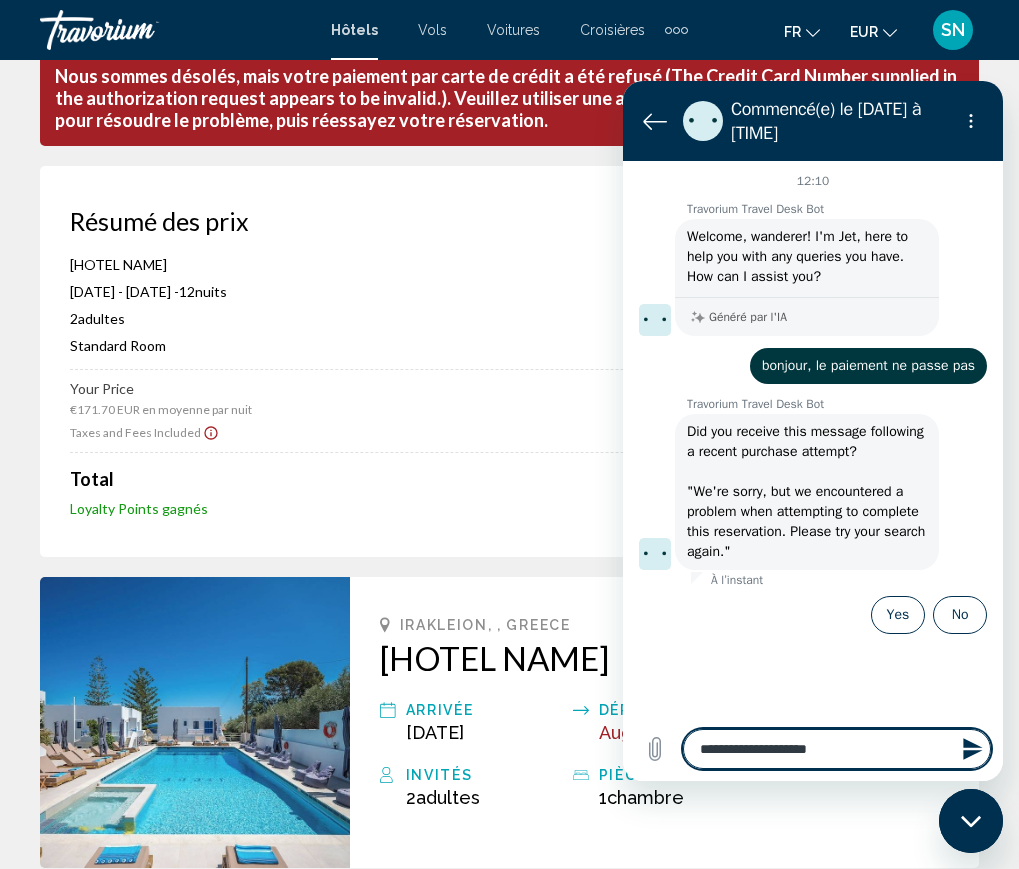 type on "**********" 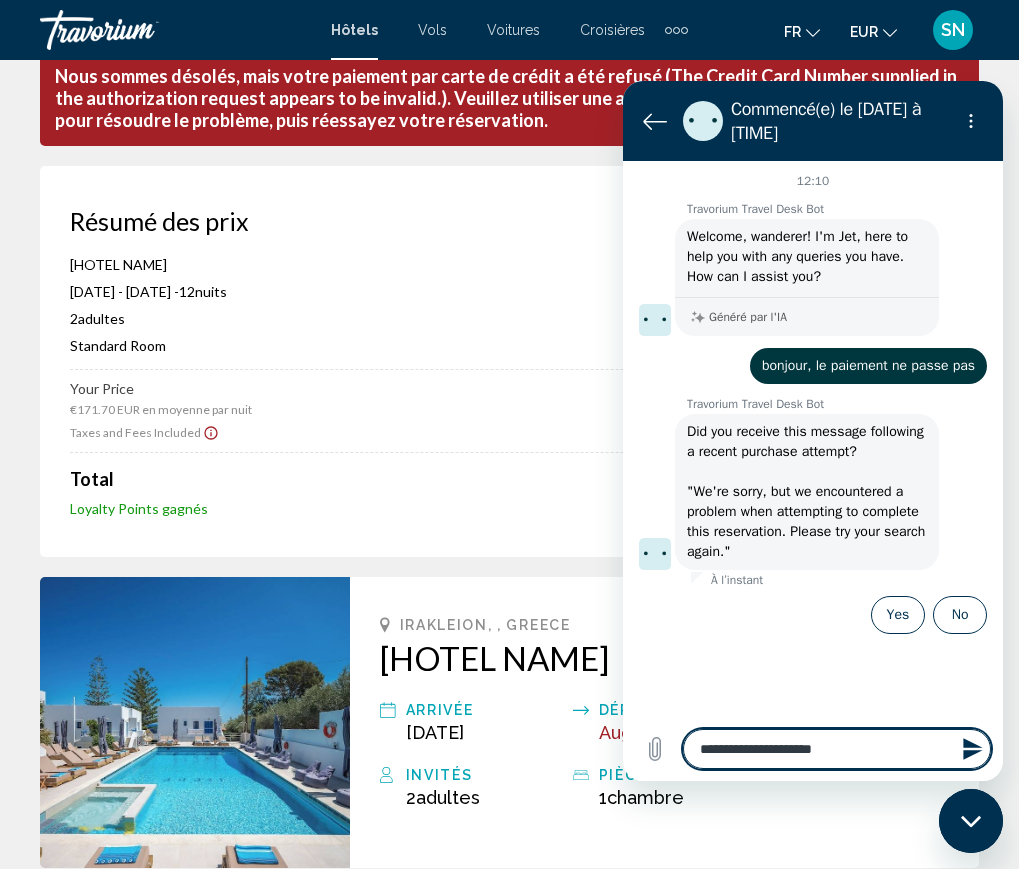 type on "**********" 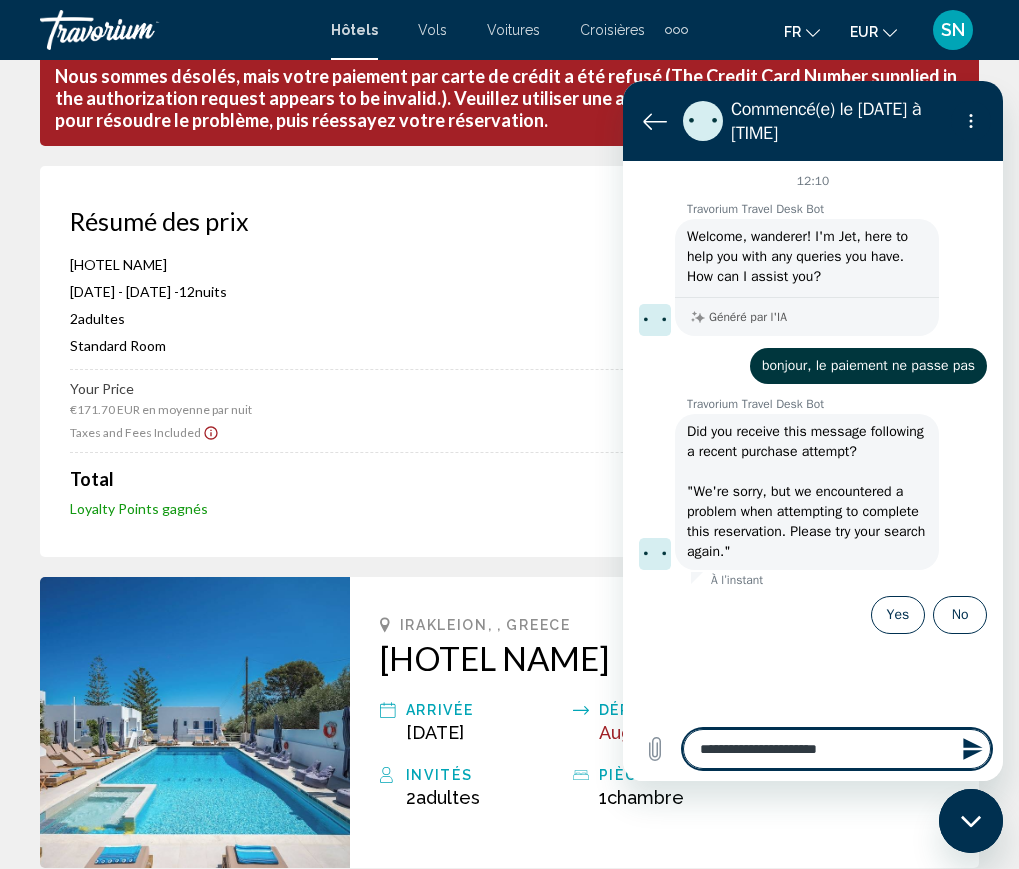 type on "**********" 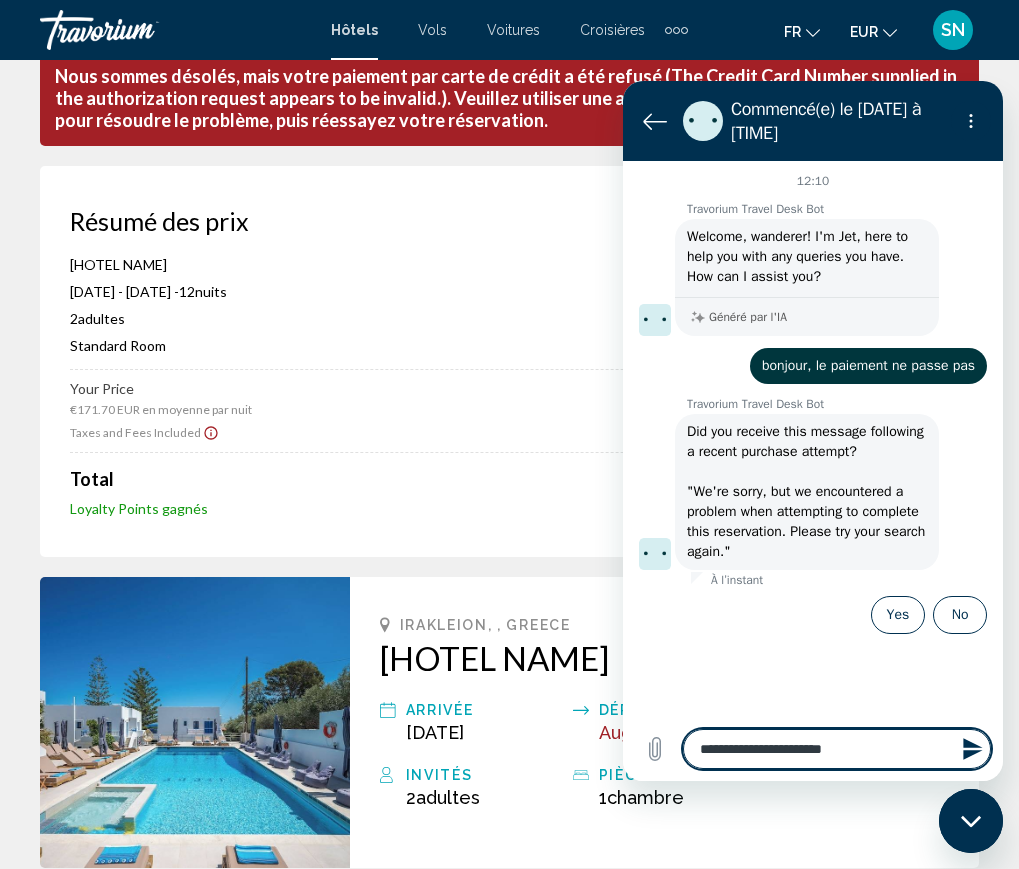 type on "**********" 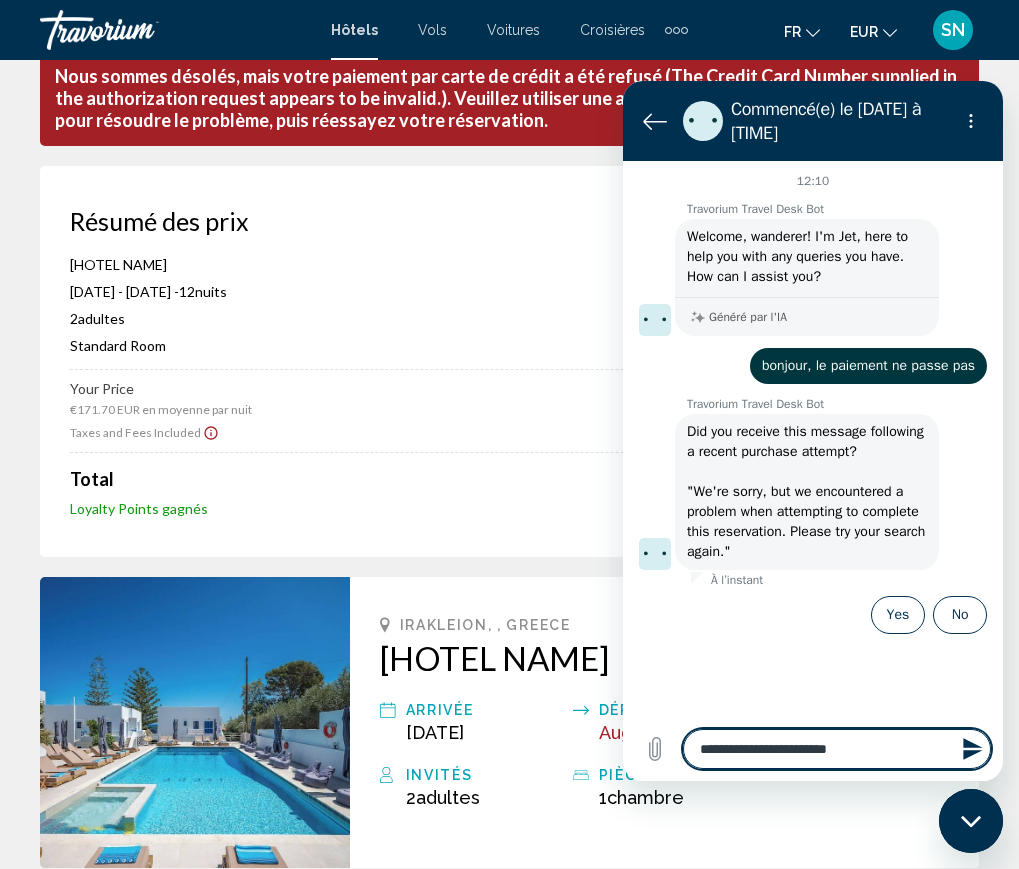 type on "**********" 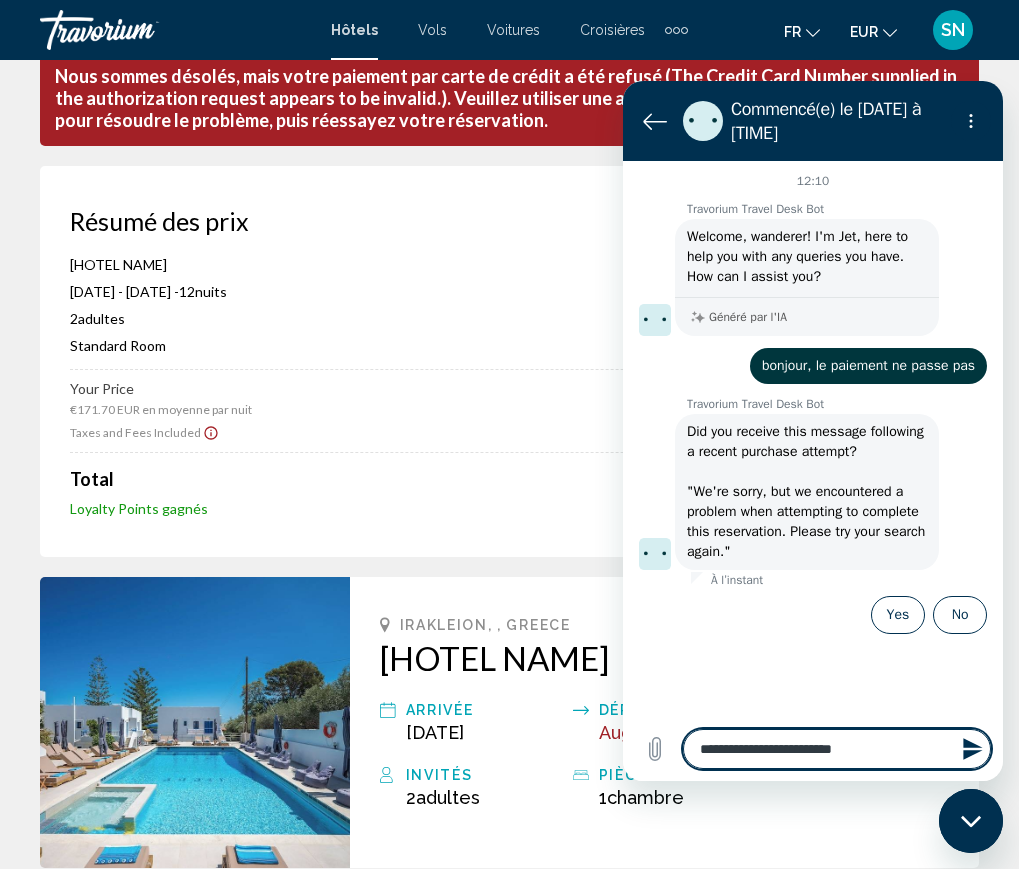 type on "**********" 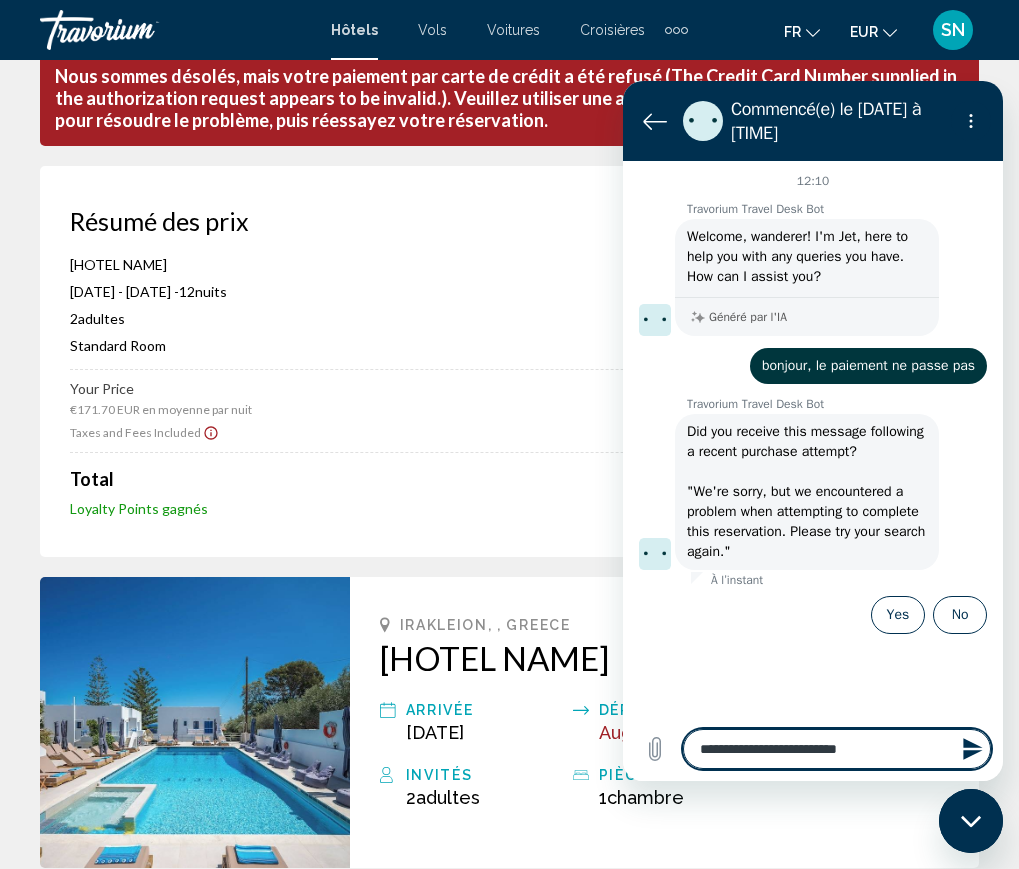 type on "**********" 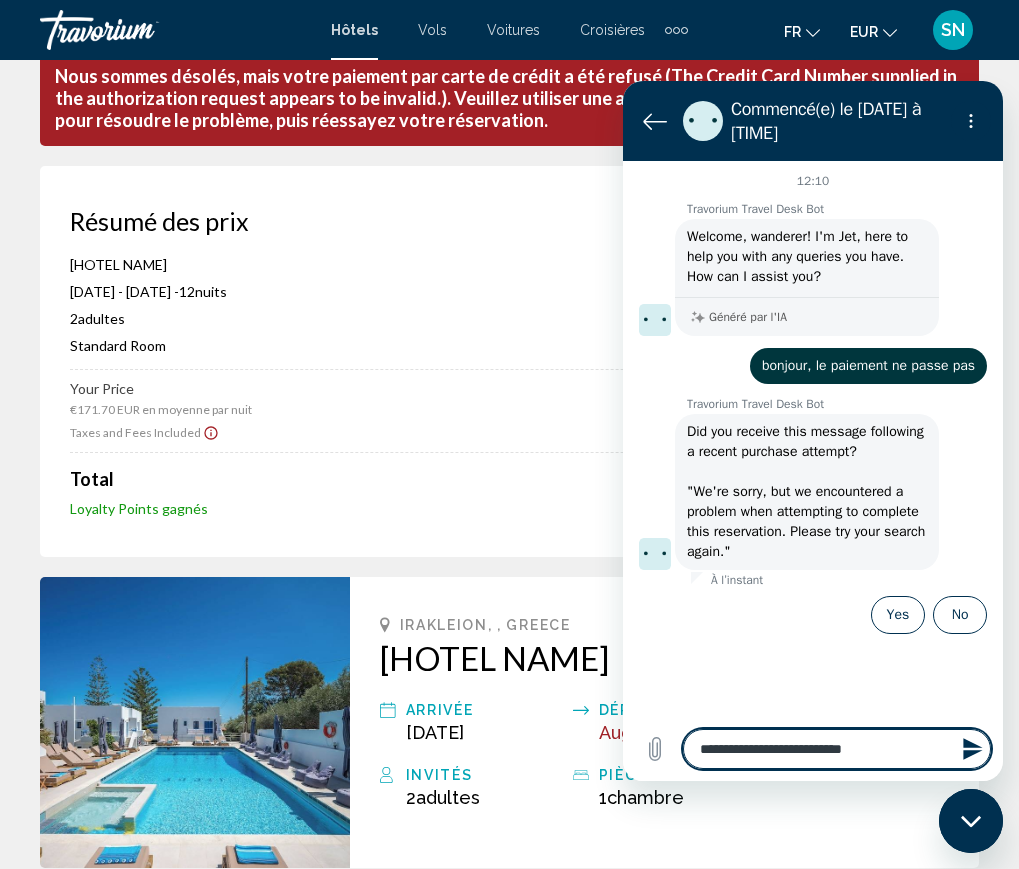 type on "**********" 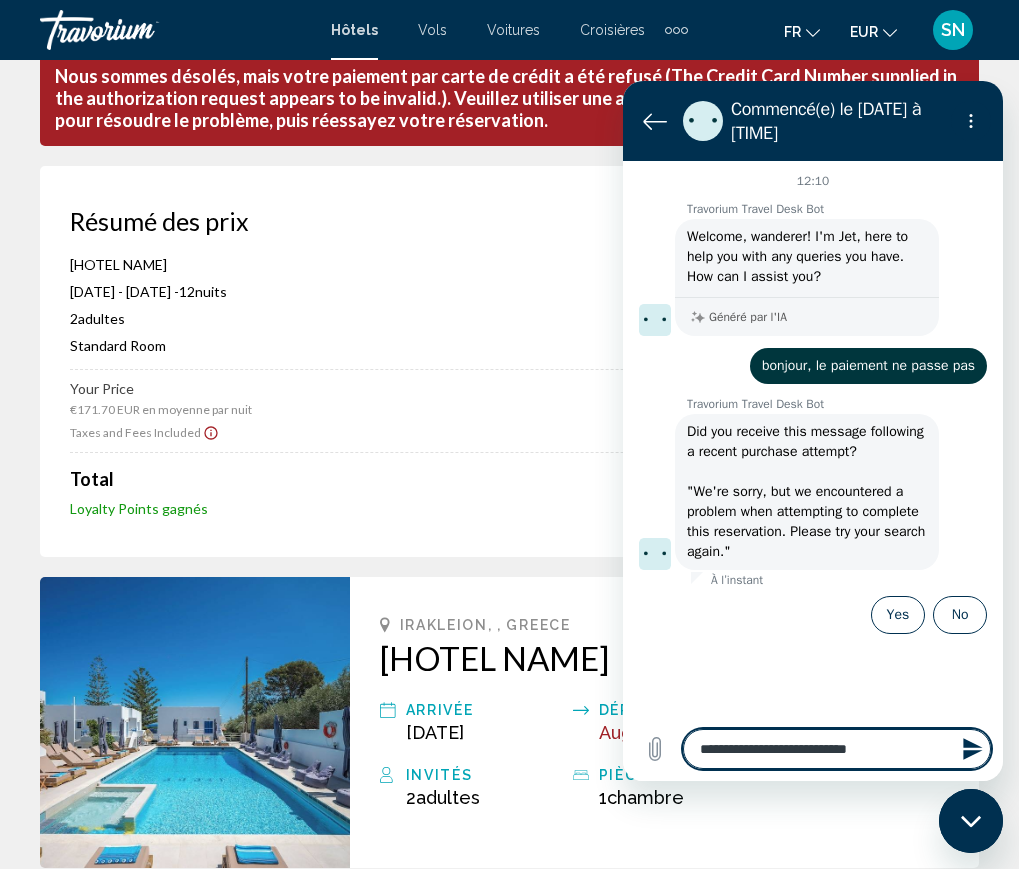 type on "**********" 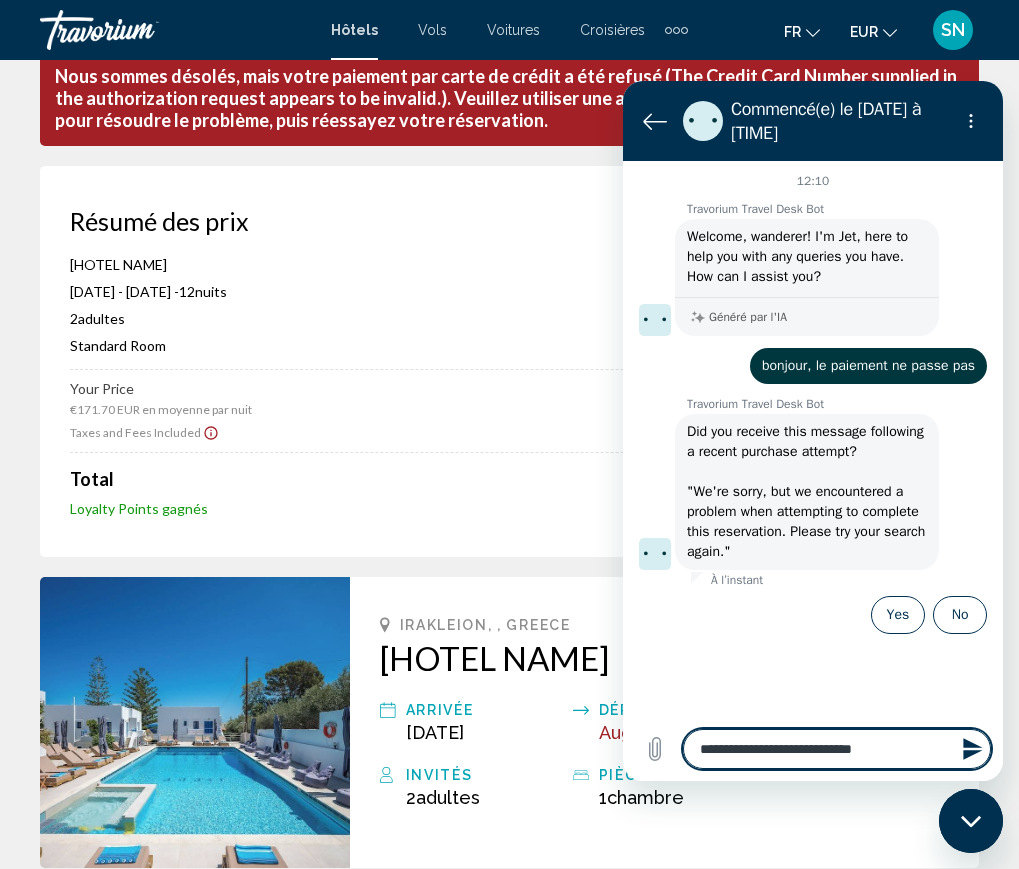 type on "**********" 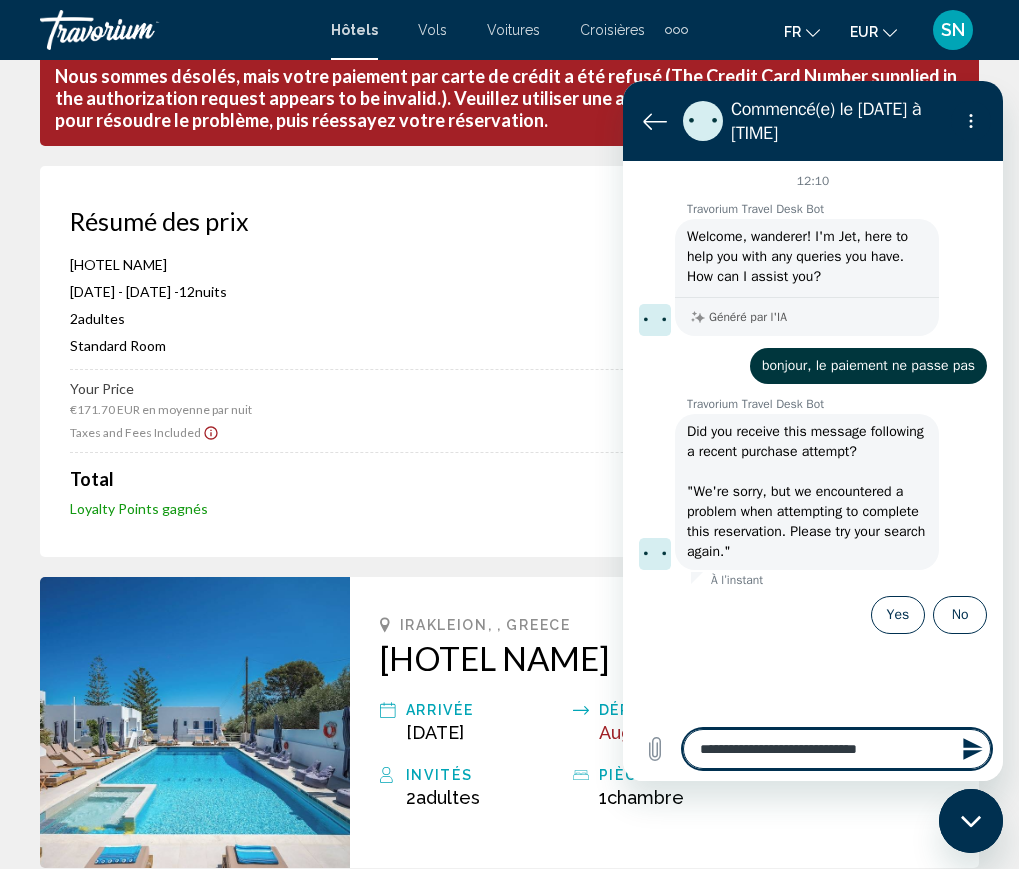 type on "**********" 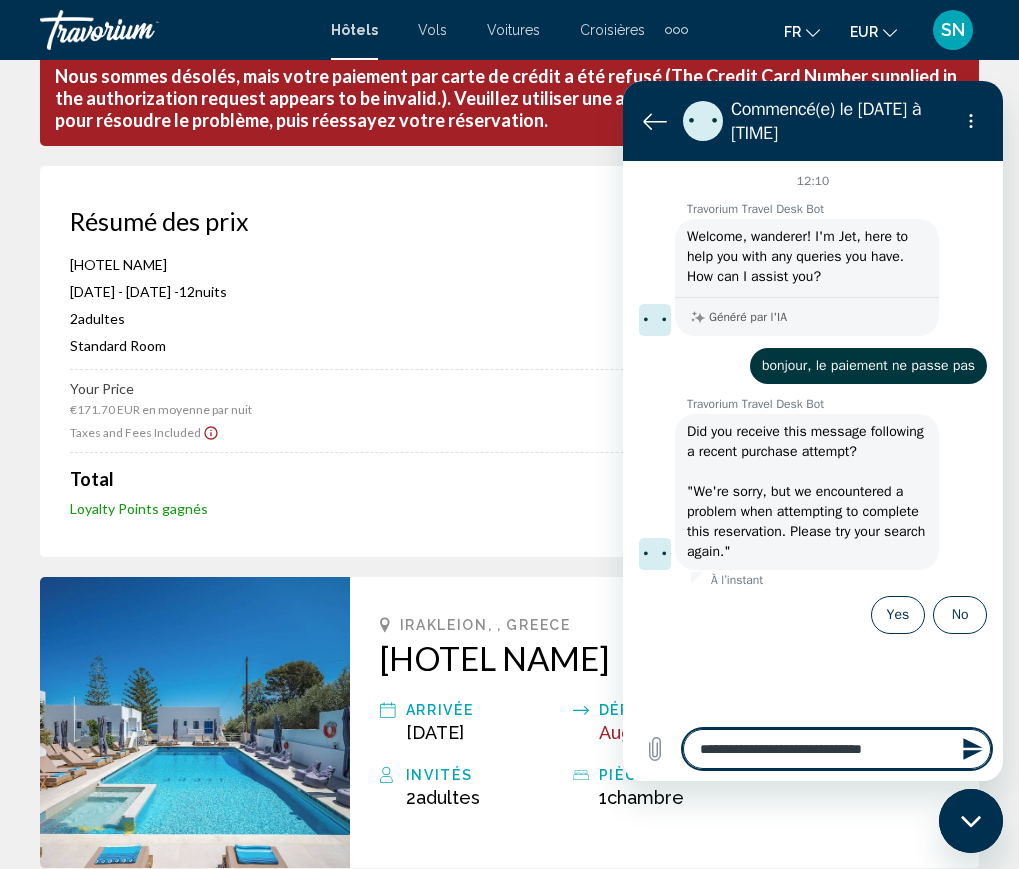 type on "**********" 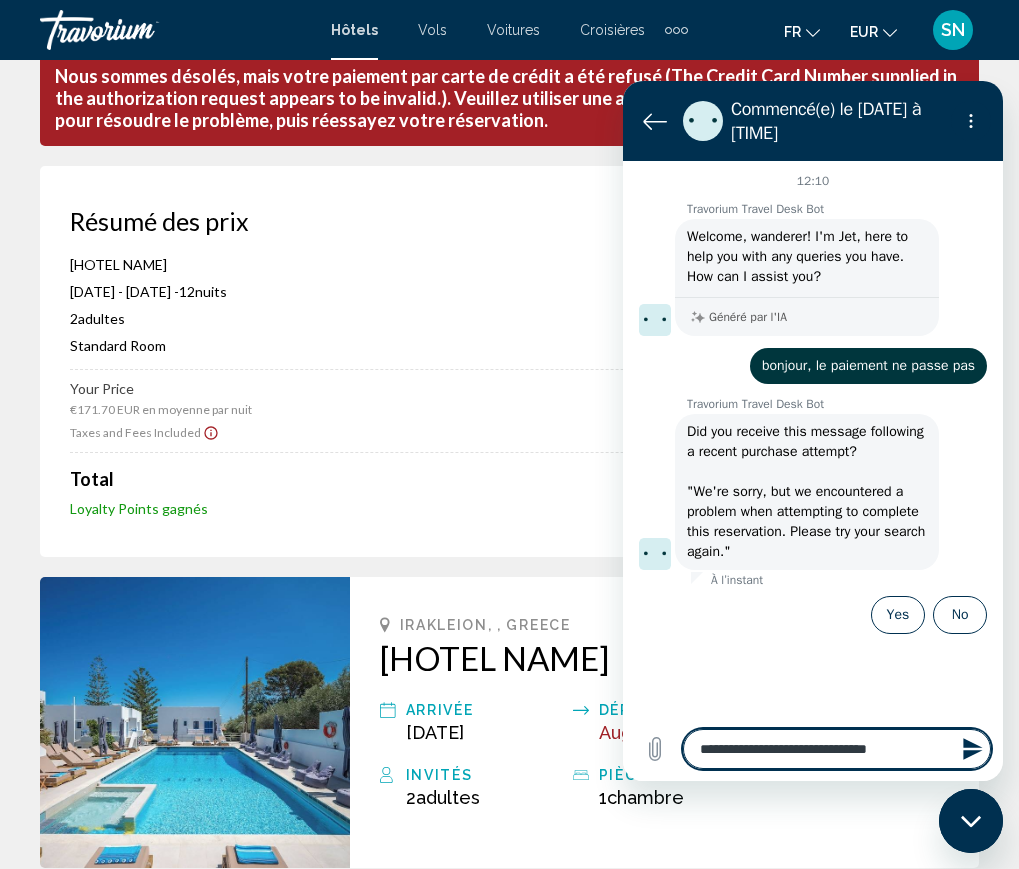 type on "**********" 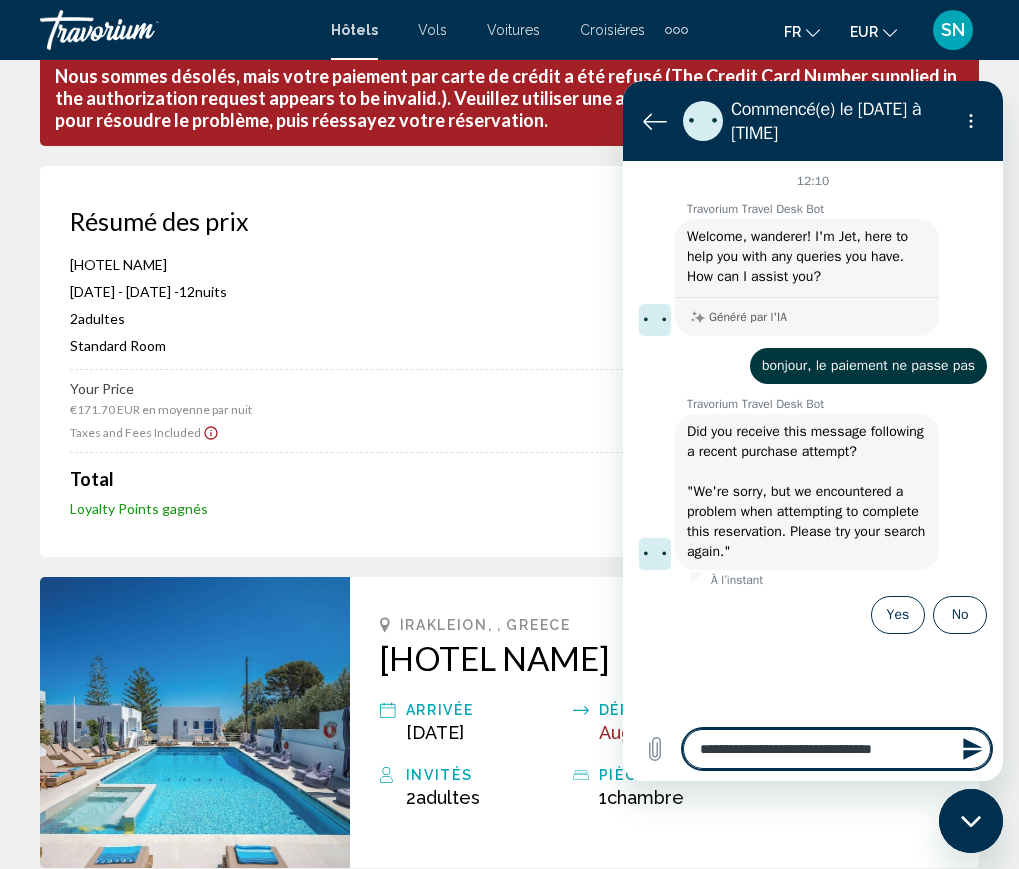 type on "**********" 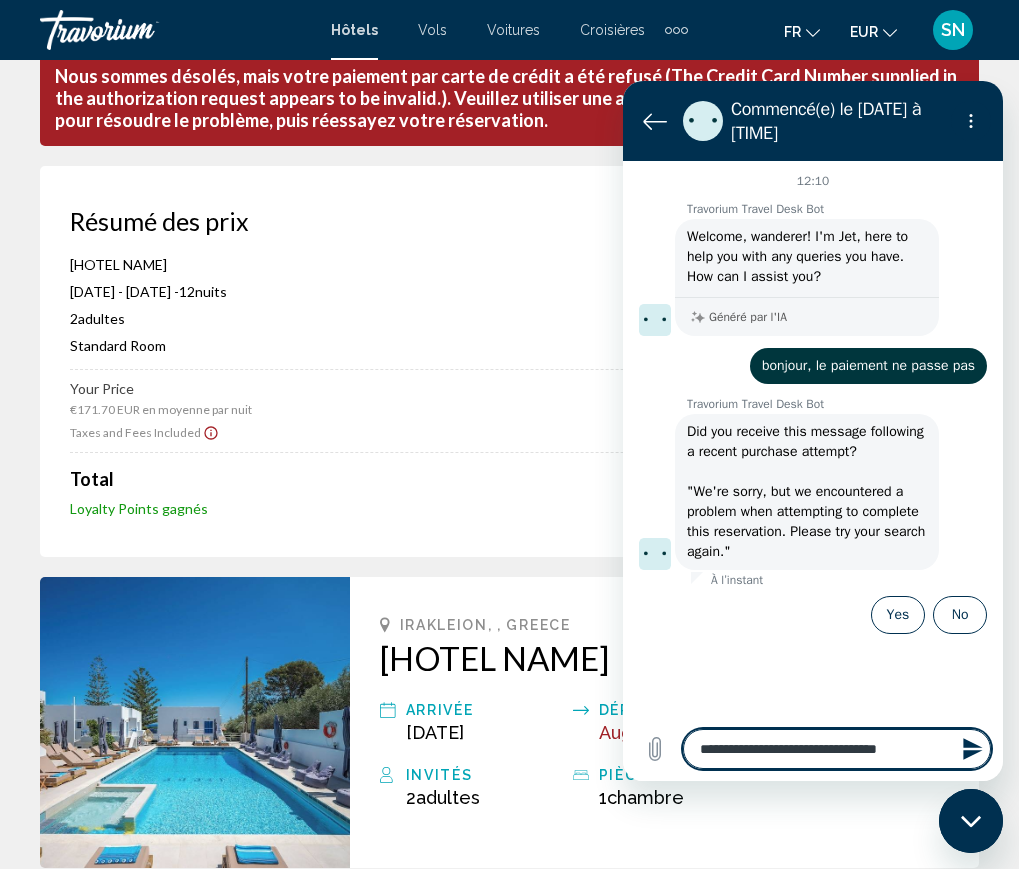 type on "**********" 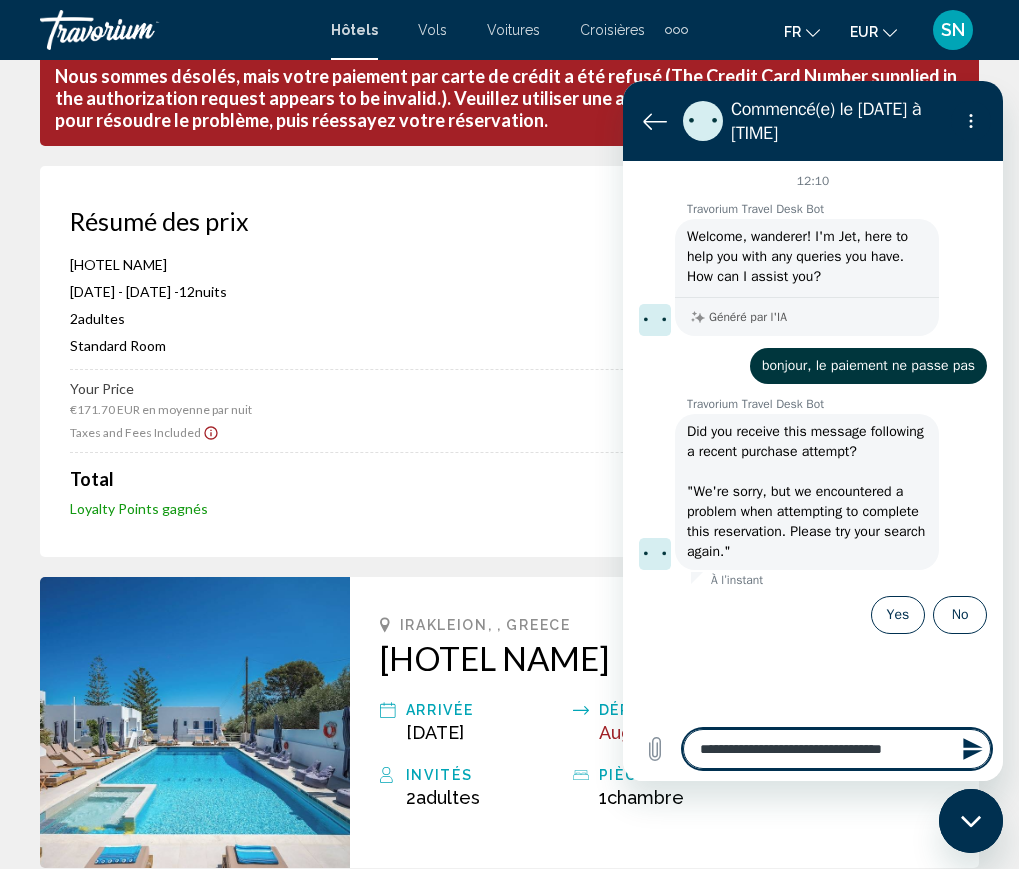 type on "**********" 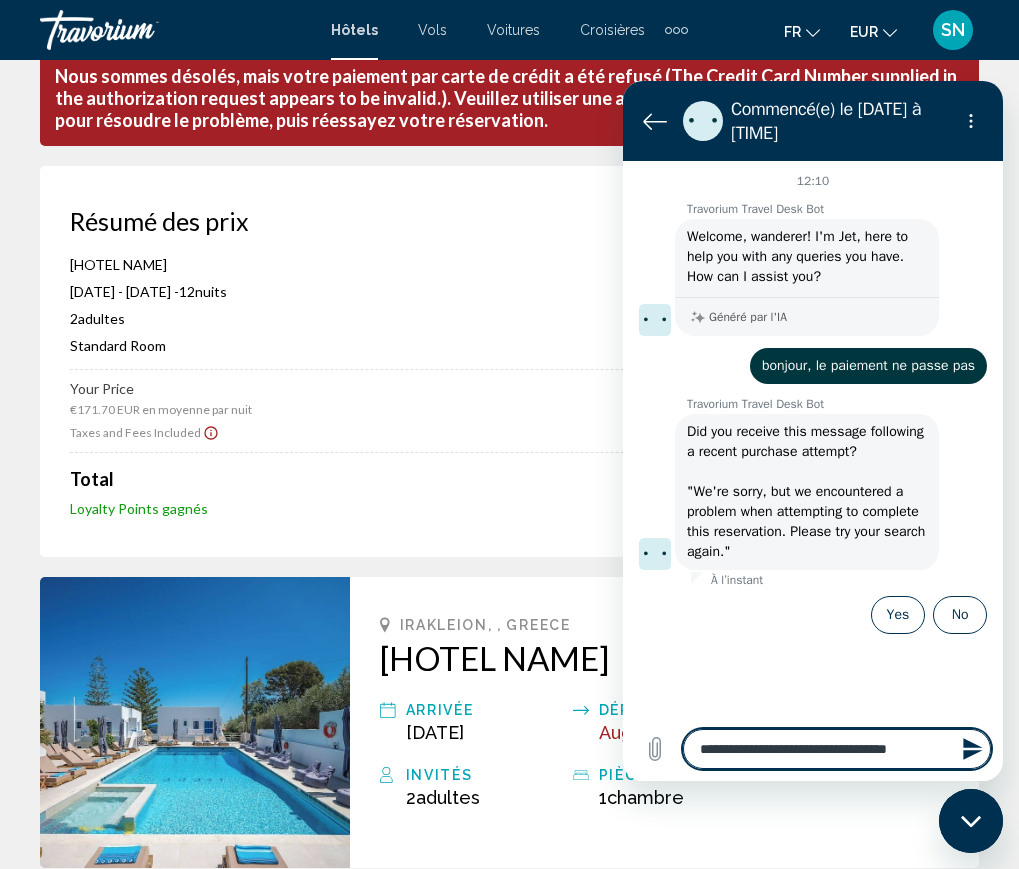 type on "**********" 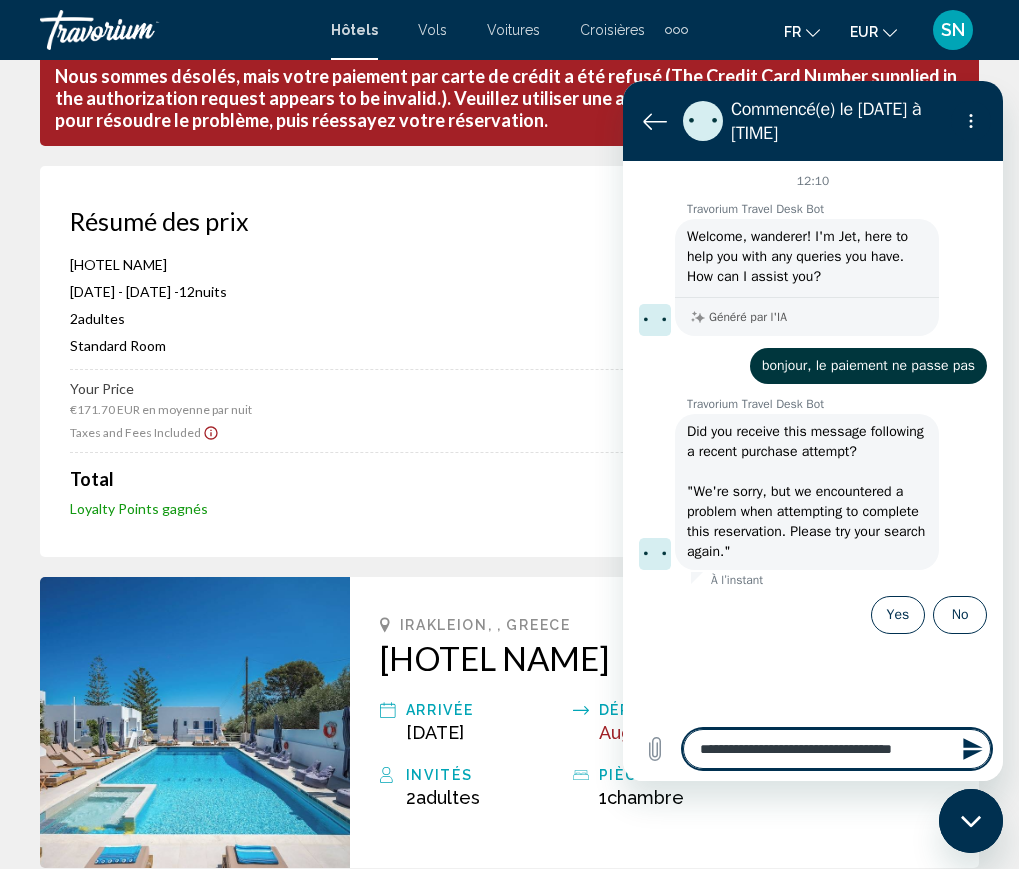 type on "**********" 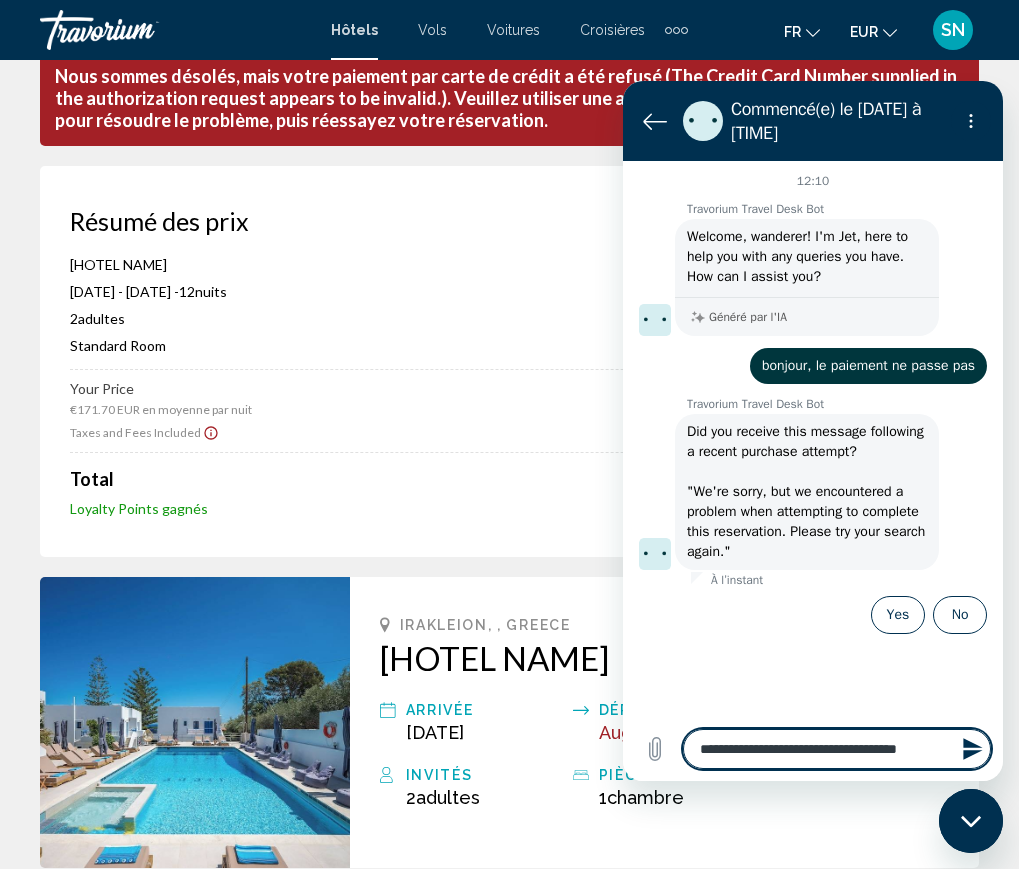 type on "**********" 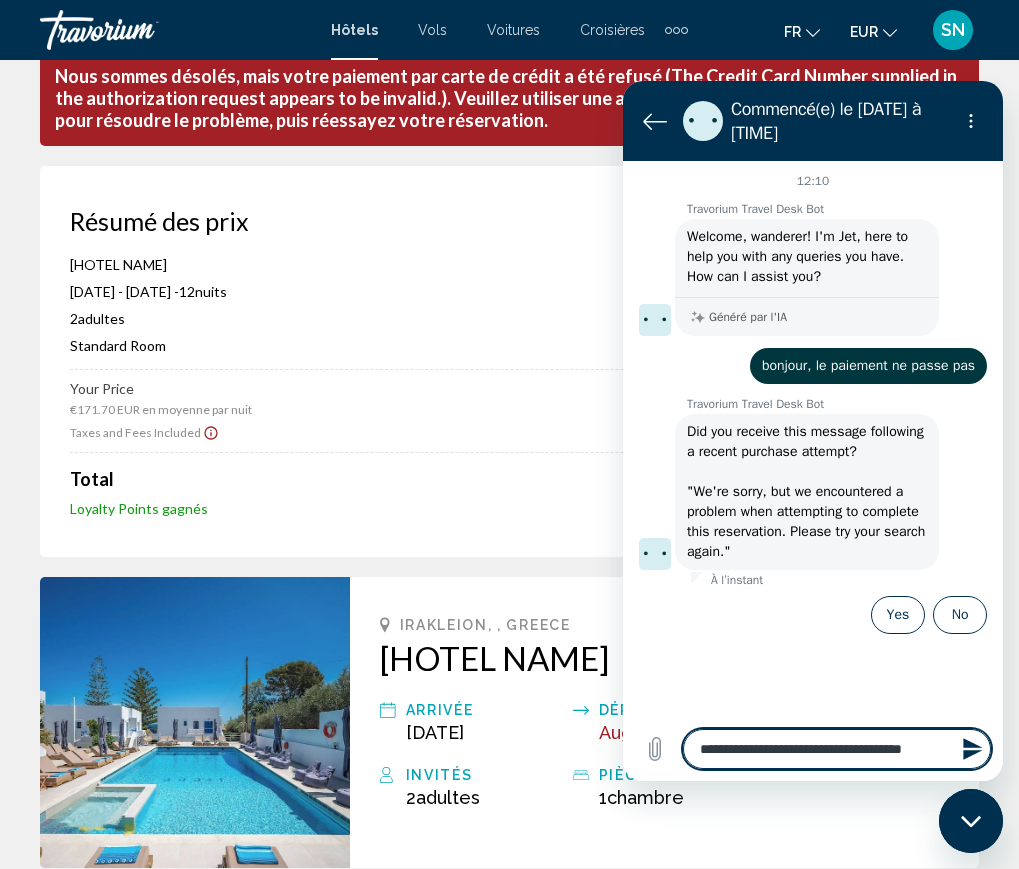 type on "**********" 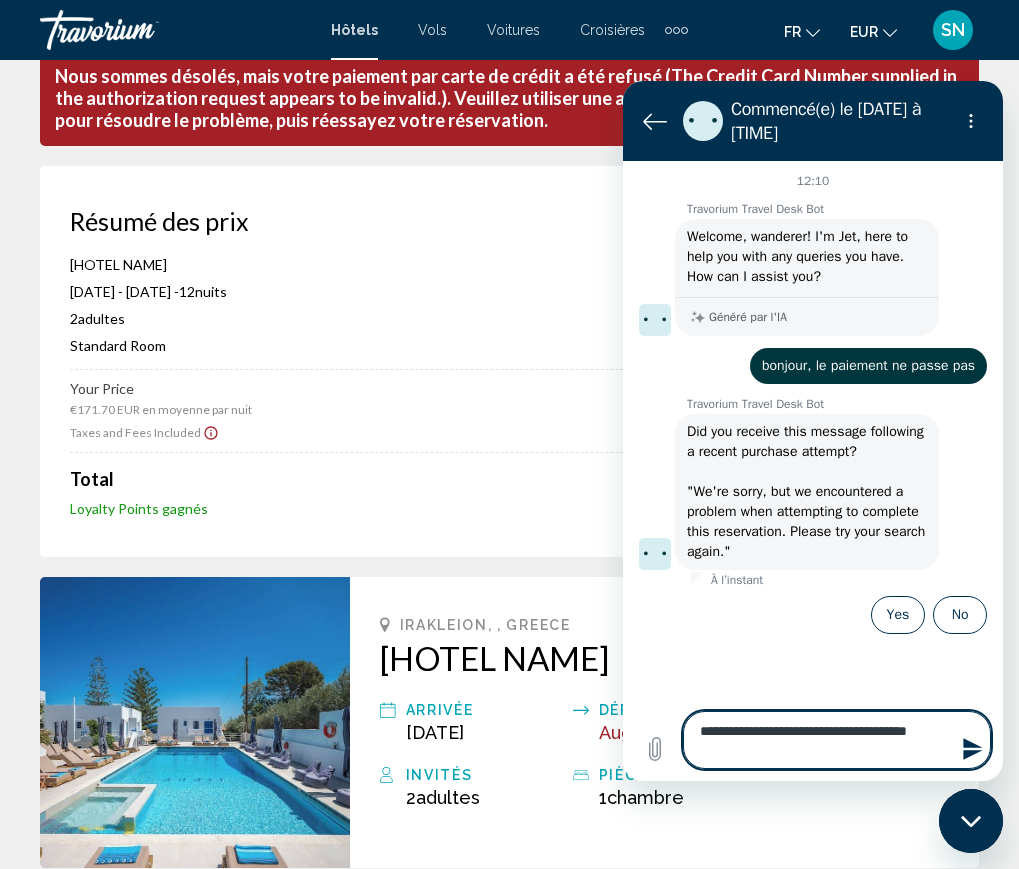 type on "**********" 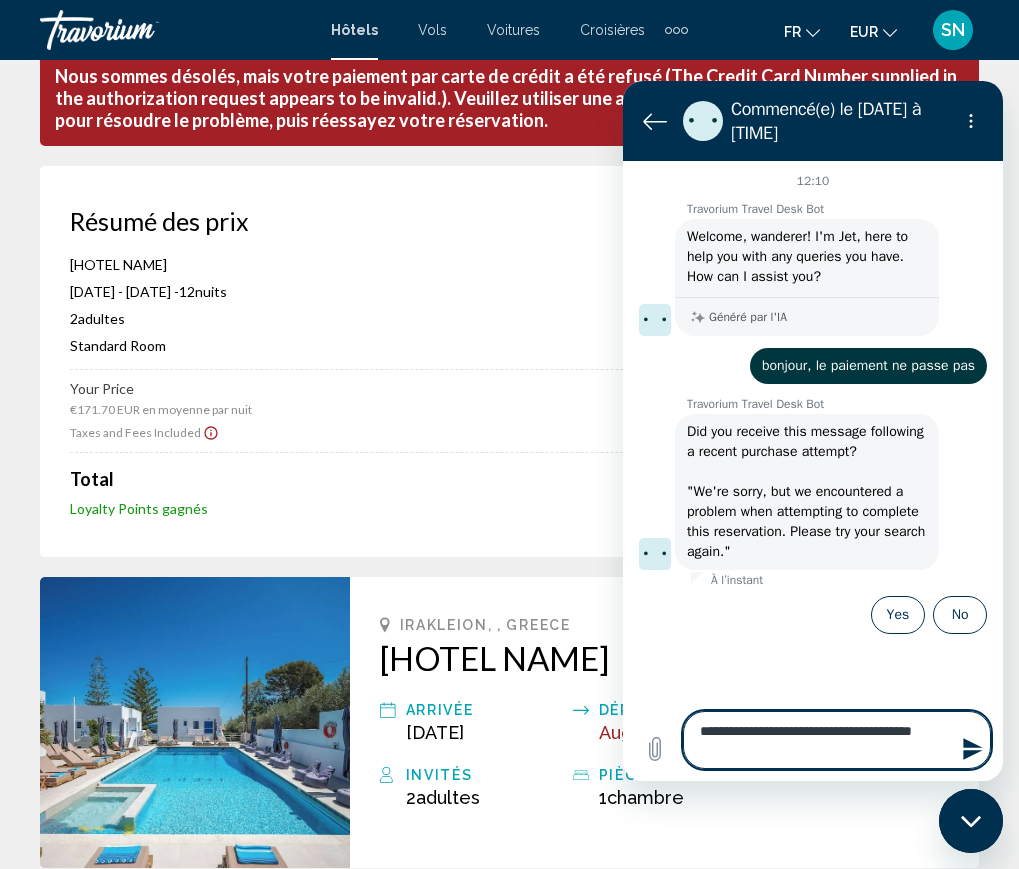 type on "**********" 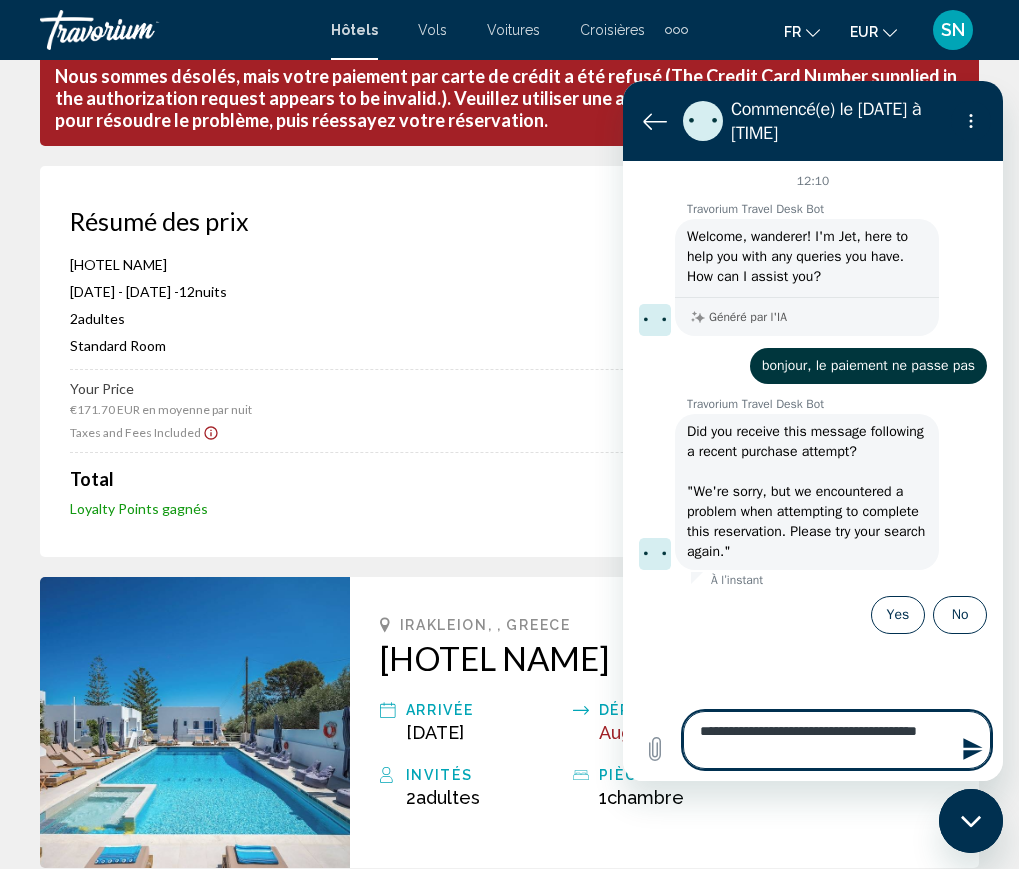 type on "**********" 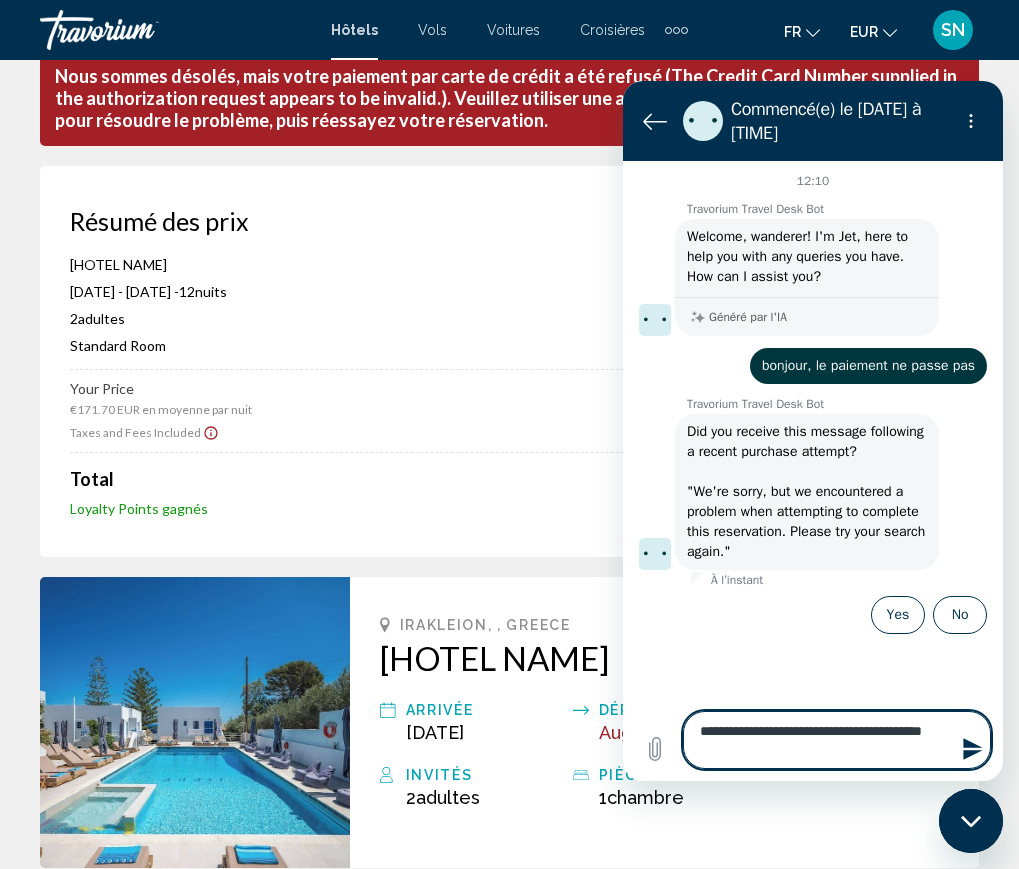 type on "**********" 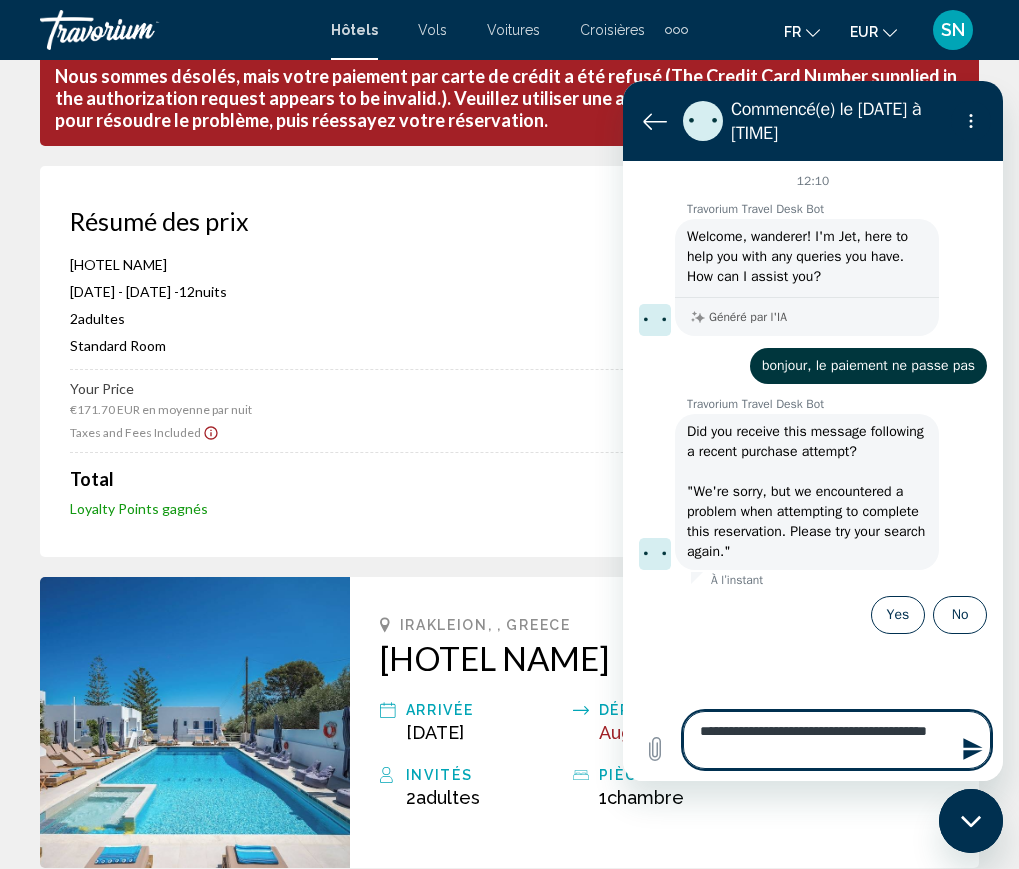 type on "**********" 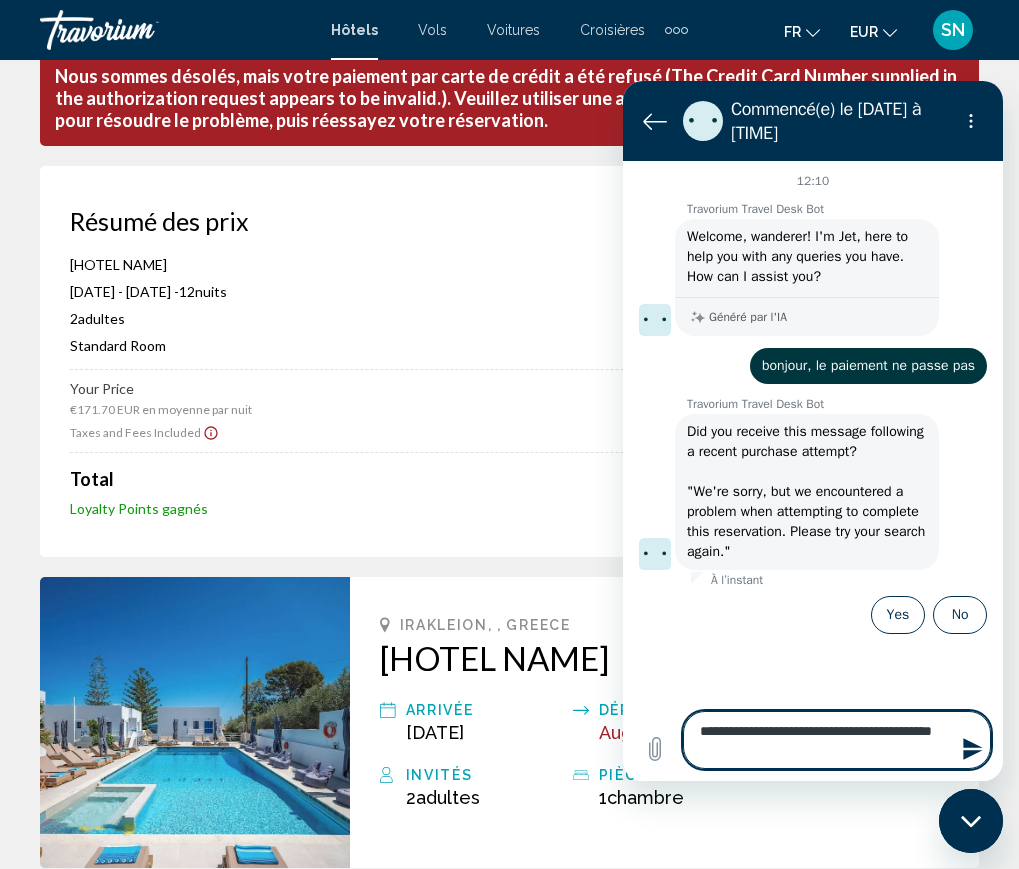 type on "**********" 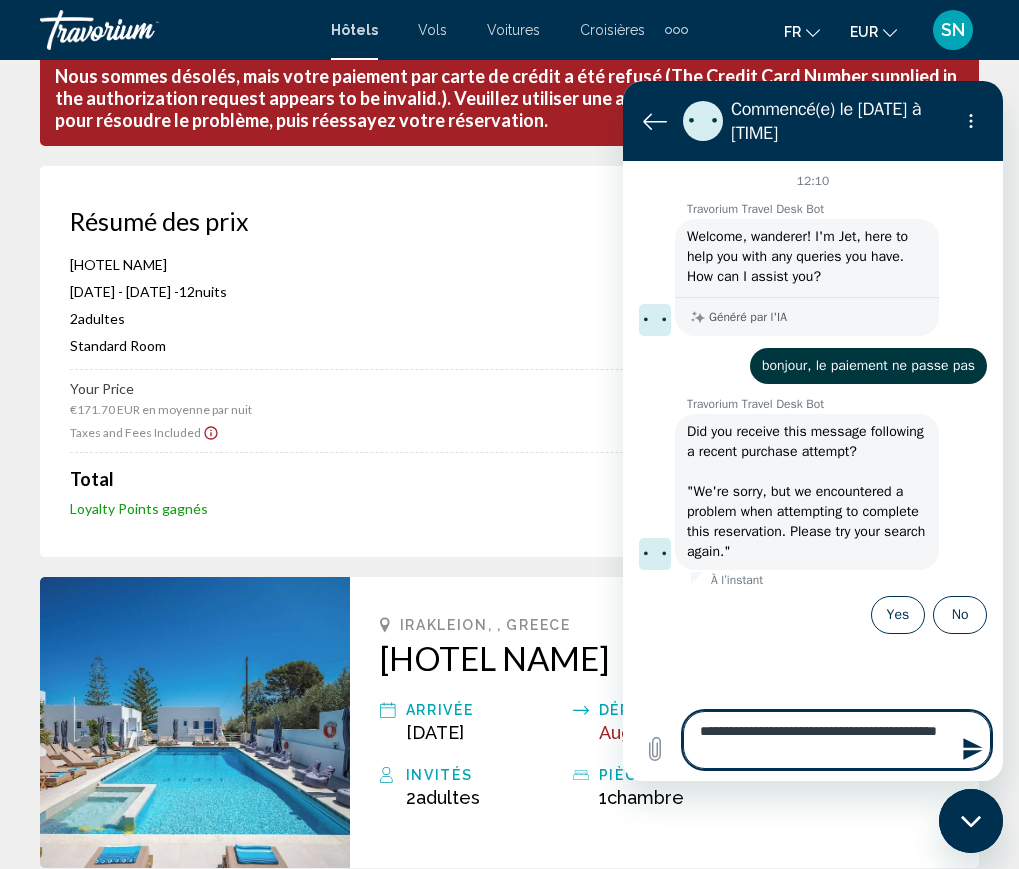type on "**********" 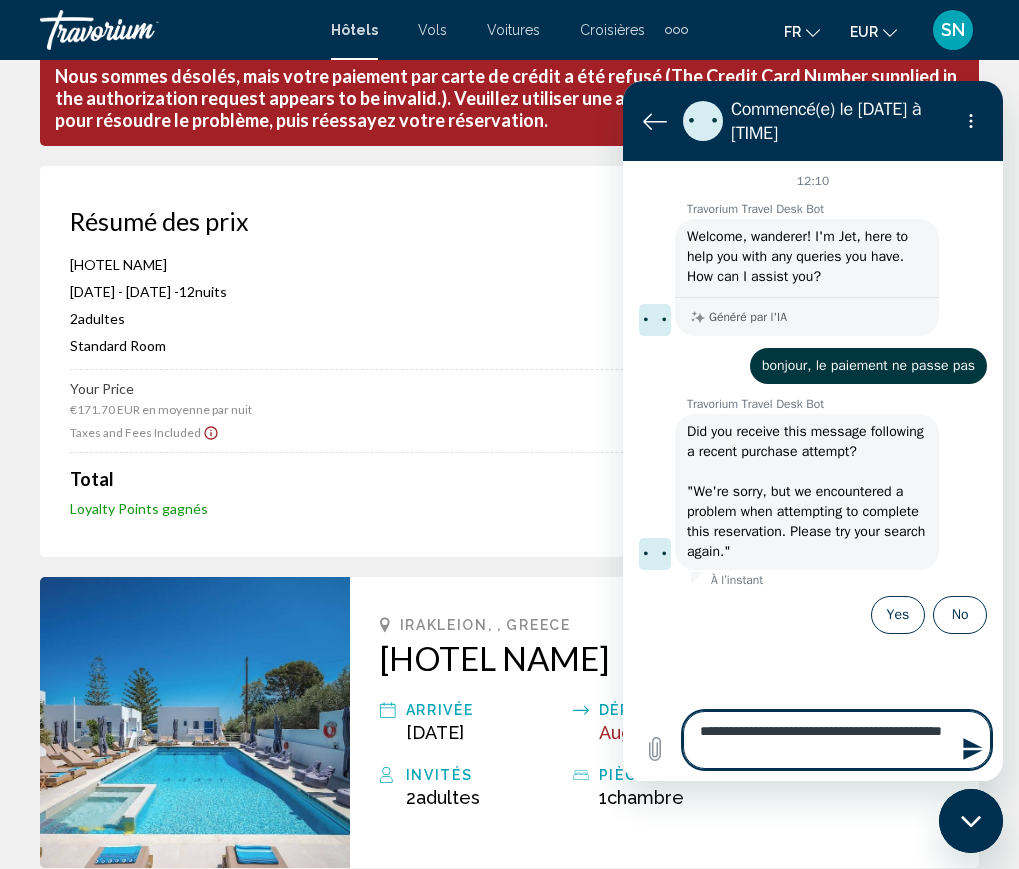 type on "**********" 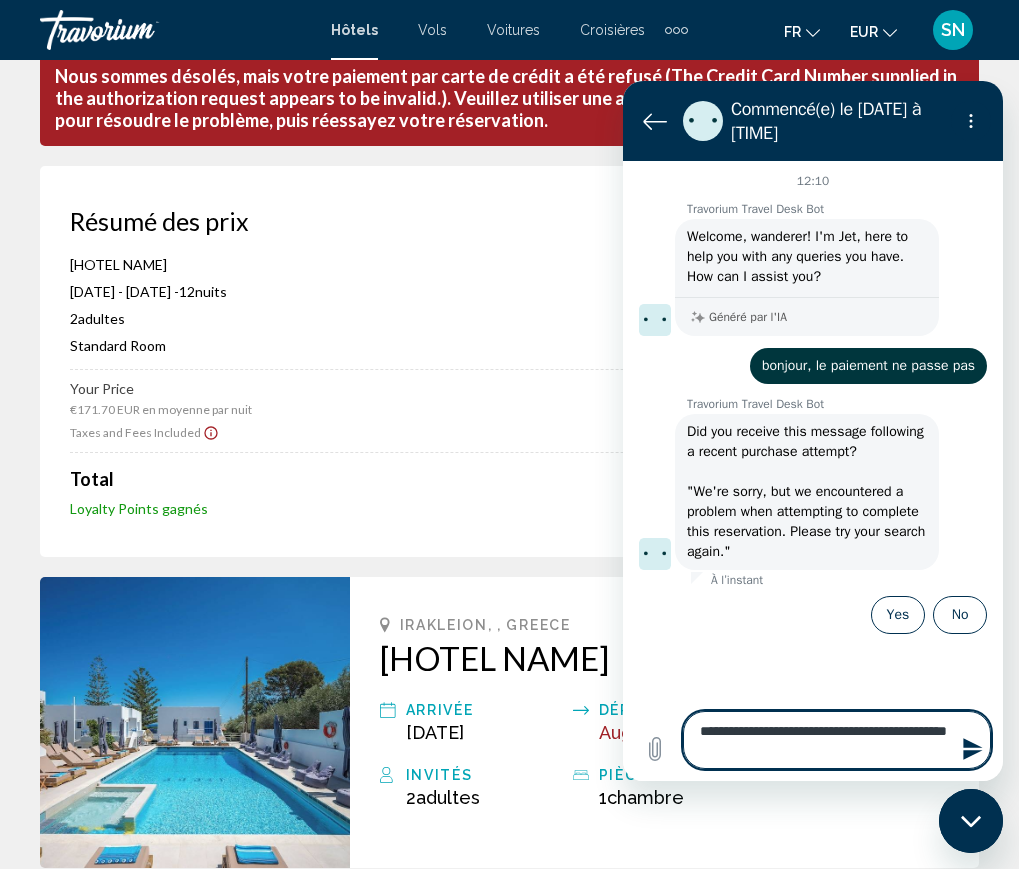 type on "**********" 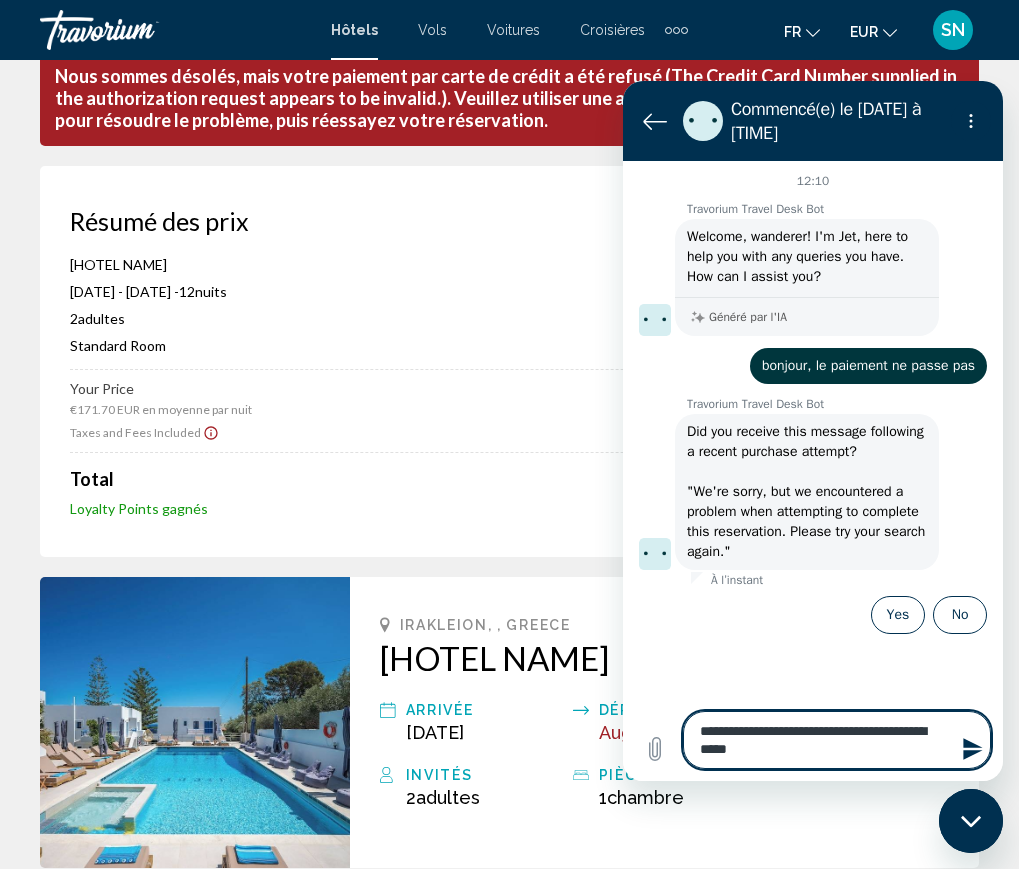 type on "**********" 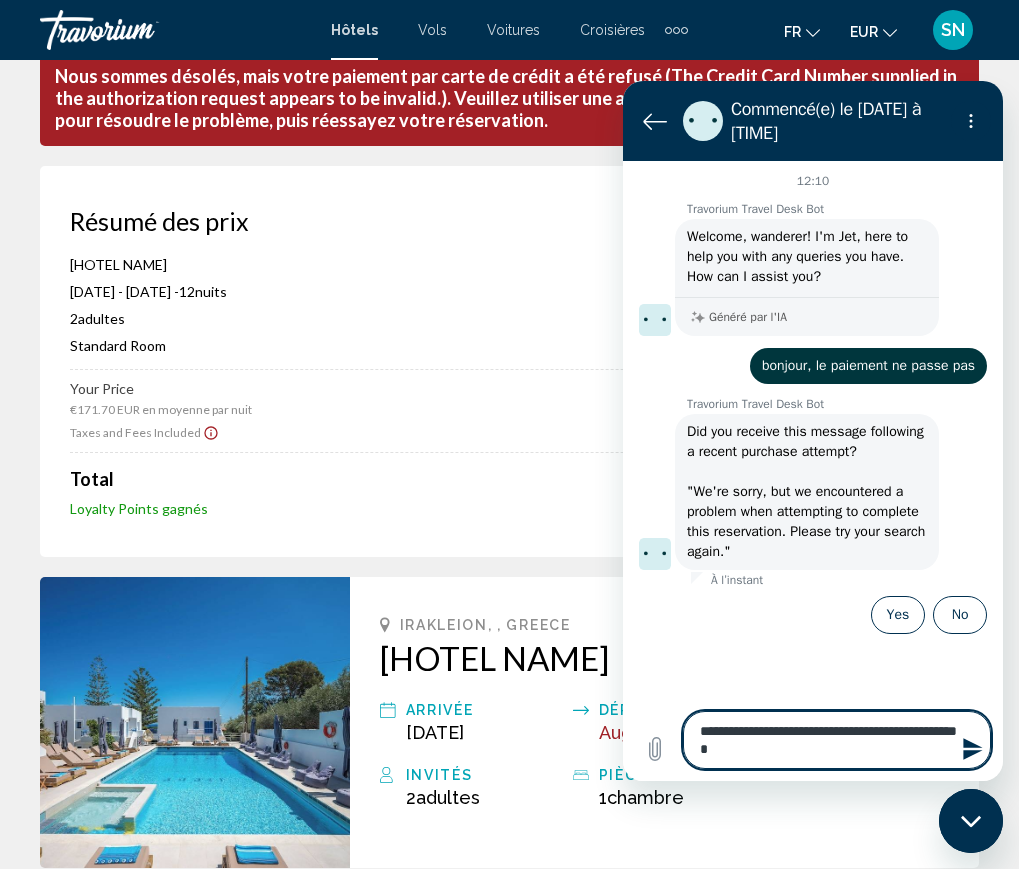 type on "**********" 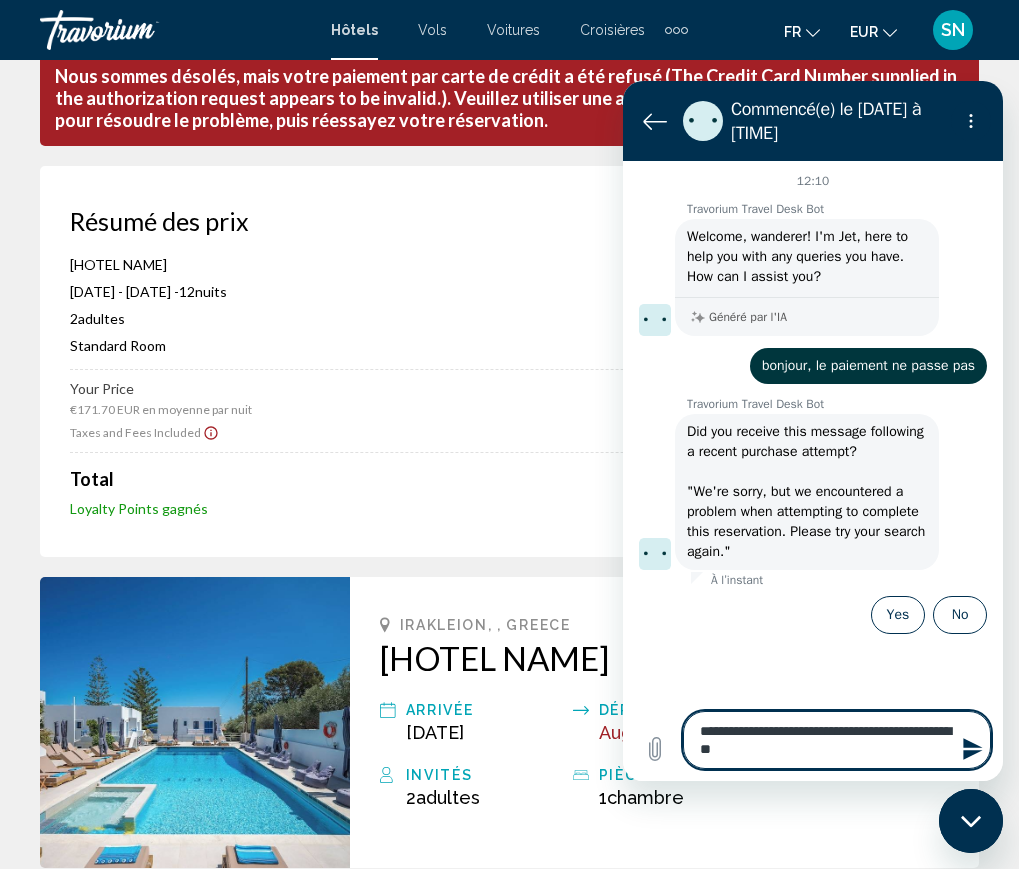 type on "**********" 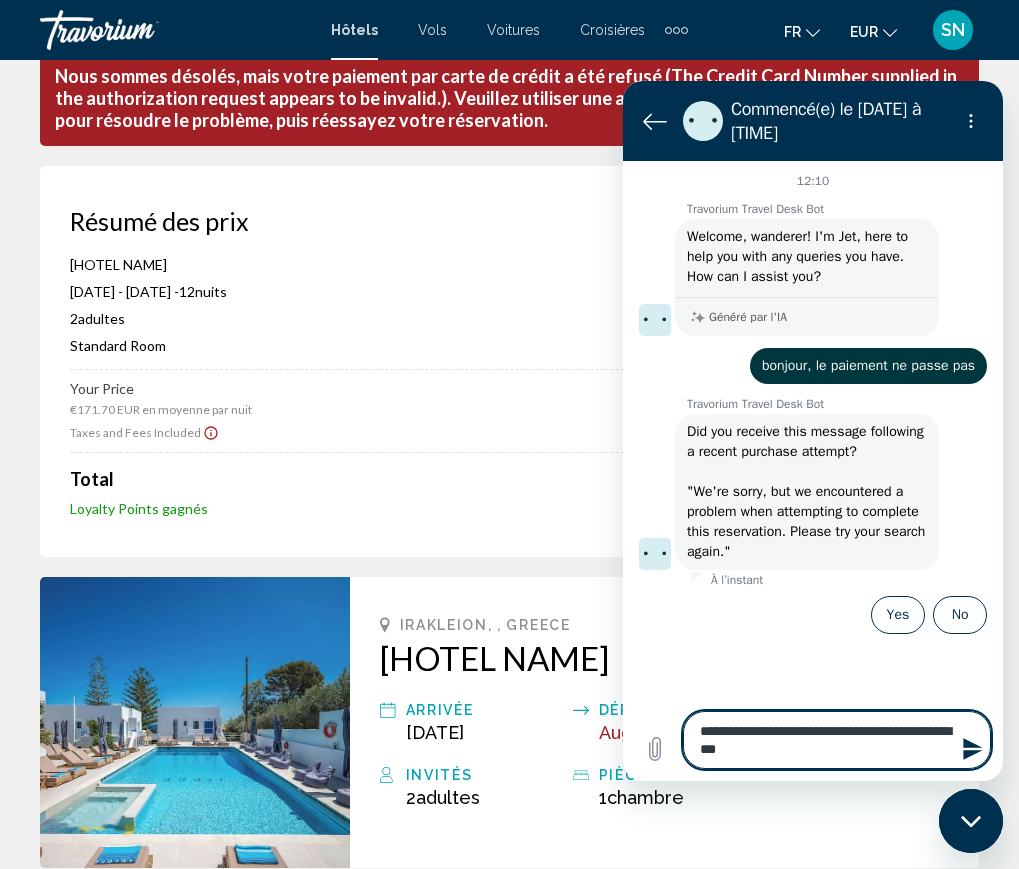 type 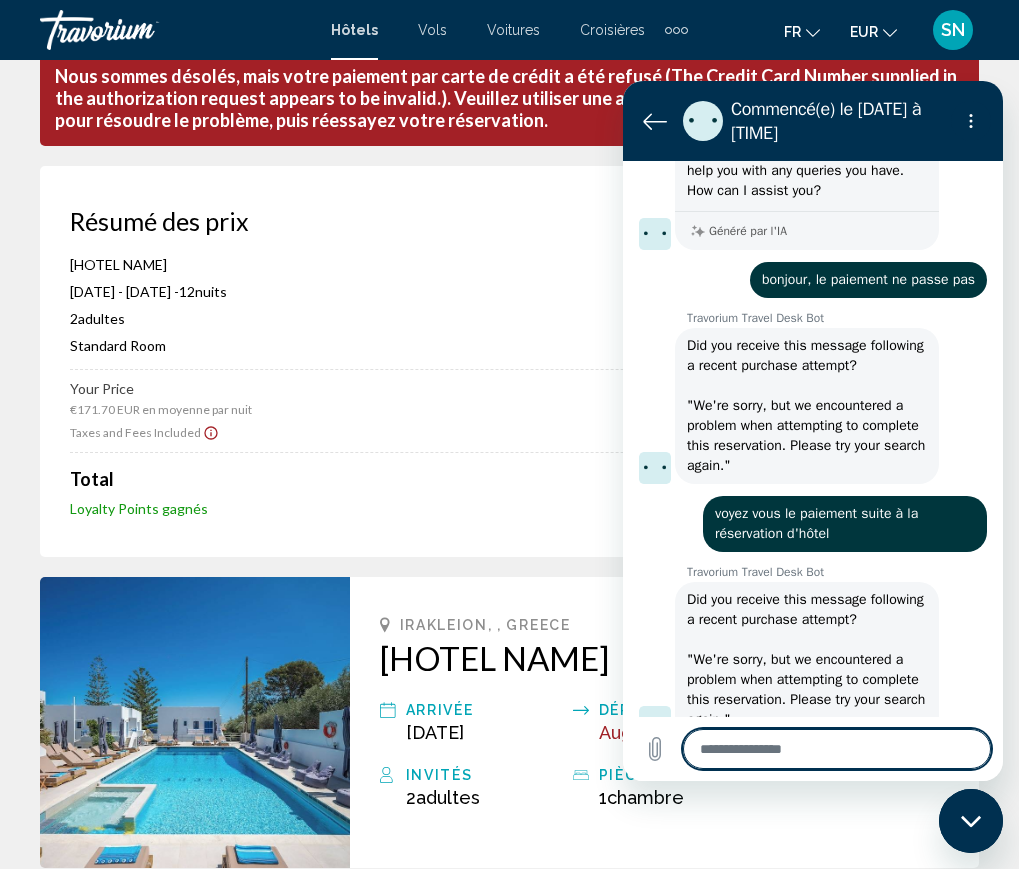 type on "*" 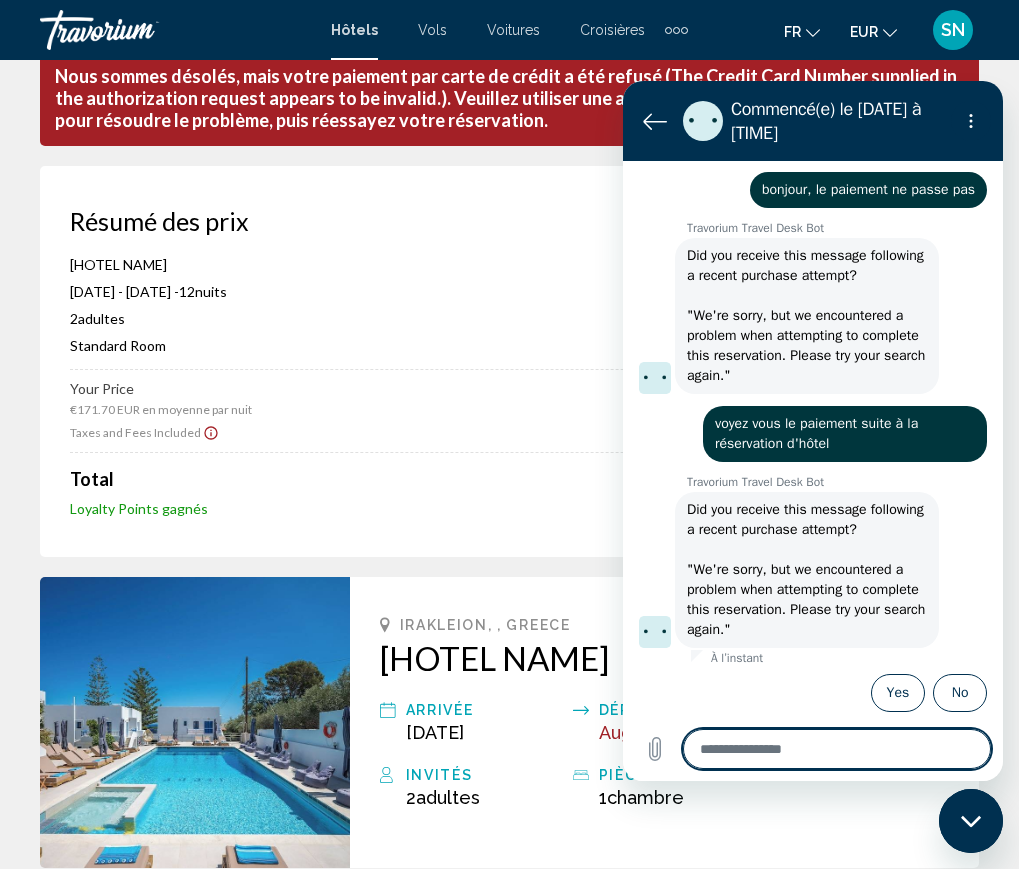 scroll, scrollTop: 216, scrollLeft: 0, axis: vertical 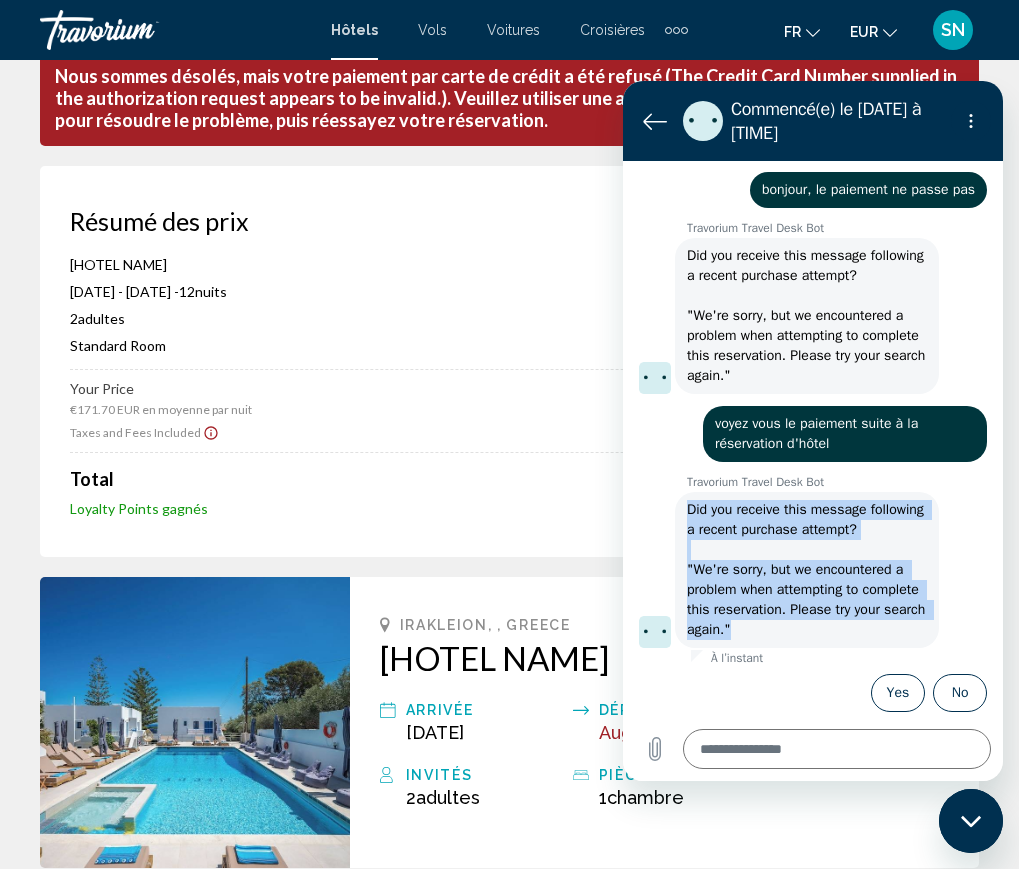drag, startPoint x: 687, startPoint y: 487, endPoint x: 925, endPoint y: 633, distance: 279.21317 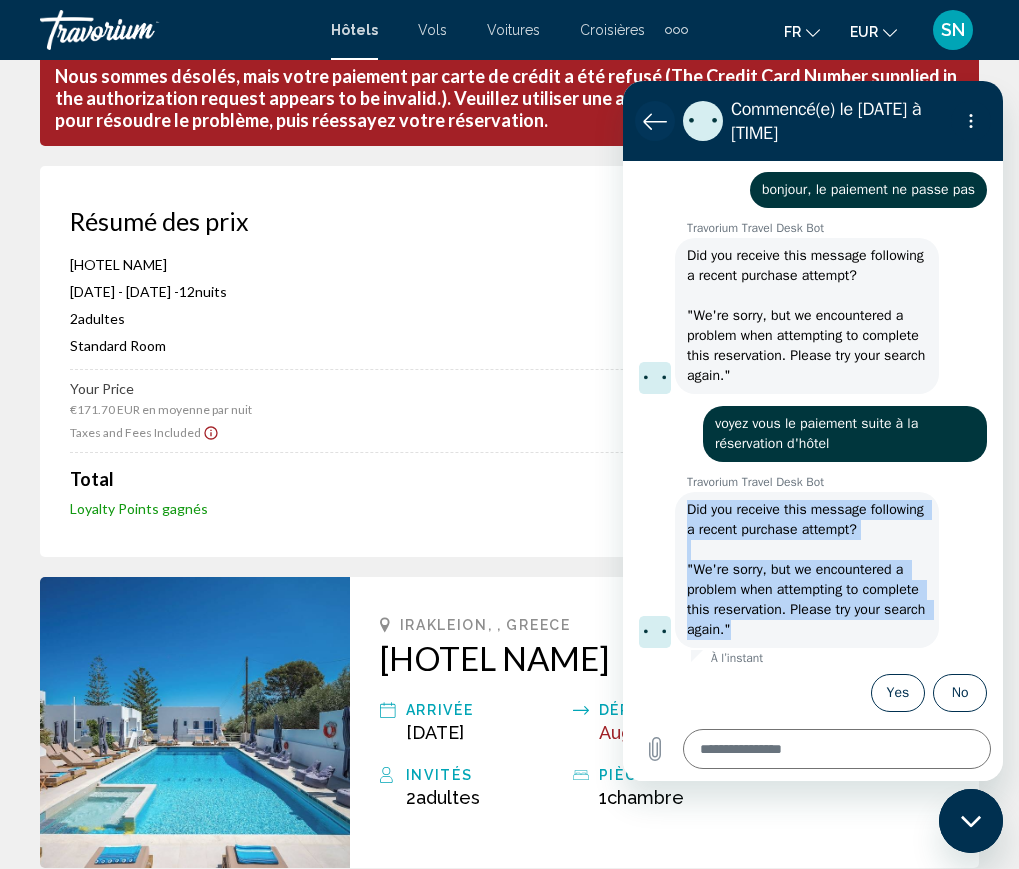 click 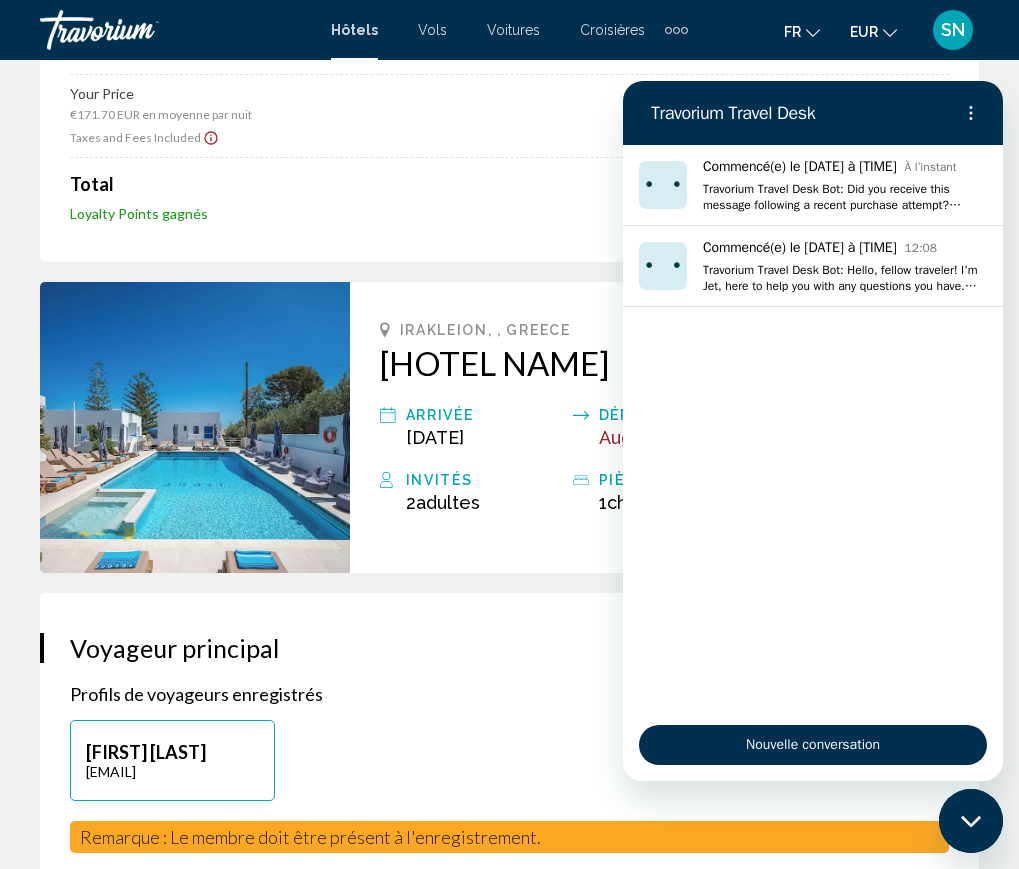 scroll, scrollTop: 400, scrollLeft: 0, axis: vertical 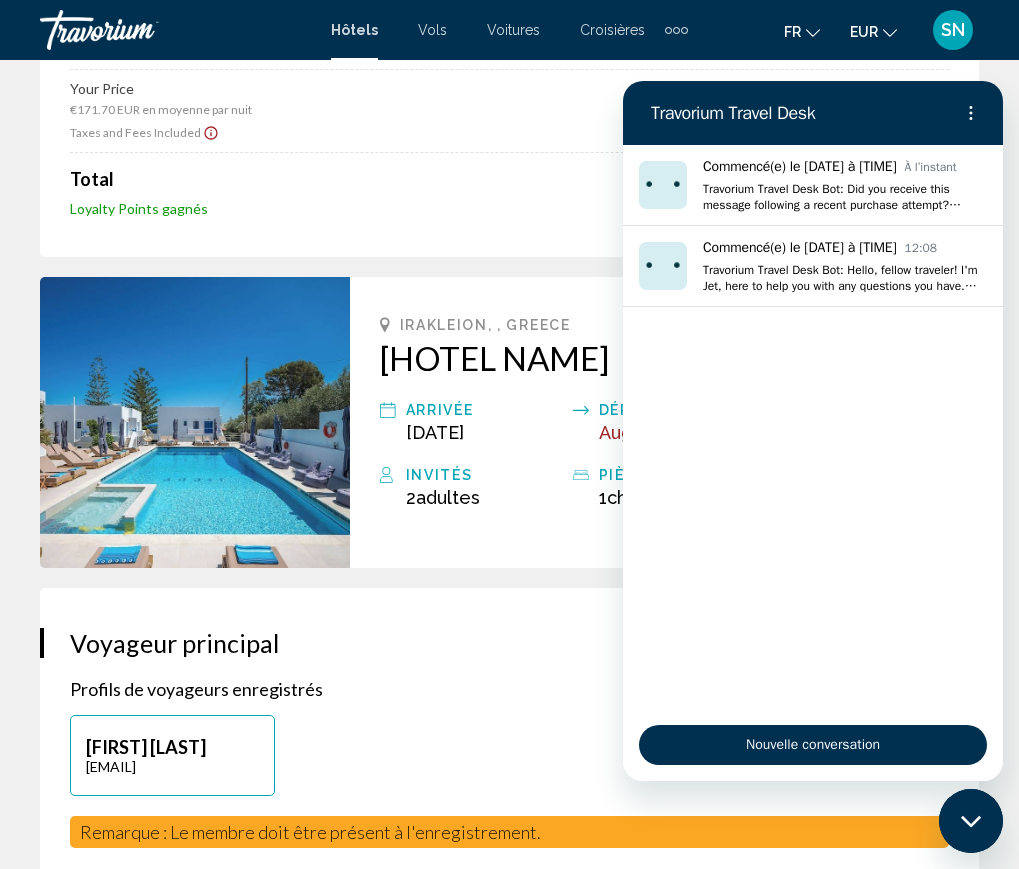 click on "Your Price  €171.70 EUR en moyenne par nuit  2,060.40 EUR" at bounding box center [509, 98] 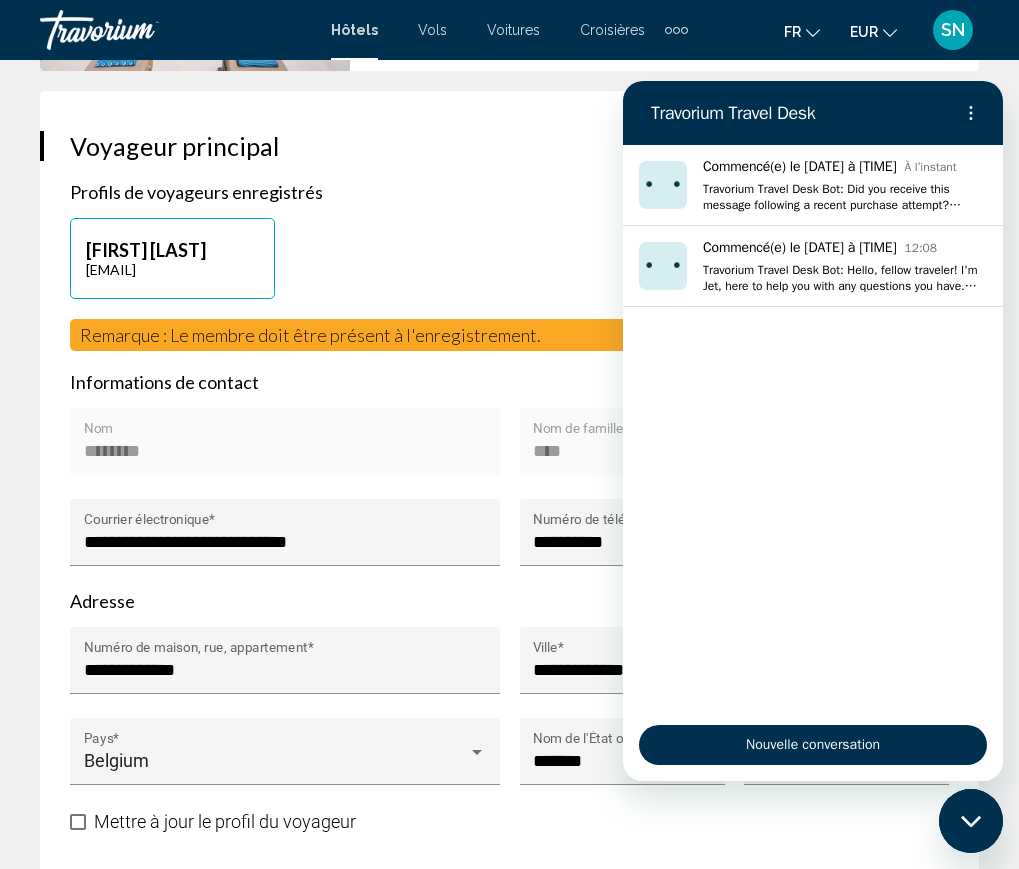 scroll, scrollTop: 900, scrollLeft: 0, axis: vertical 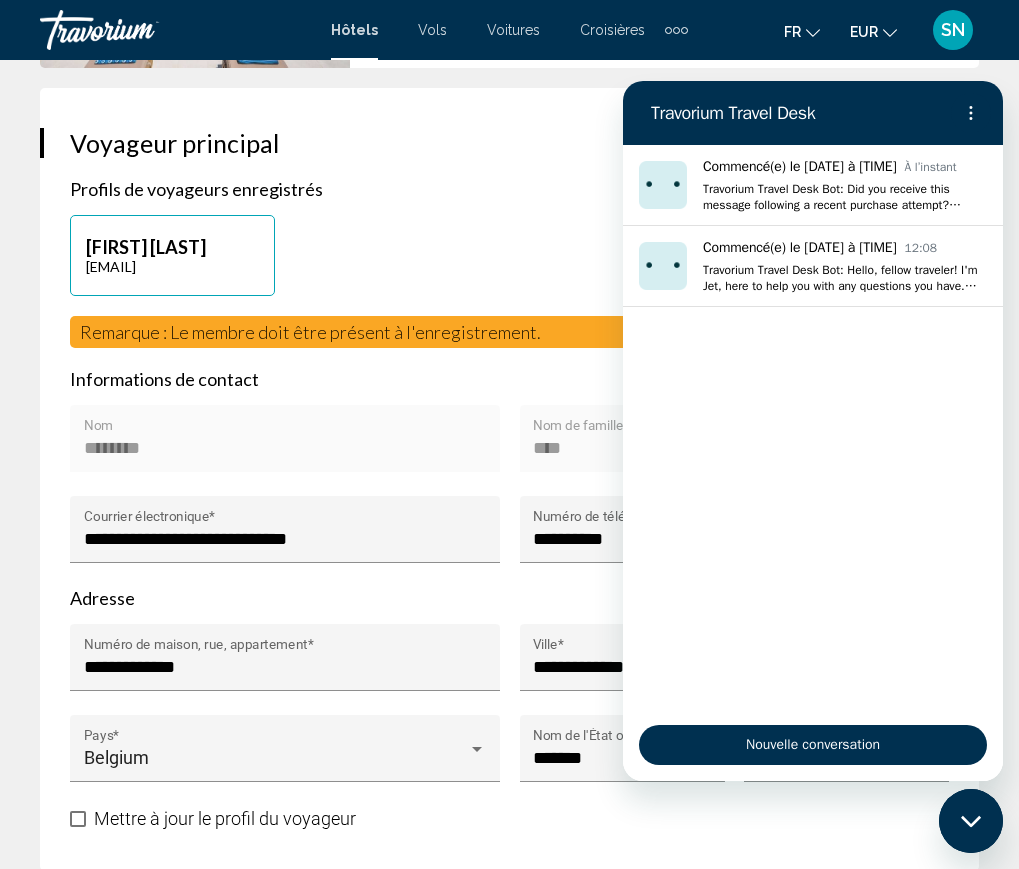 click 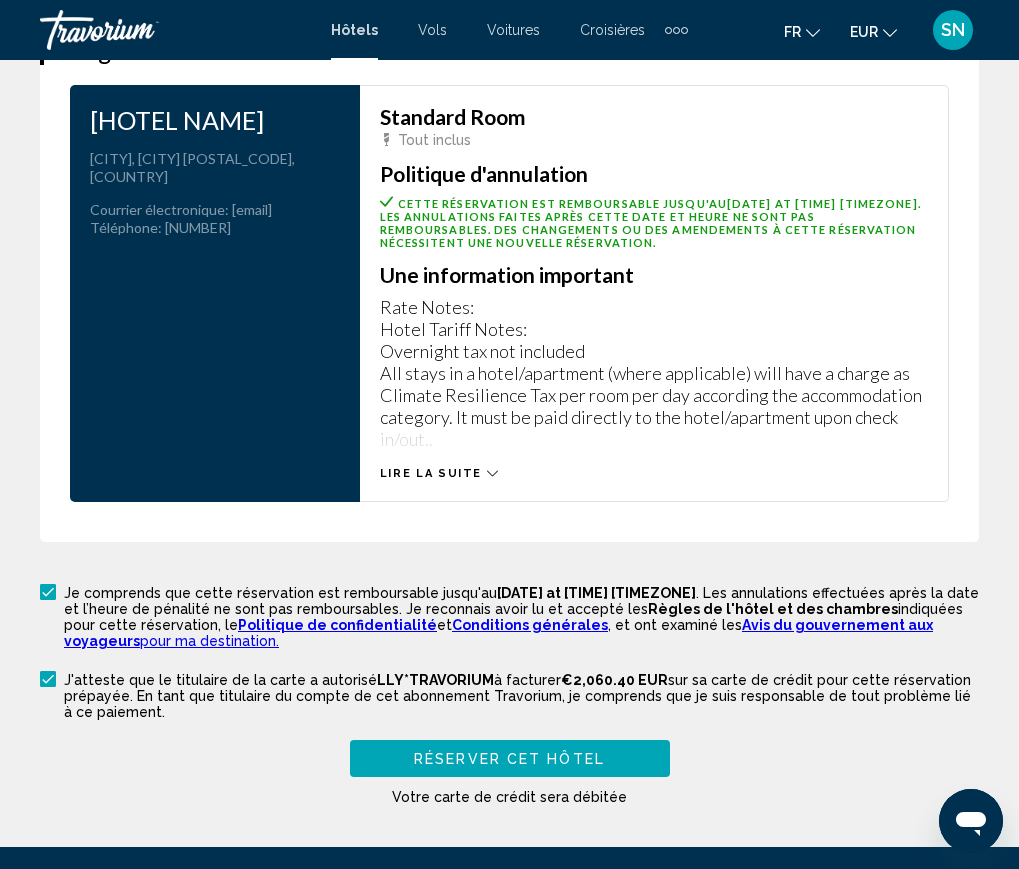 scroll, scrollTop: 3300, scrollLeft: 0, axis: vertical 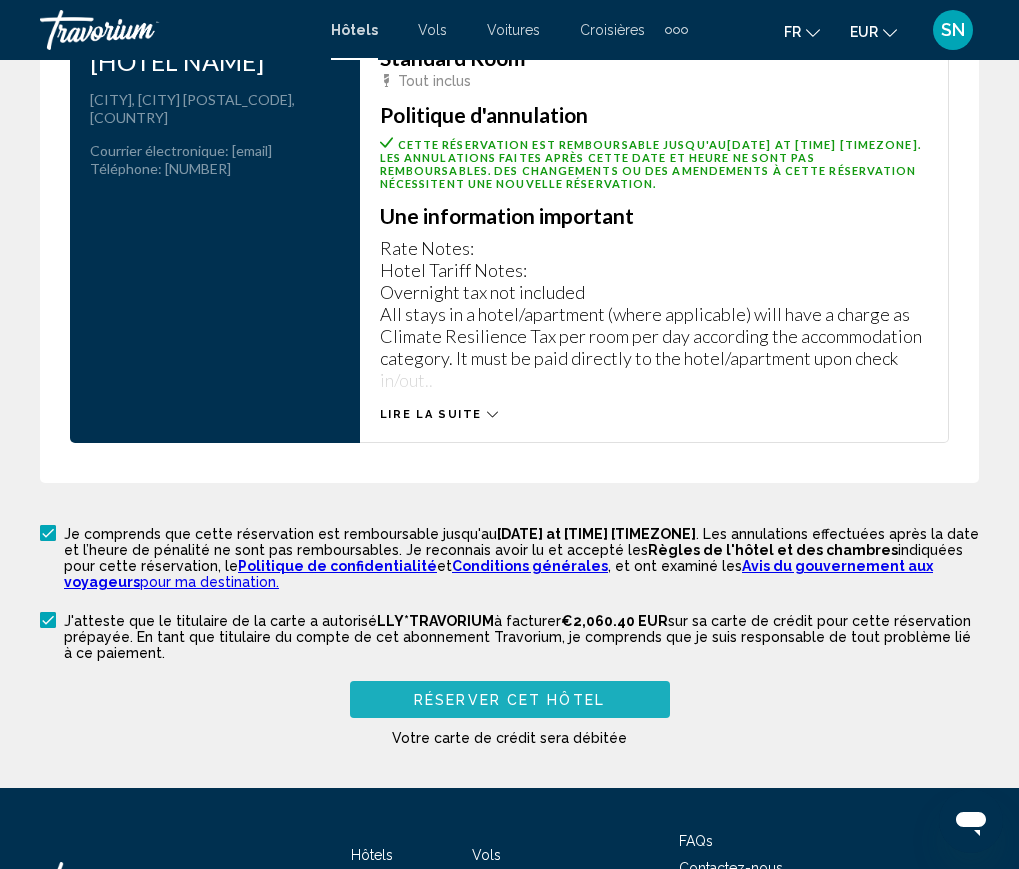 click on "Réserver cet hôtel" at bounding box center (509, 700) 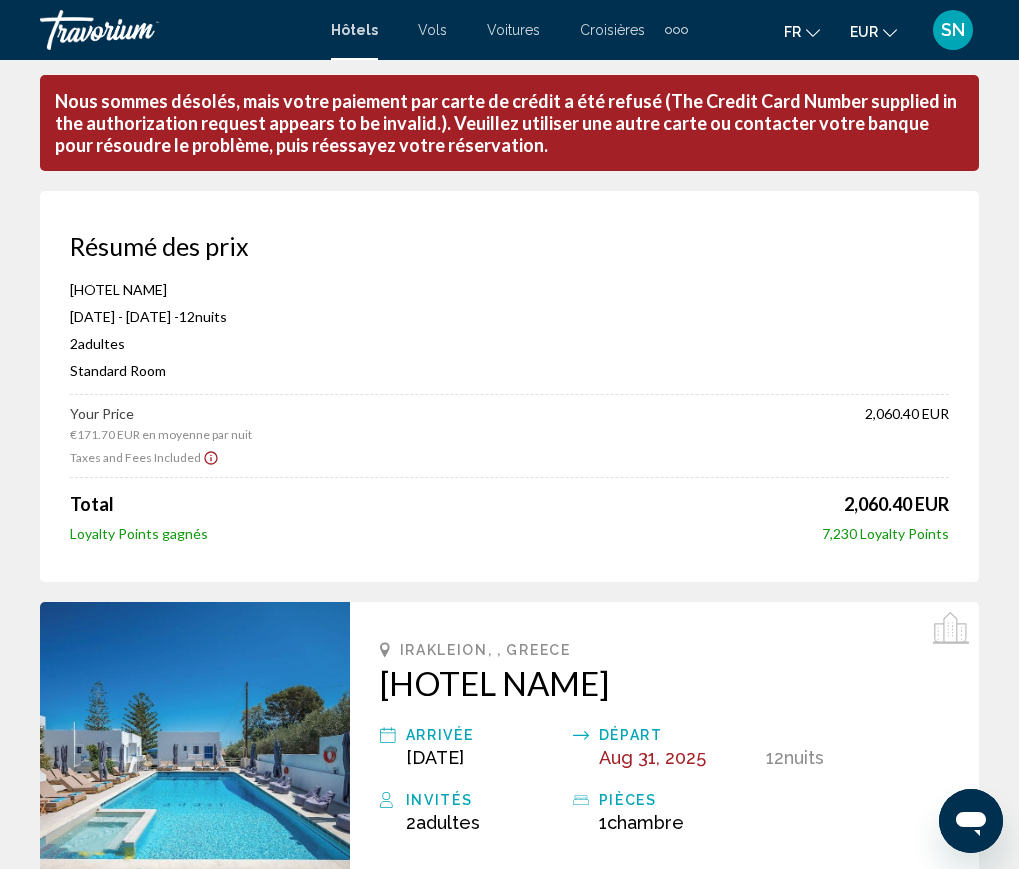 scroll, scrollTop: 0, scrollLeft: 0, axis: both 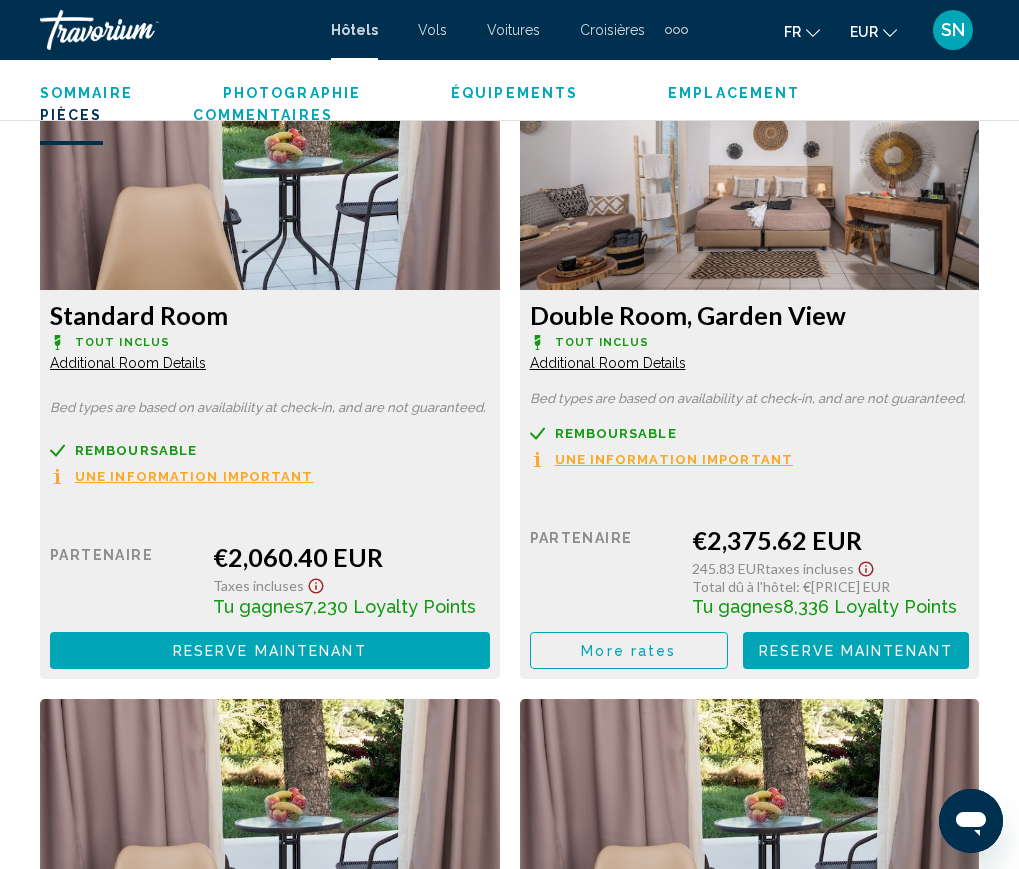 click on "Reserve maintenant" at bounding box center (270, 651) 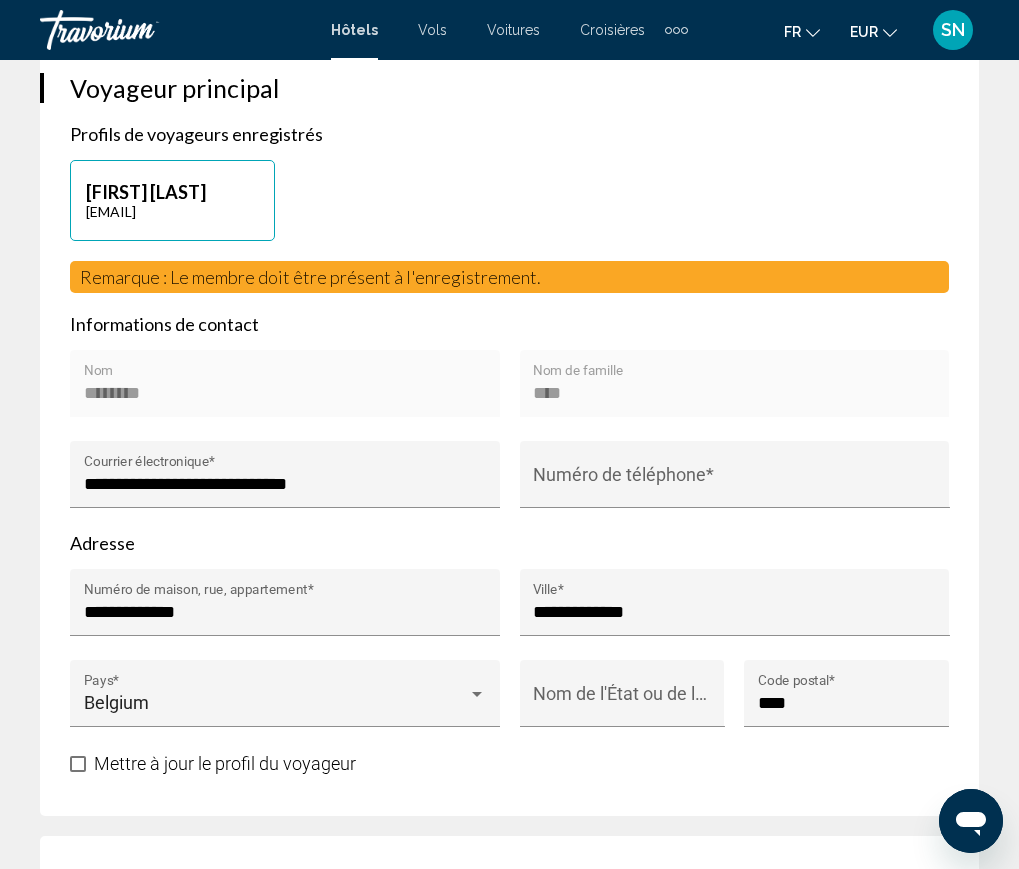 scroll, scrollTop: 900, scrollLeft: 0, axis: vertical 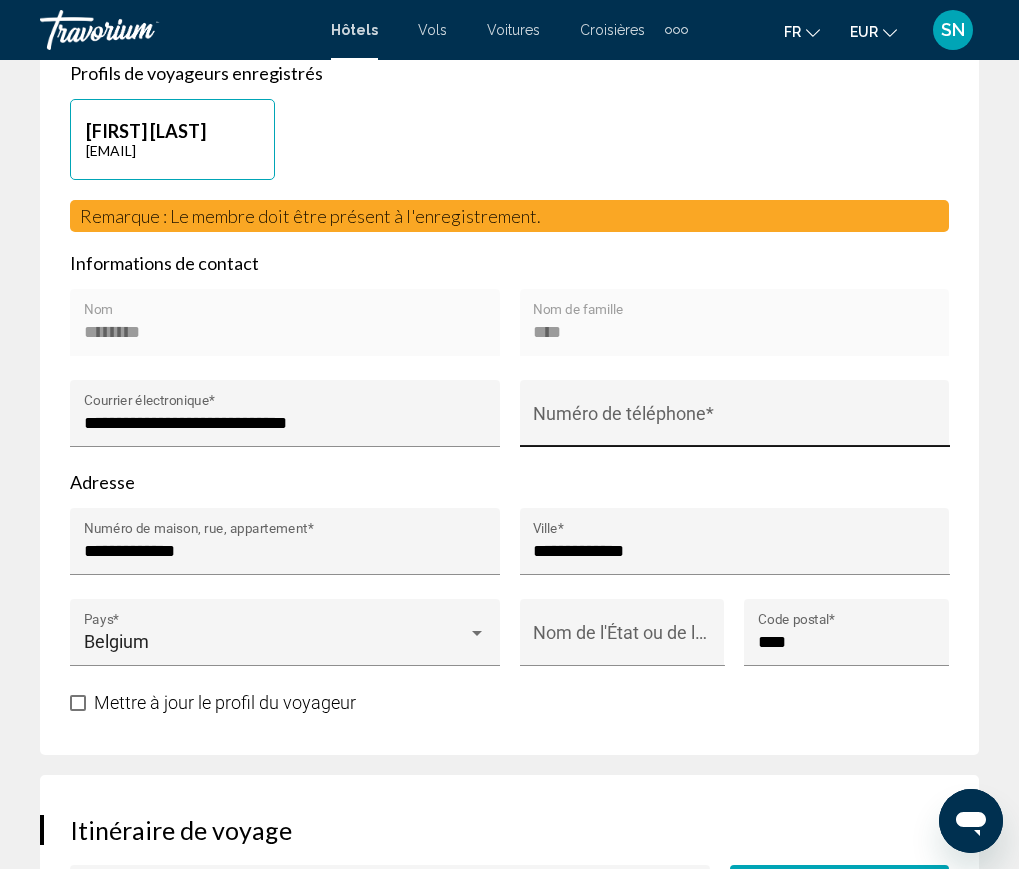 click on "Numéro de téléphone  *" at bounding box center [734, 423] 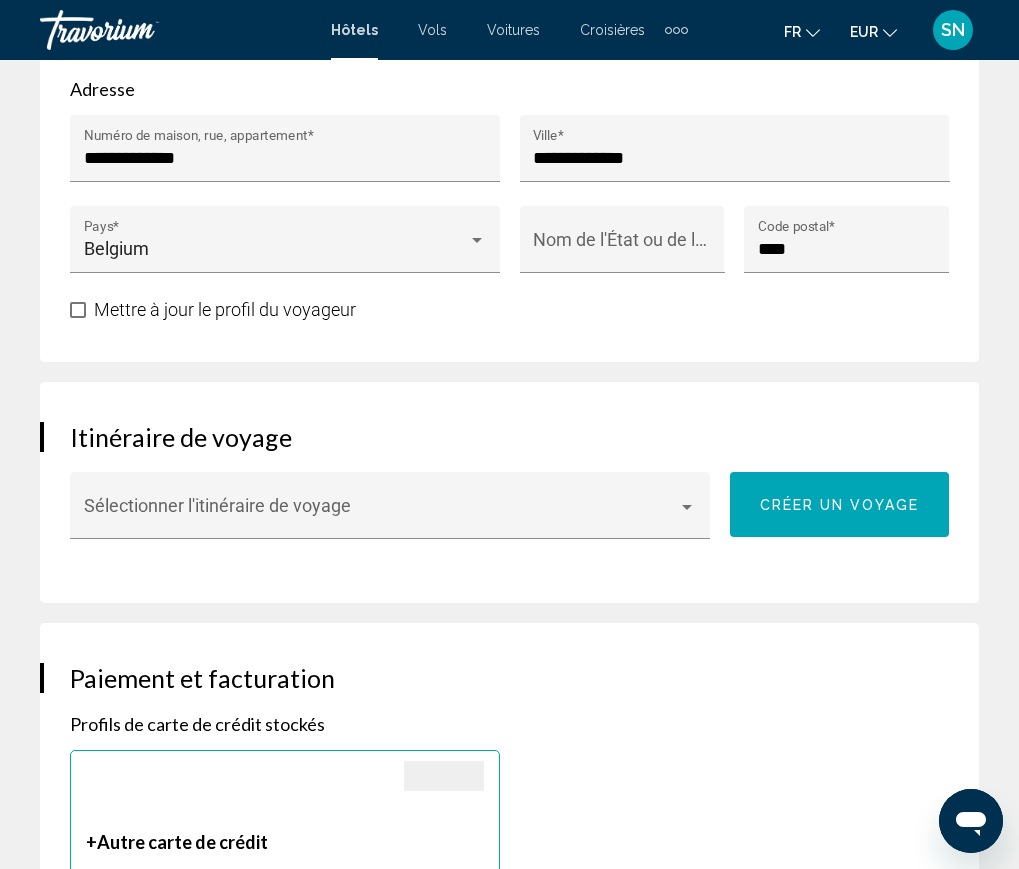 scroll, scrollTop: 1300, scrollLeft: 0, axis: vertical 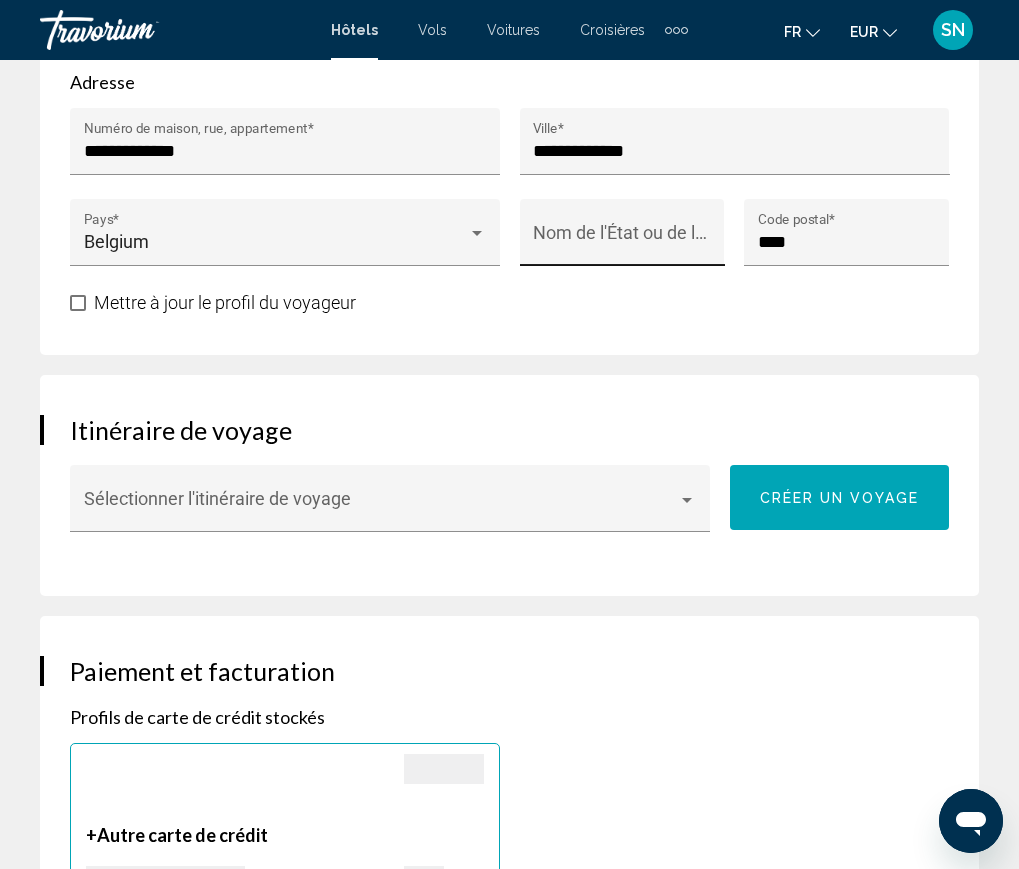 type on "**********" 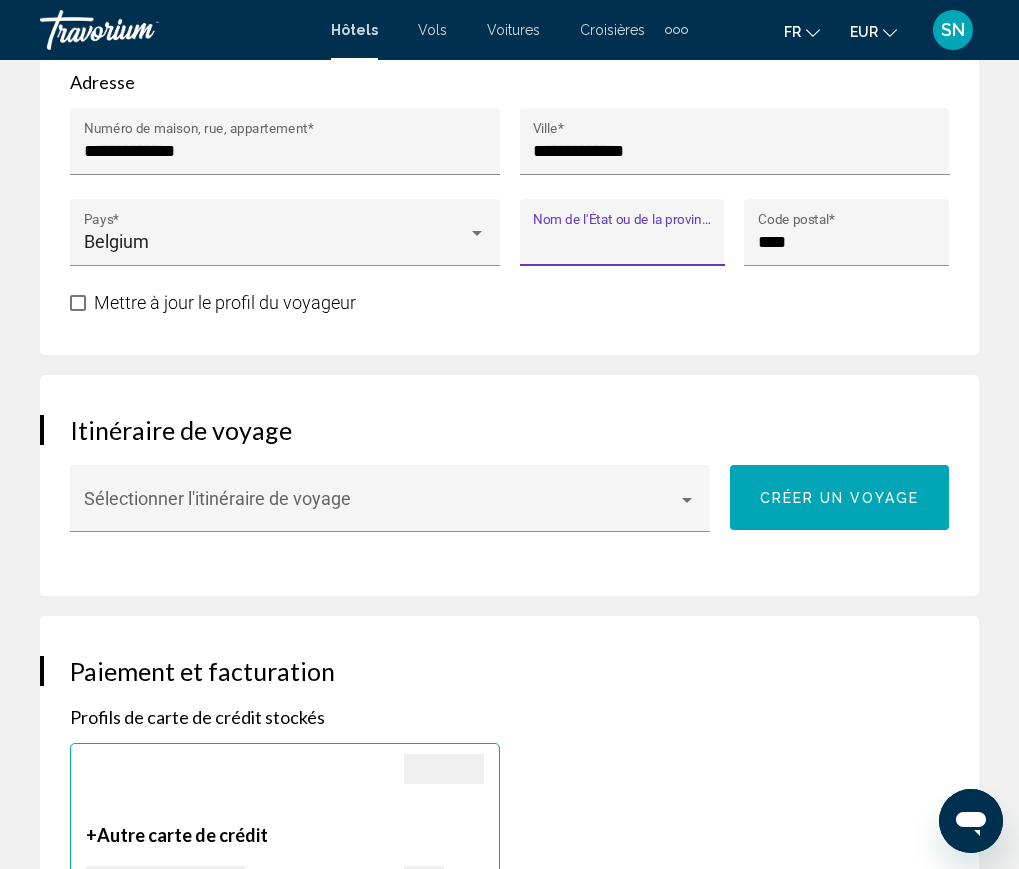 click on "Nom de l'État ou de la province  *" at bounding box center (622, 242) 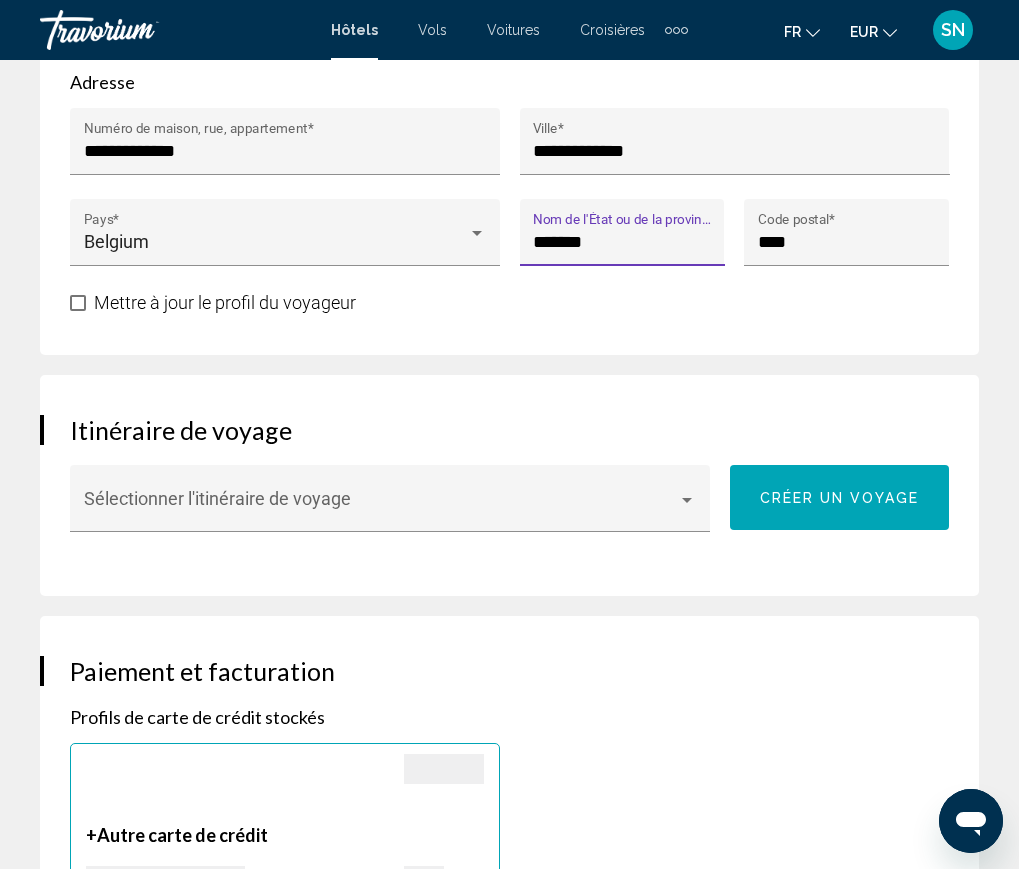 scroll, scrollTop: 1, scrollLeft: 0, axis: vertical 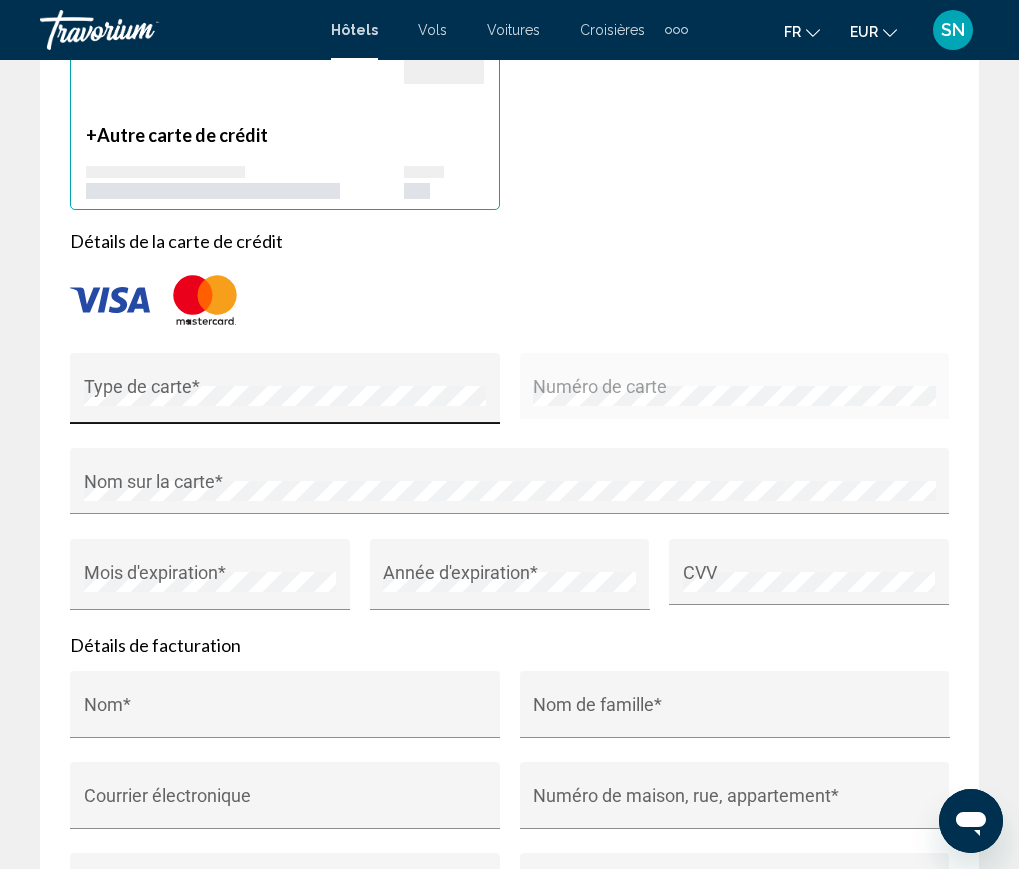type on "*******" 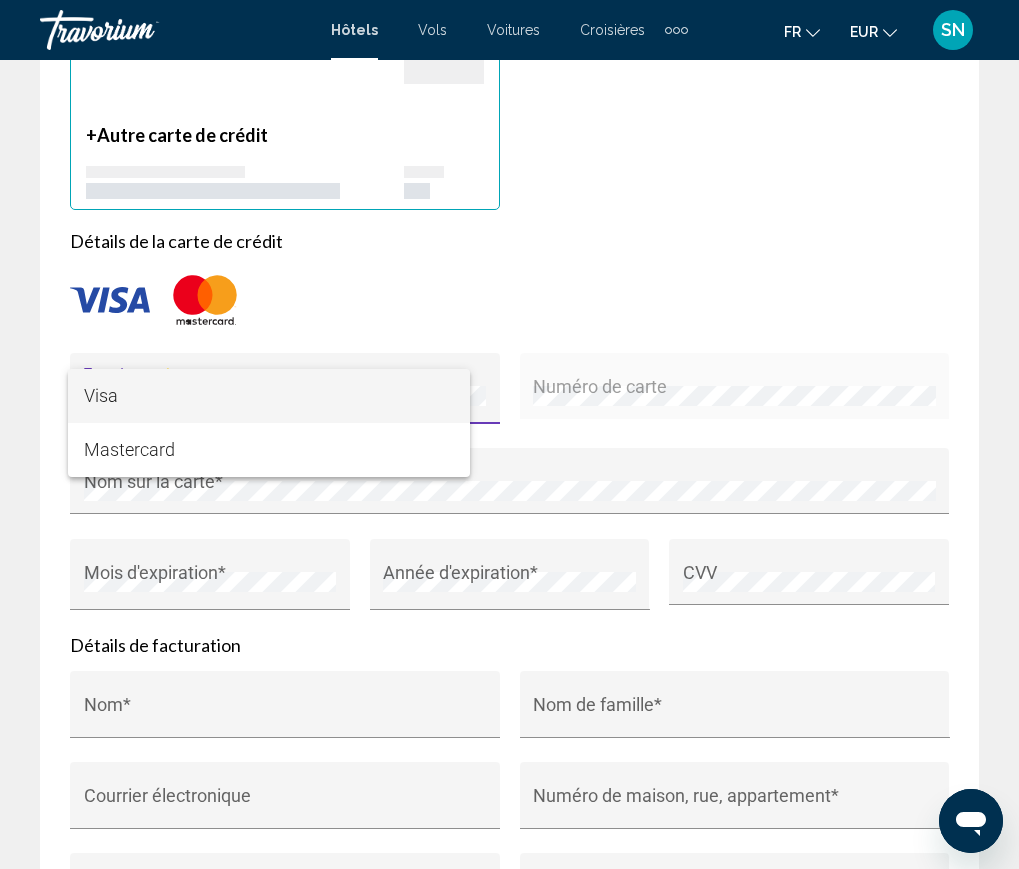 scroll, scrollTop: 0, scrollLeft: 0, axis: both 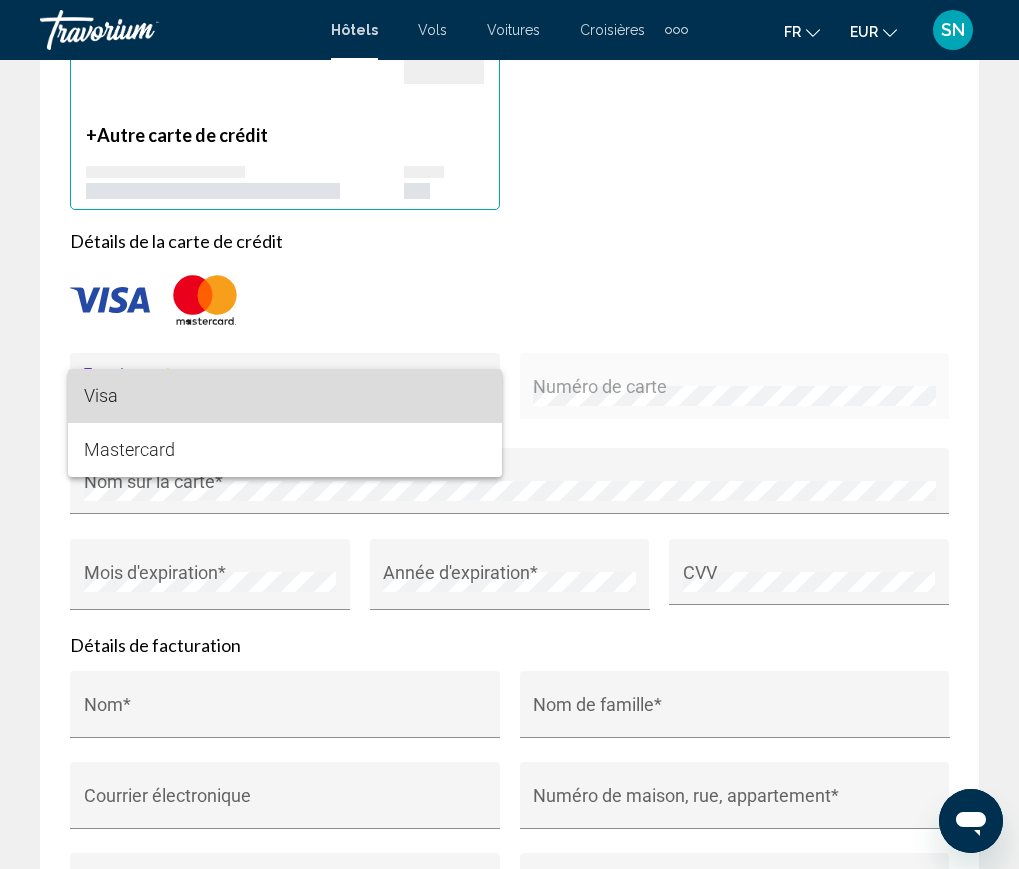 click on "Visa" at bounding box center (285, 396) 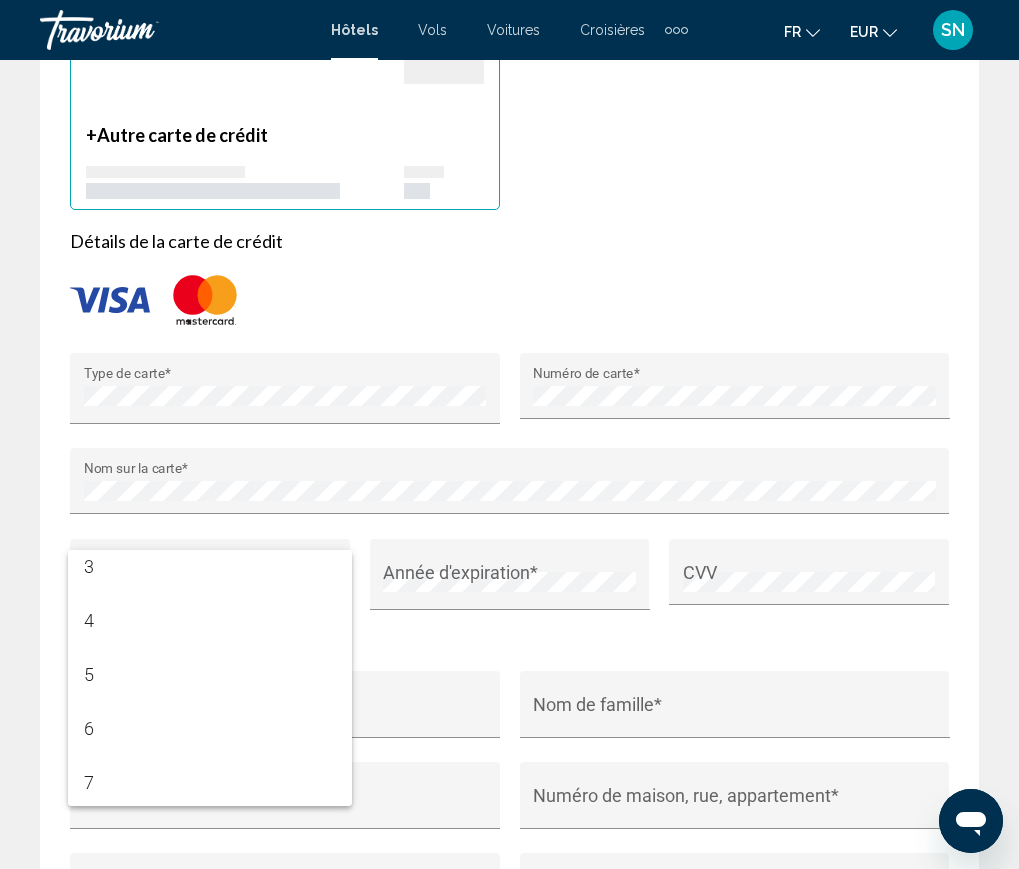 scroll, scrollTop: 183, scrollLeft: 0, axis: vertical 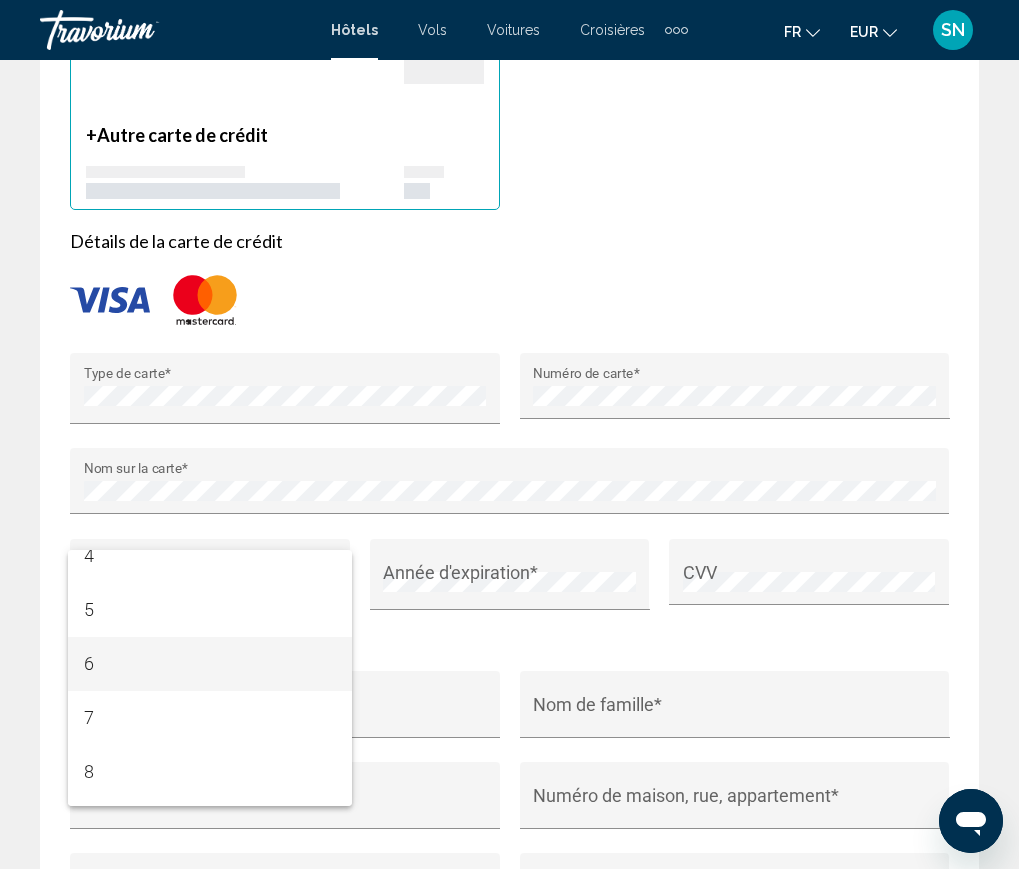 click on "6" at bounding box center [210, 664] 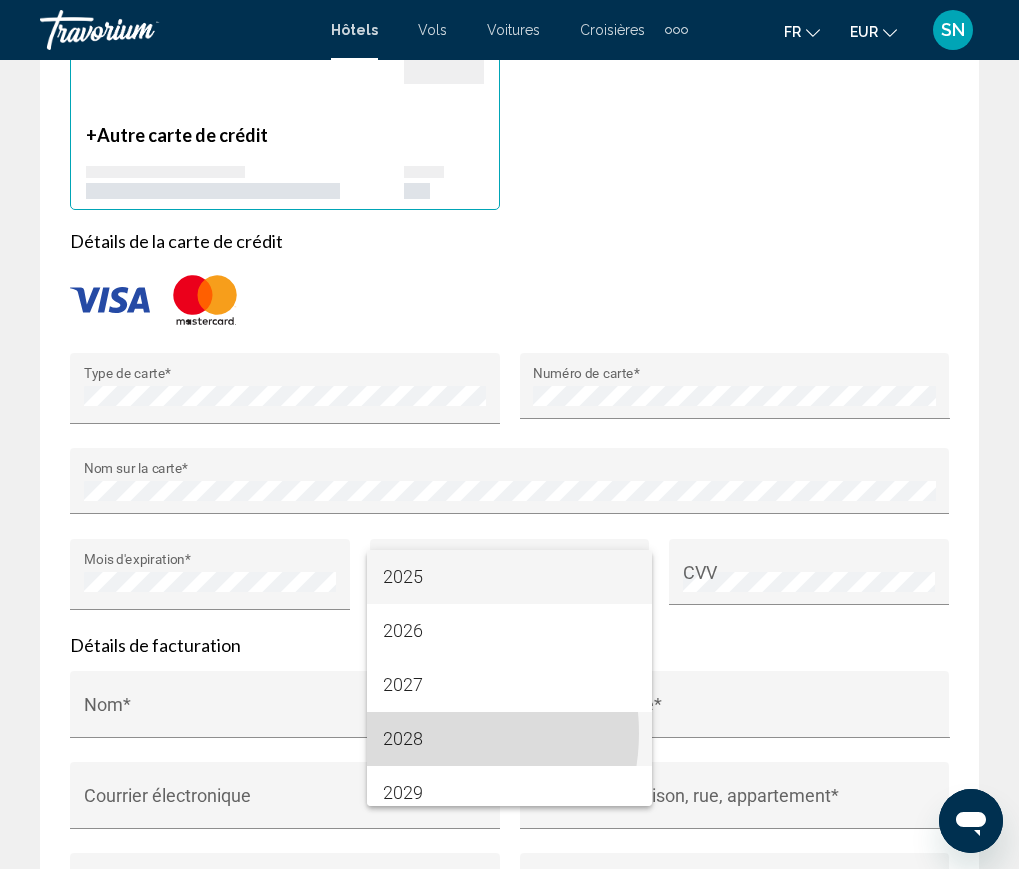 click on "2028" at bounding box center [509, 739] 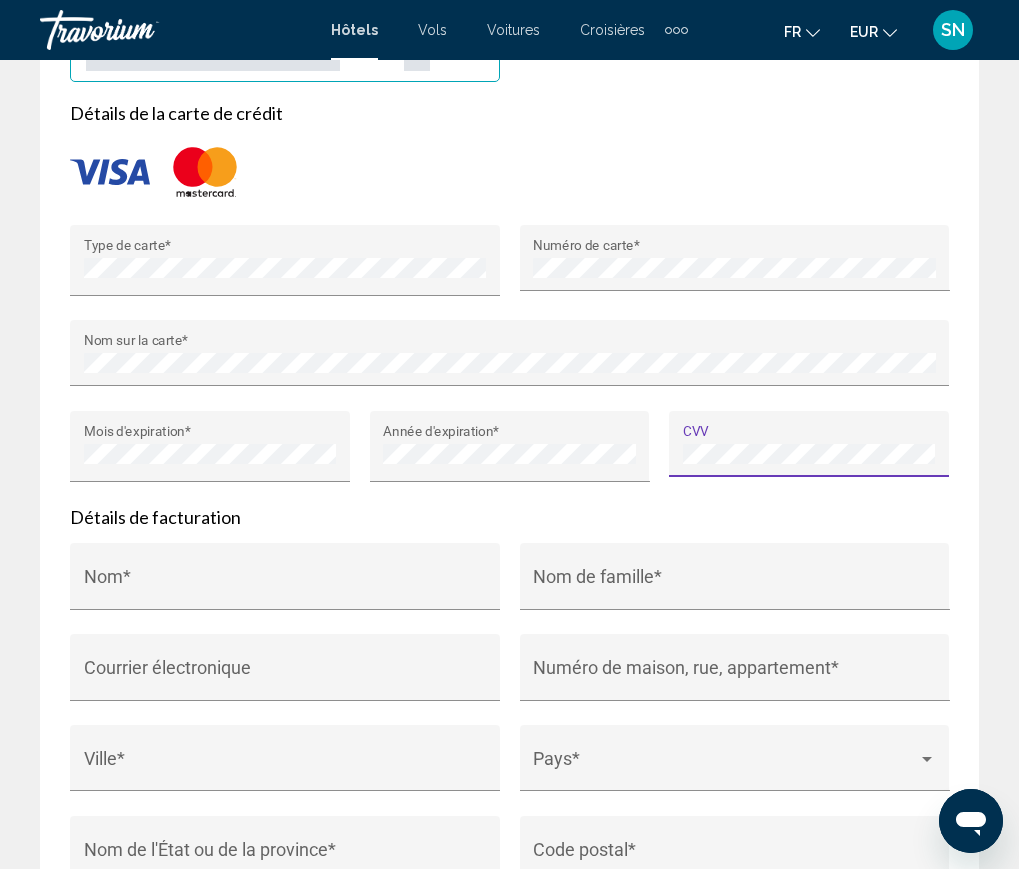 scroll, scrollTop: 2300, scrollLeft: 0, axis: vertical 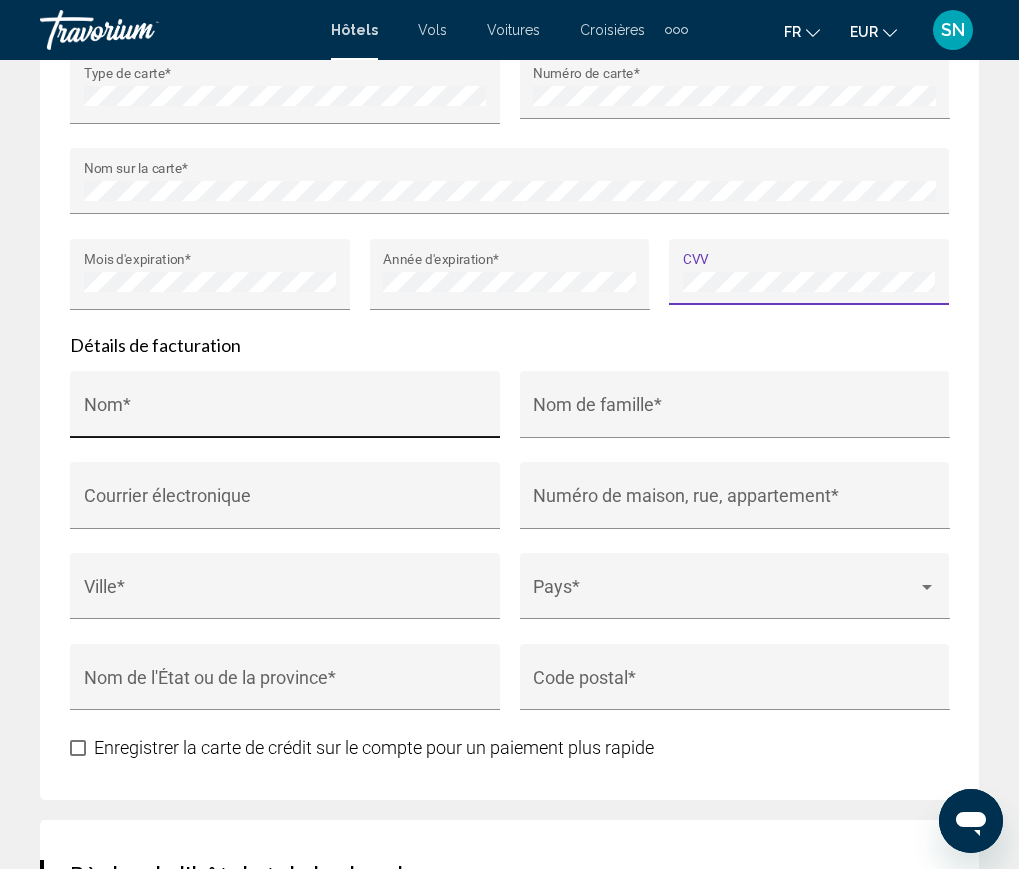 click on "Nom  *" at bounding box center [285, 414] 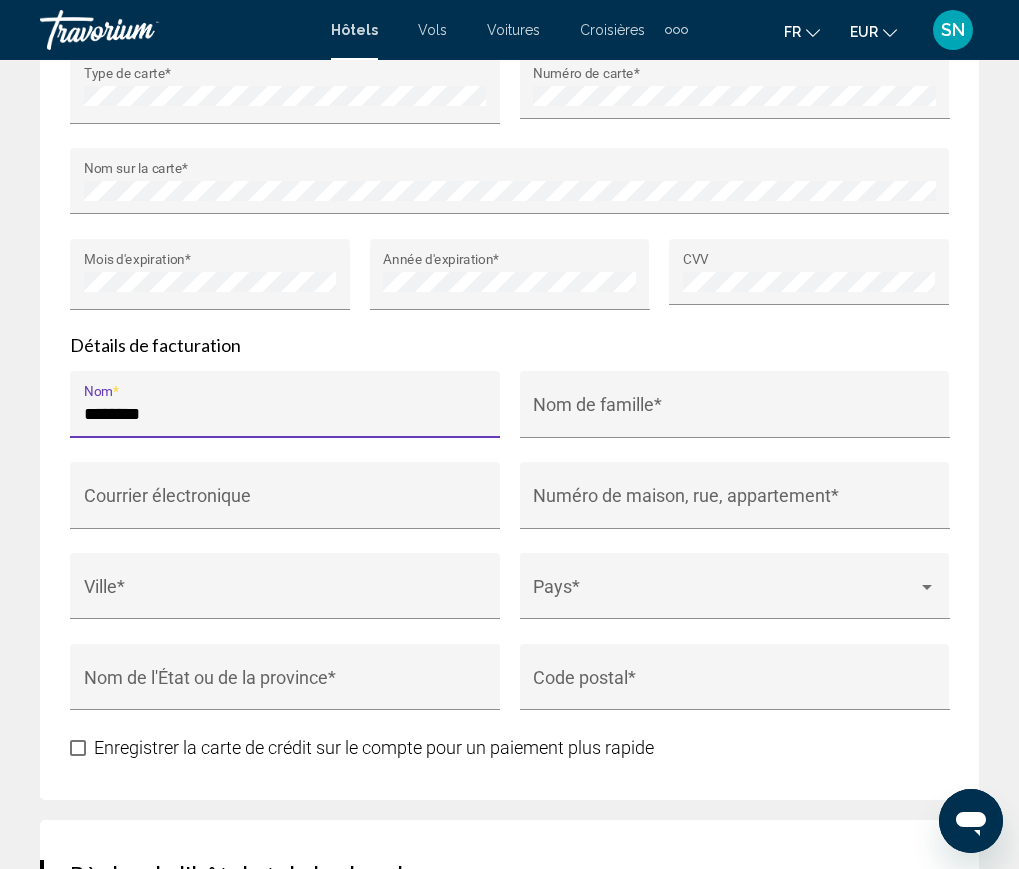 type on "********" 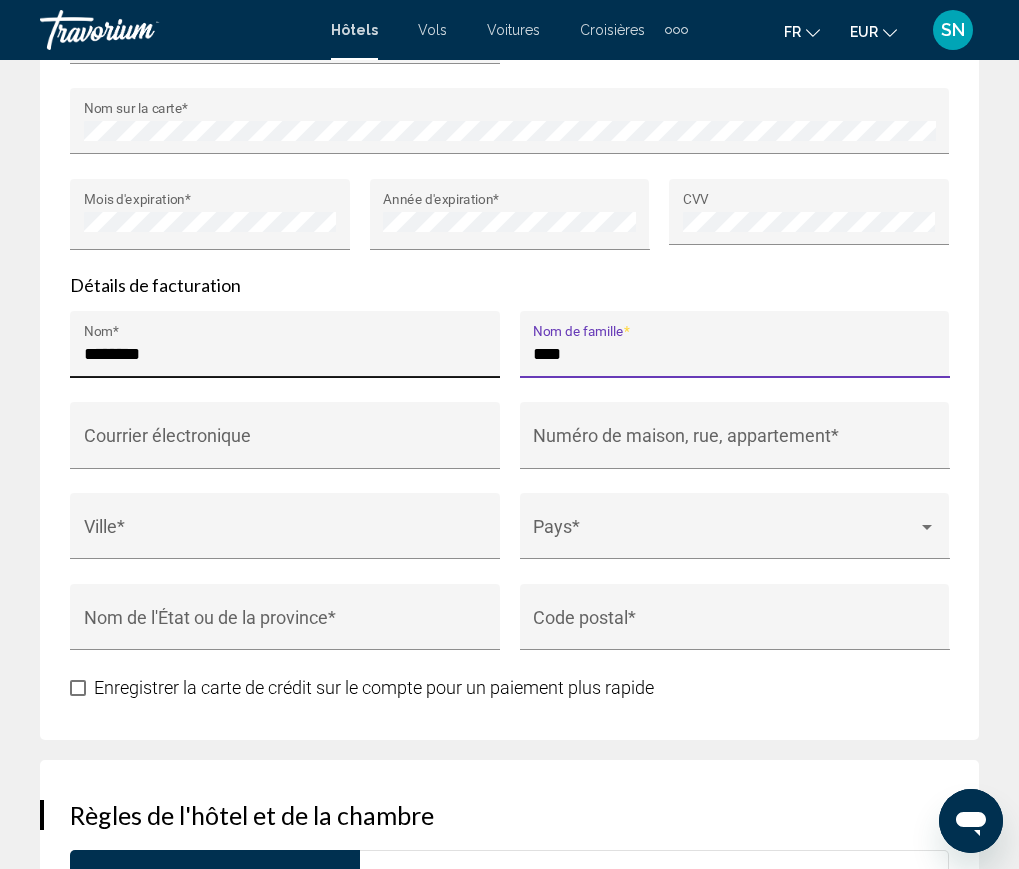 scroll, scrollTop: 2400, scrollLeft: 0, axis: vertical 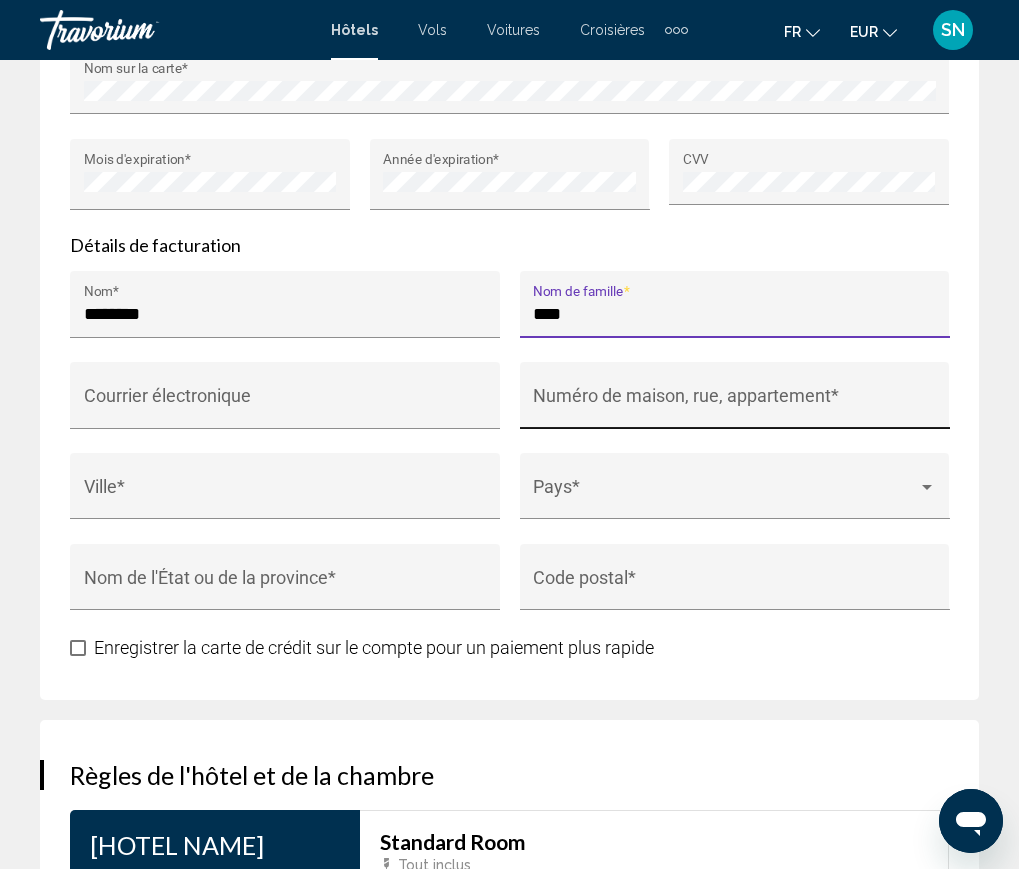 type on "****" 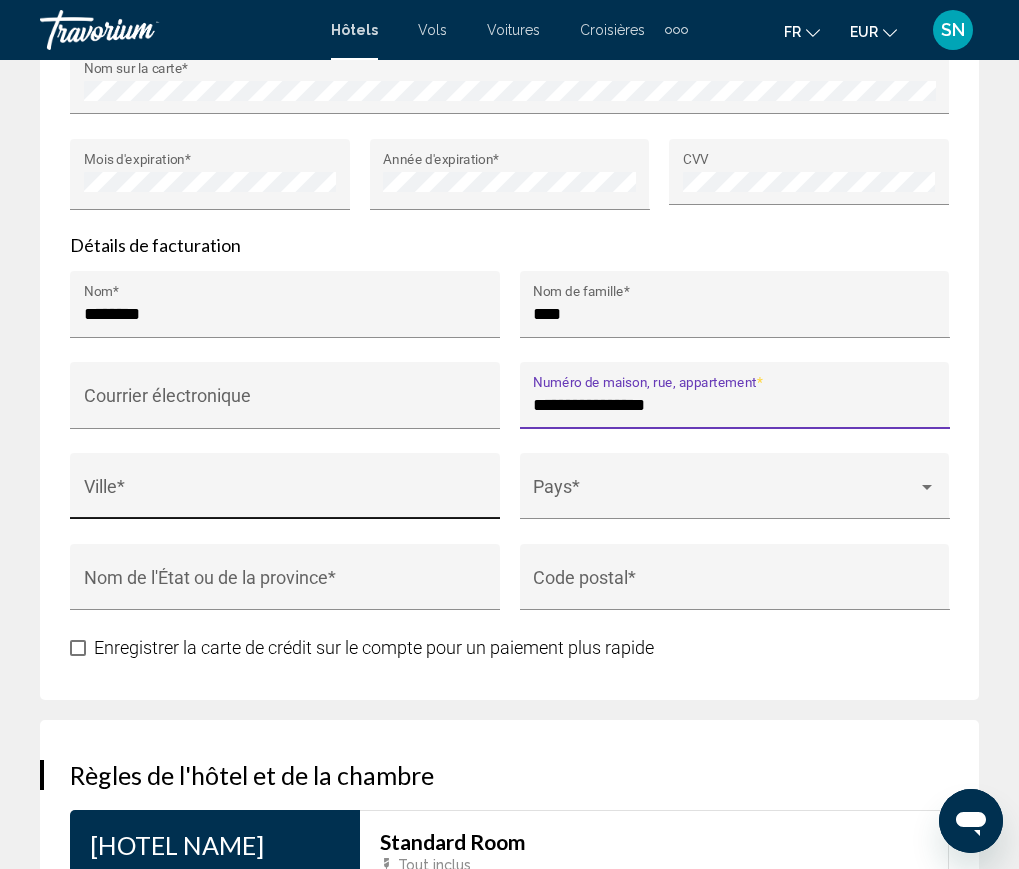 type on "**********" 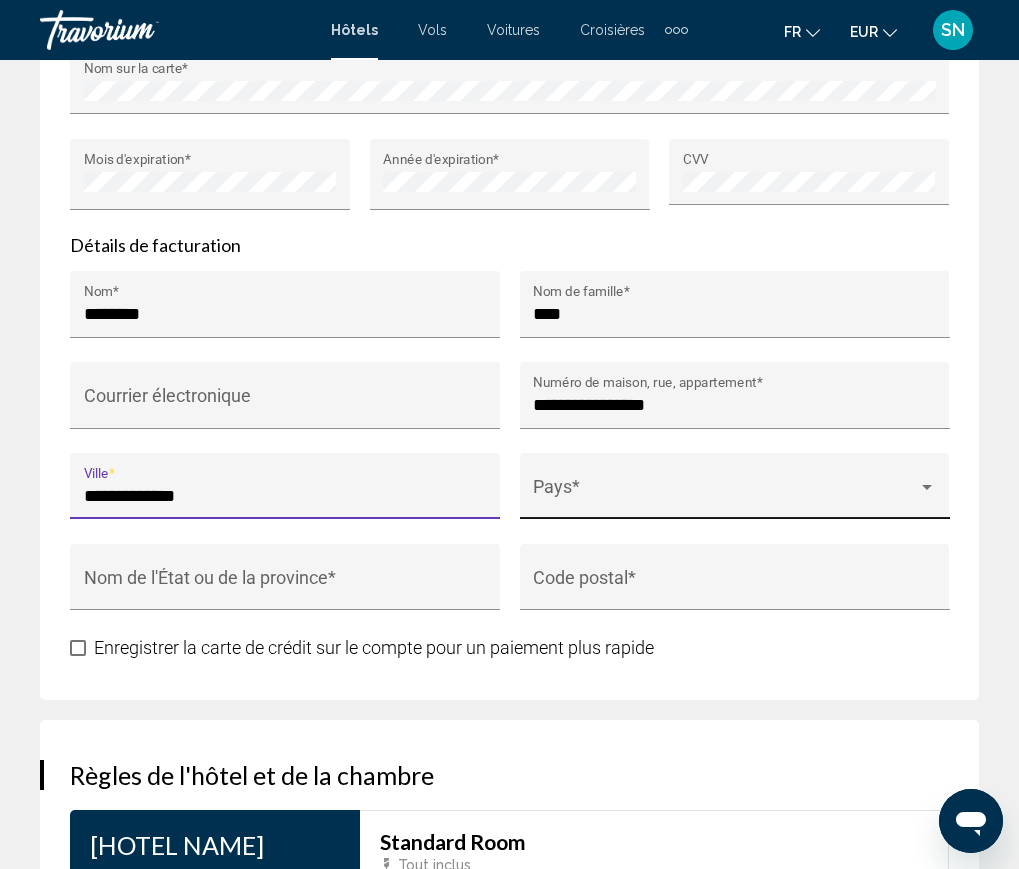 type on "**********" 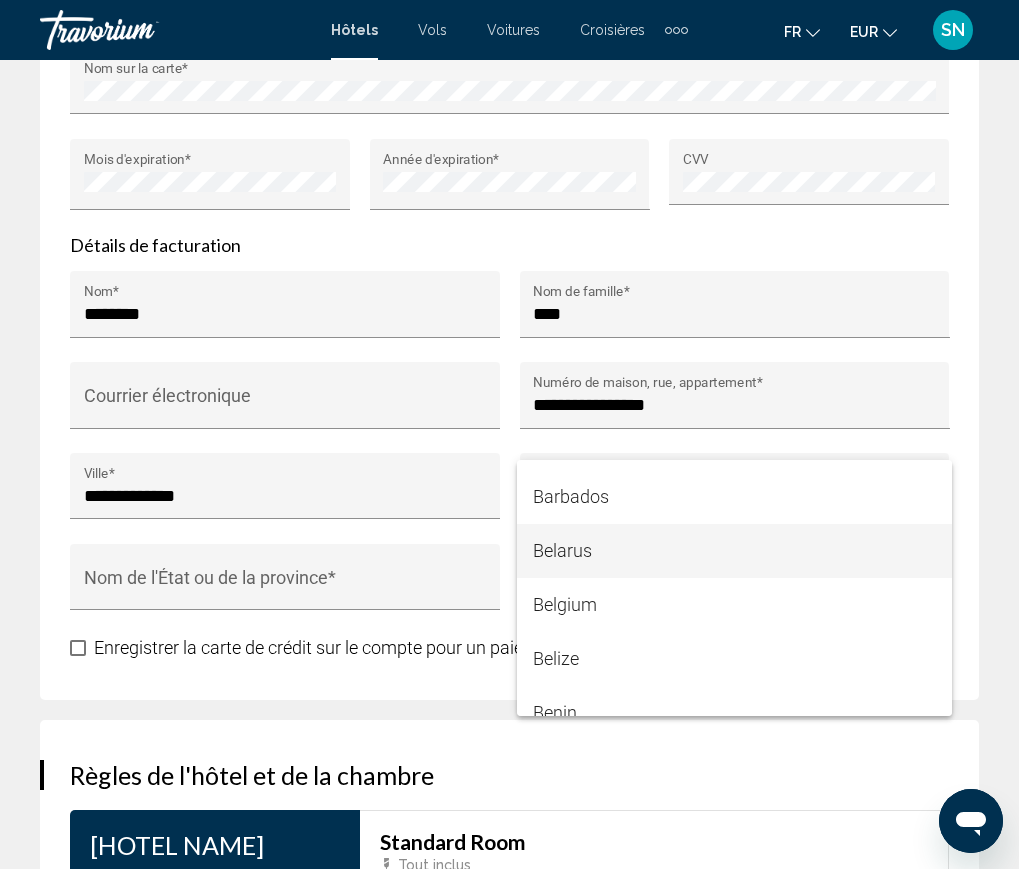 scroll, scrollTop: 1032, scrollLeft: 0, axis: vertical 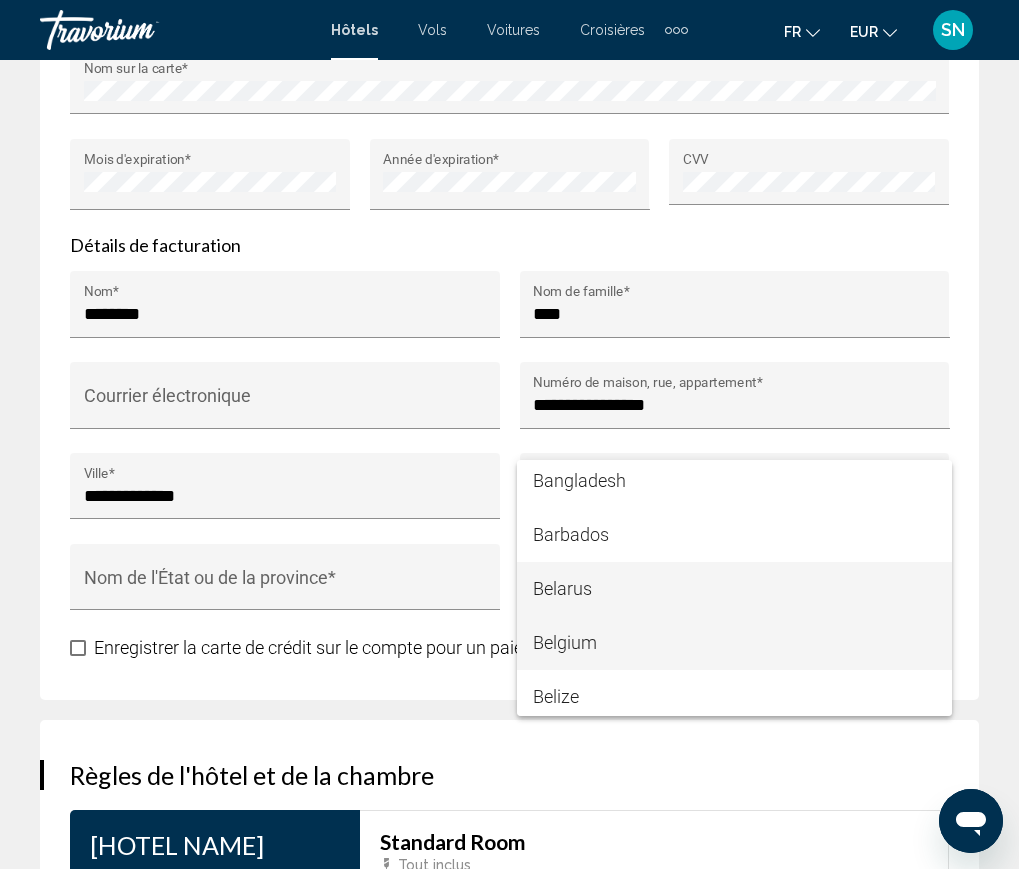 click on "Belgium" at bounding box center (734, 643) 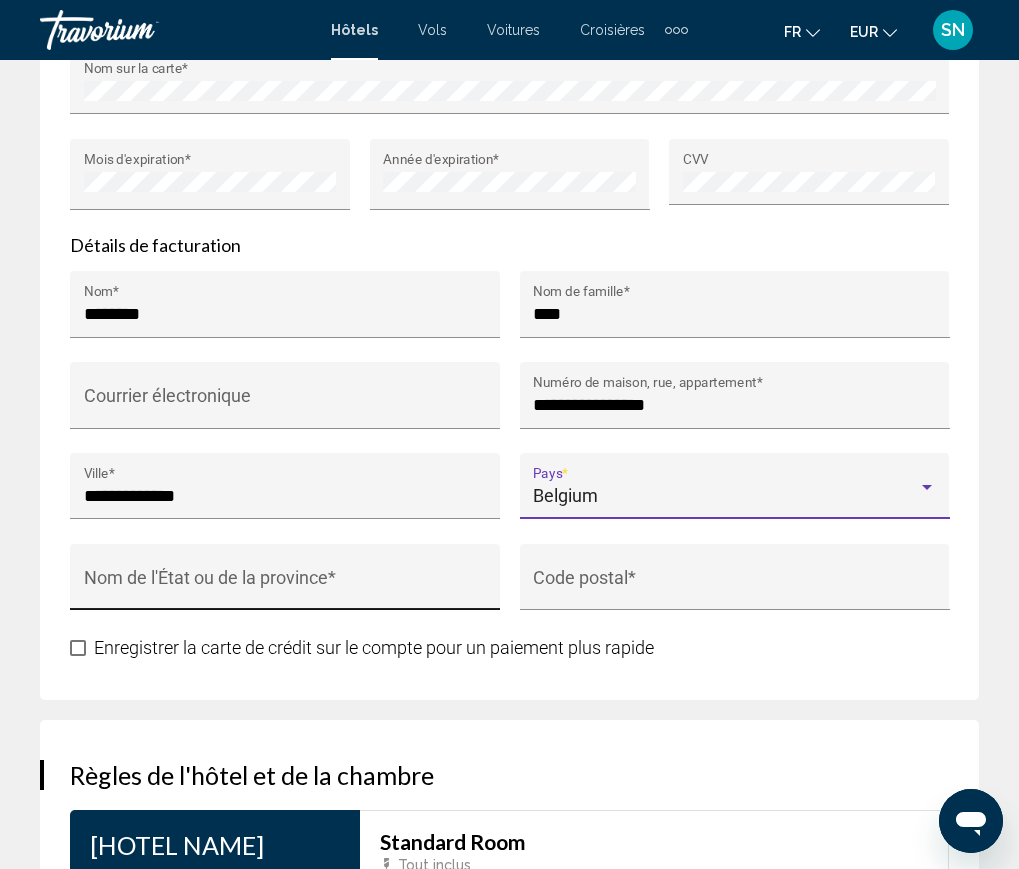 click on "Nom de l'État ou de la province  *" at bounding box center [285, 587] 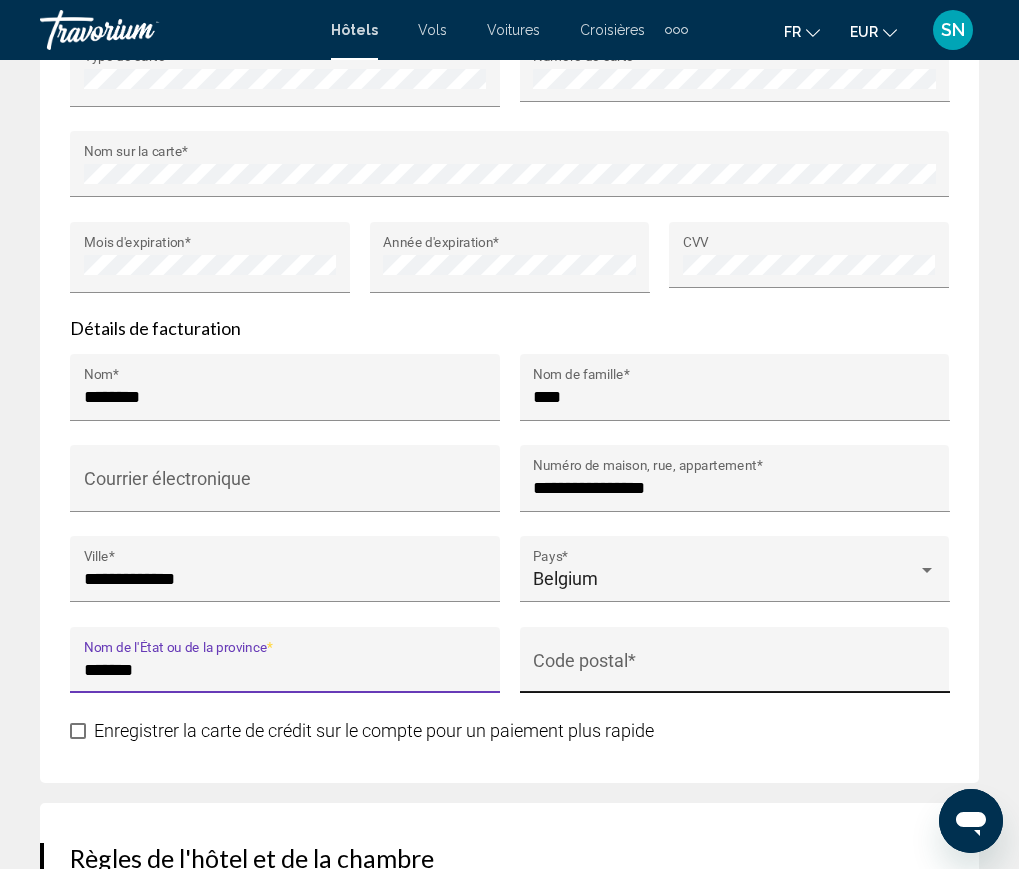 scroll, scrollTop: 2400, scrollLeft: 0, axis: vertical 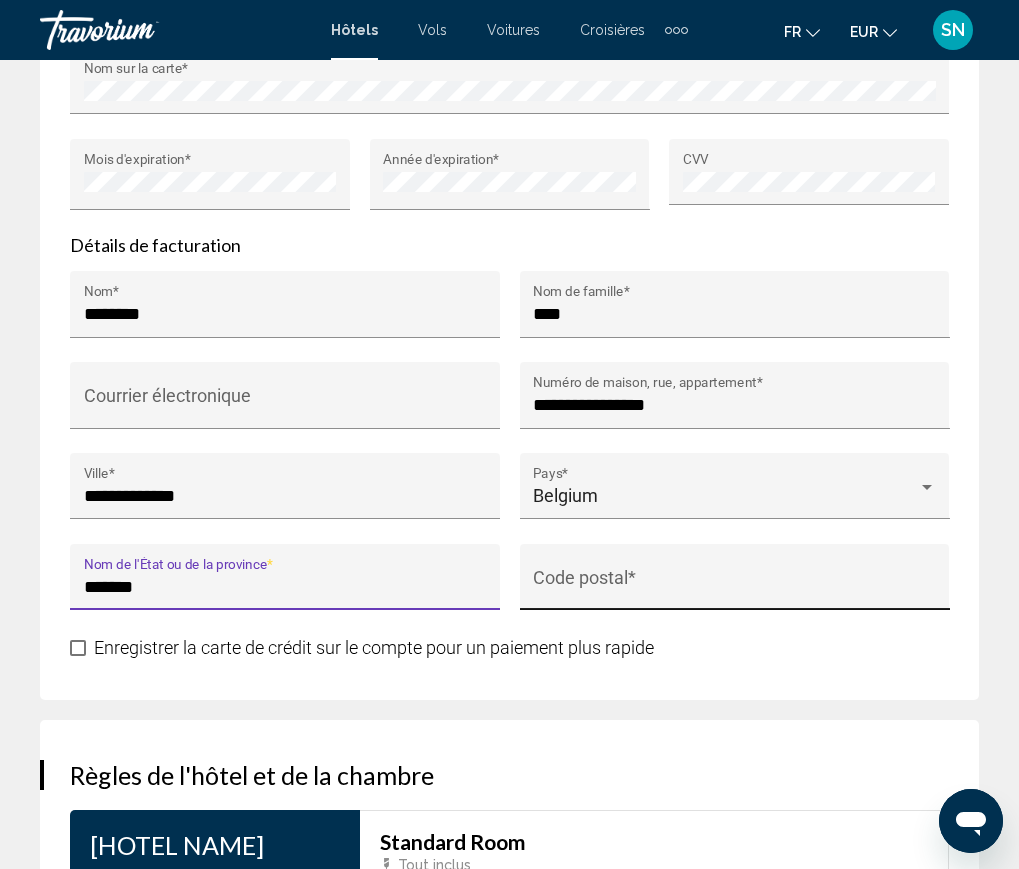 type on "*******" 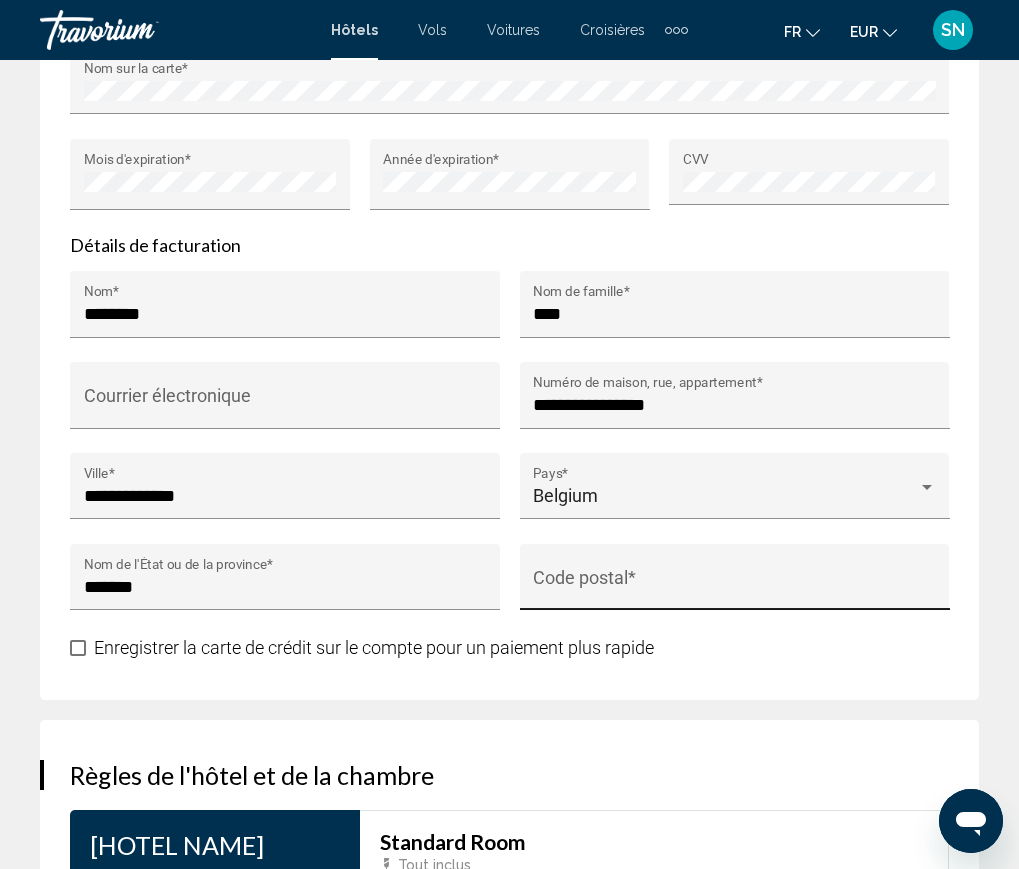 click on "Code postal  *" at bounding box center [734, 583] 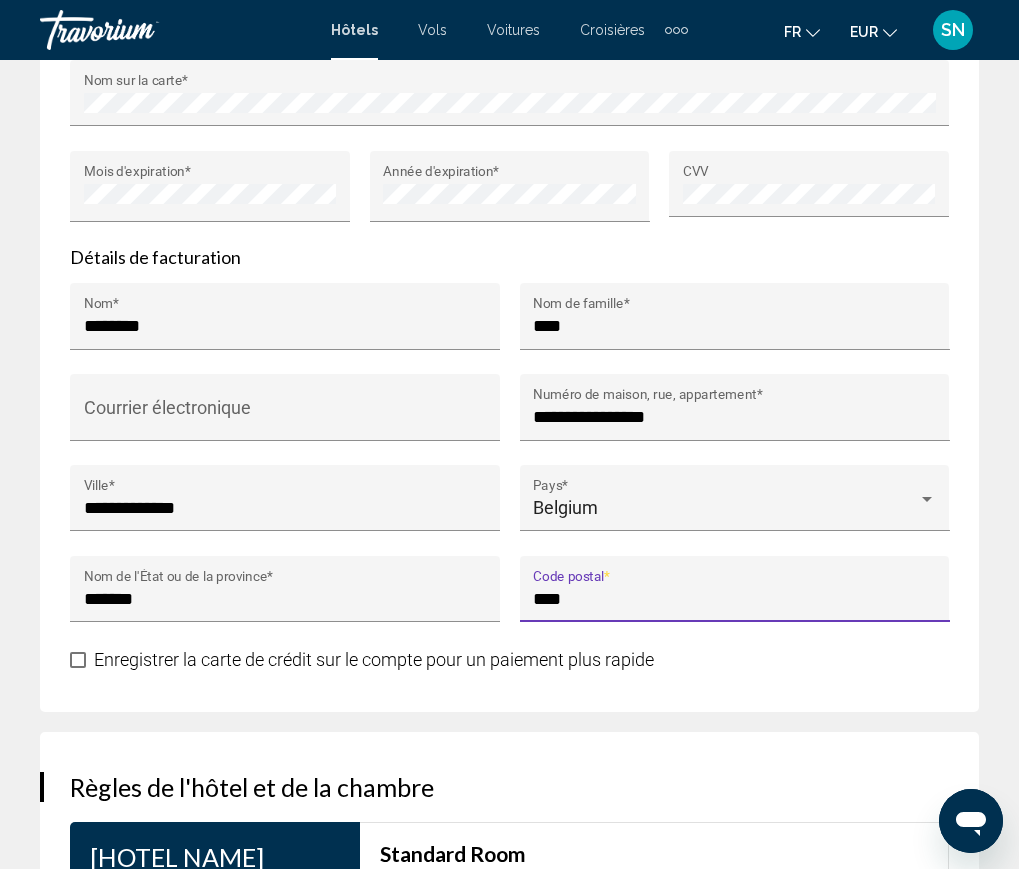 scroll, scrollTop: 2500, scrollLeft: 0, axis: vertical 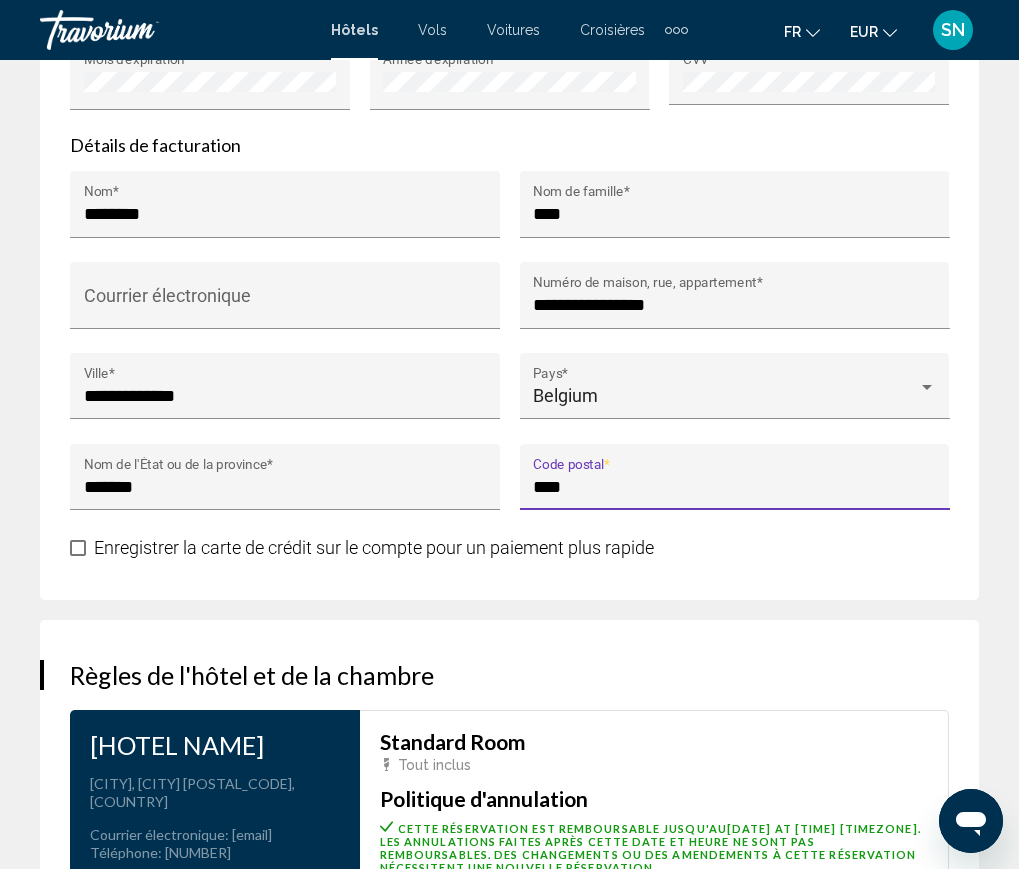 type on "****" 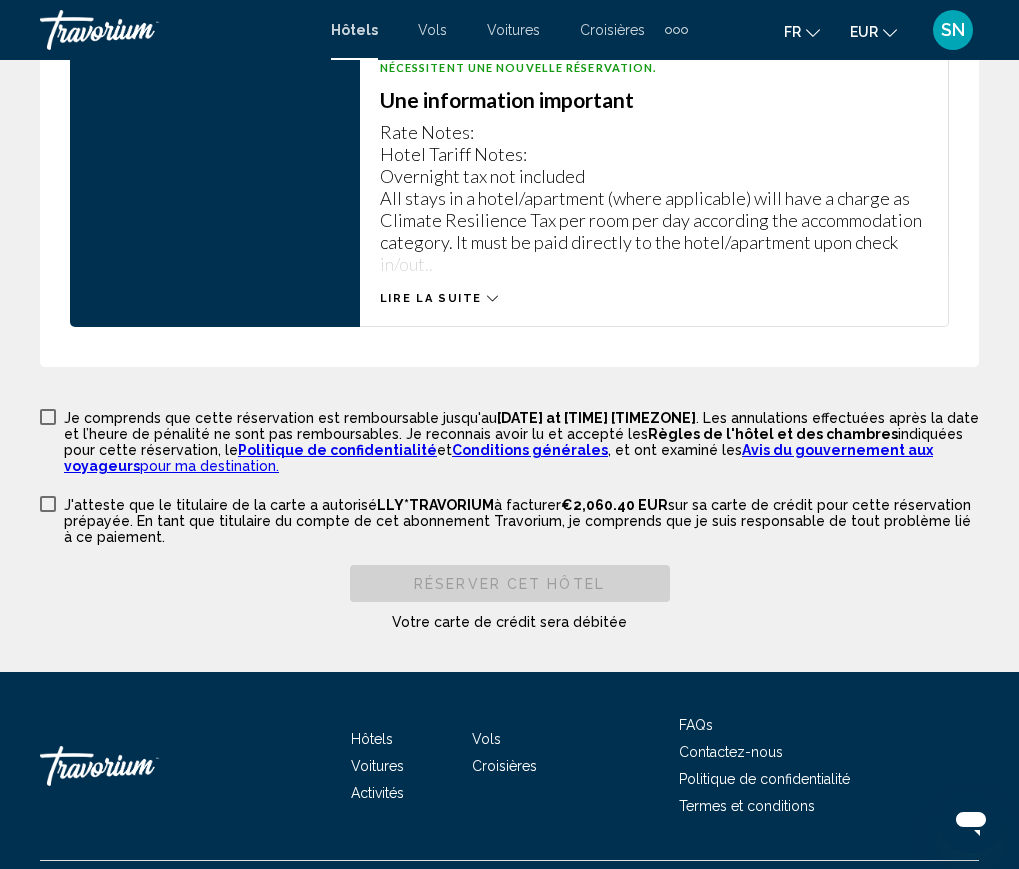 scroll, scrollTop: 3340, scrollLeft: 0, axis: vertical 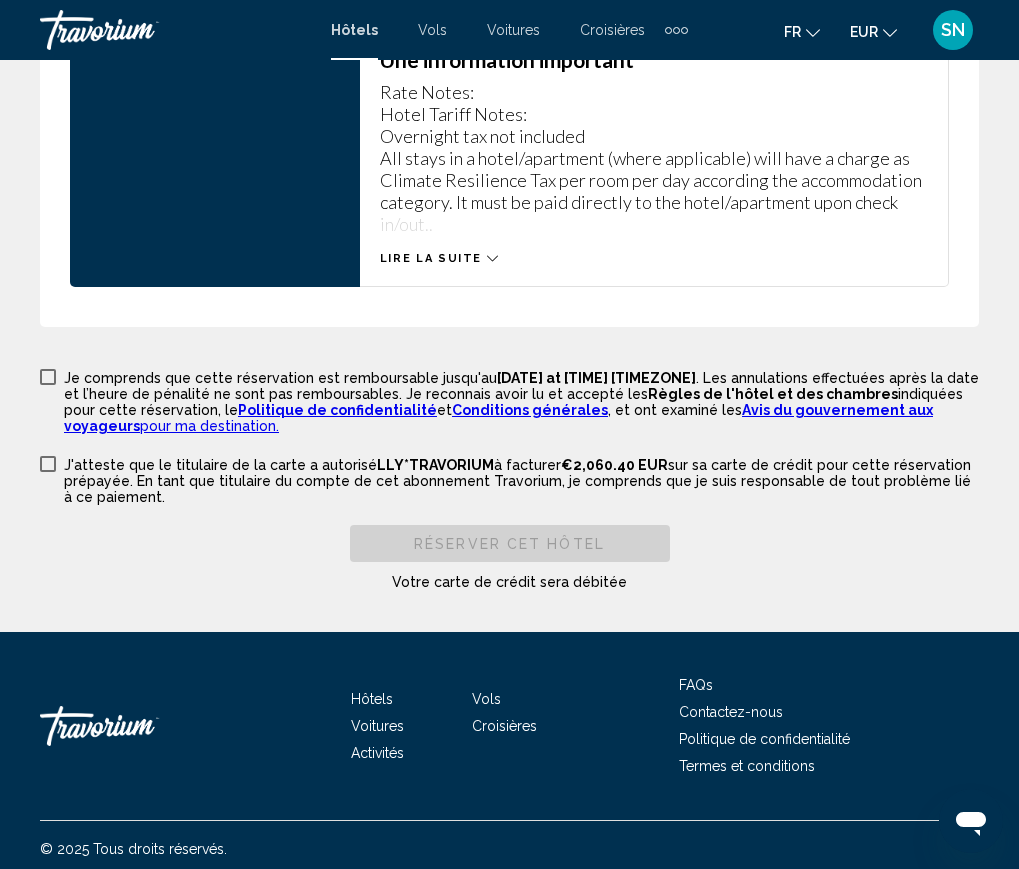 click at bounding box center (48, 377) 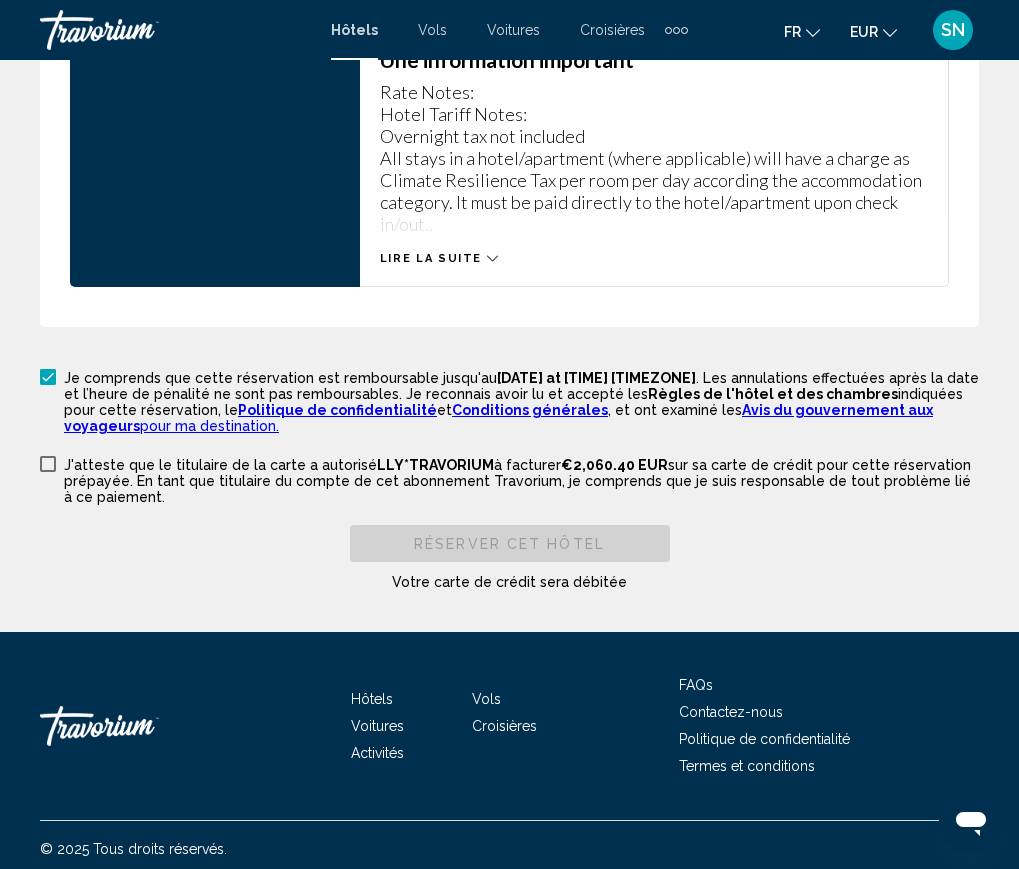 click at bounding box center [48, 464] 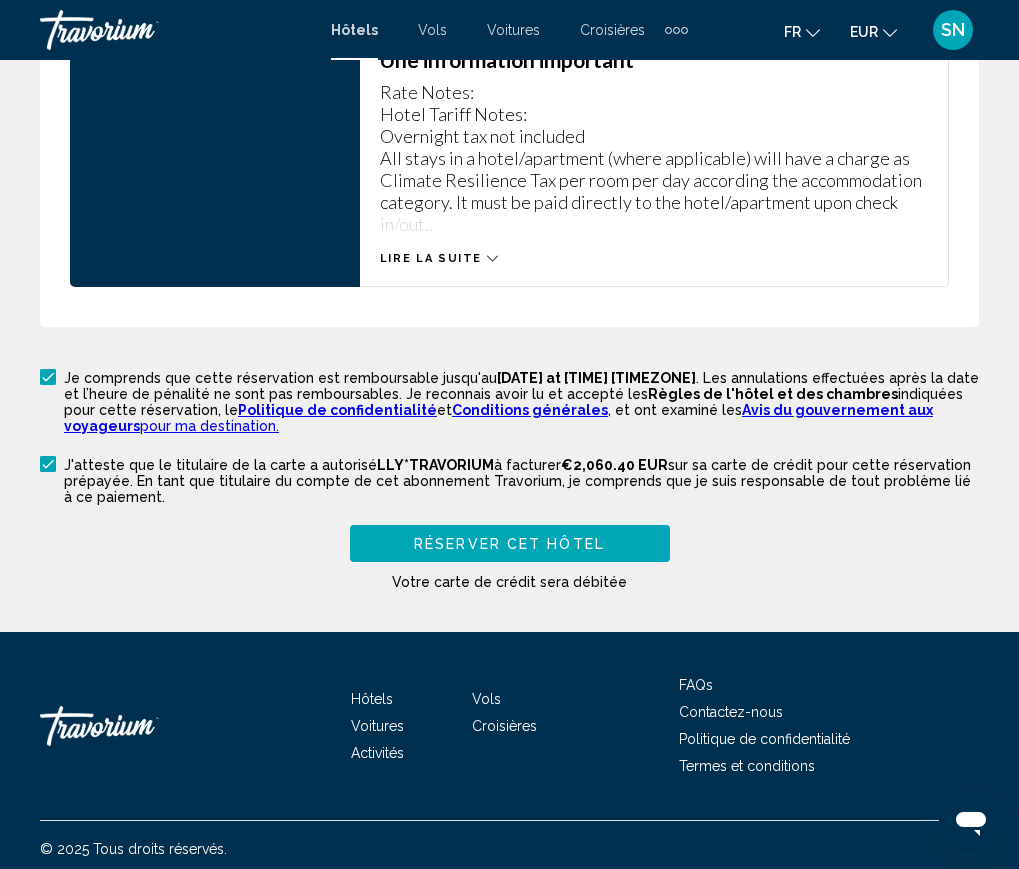 click on "Réserver cet hôtel" at bounding box center [509, 544] 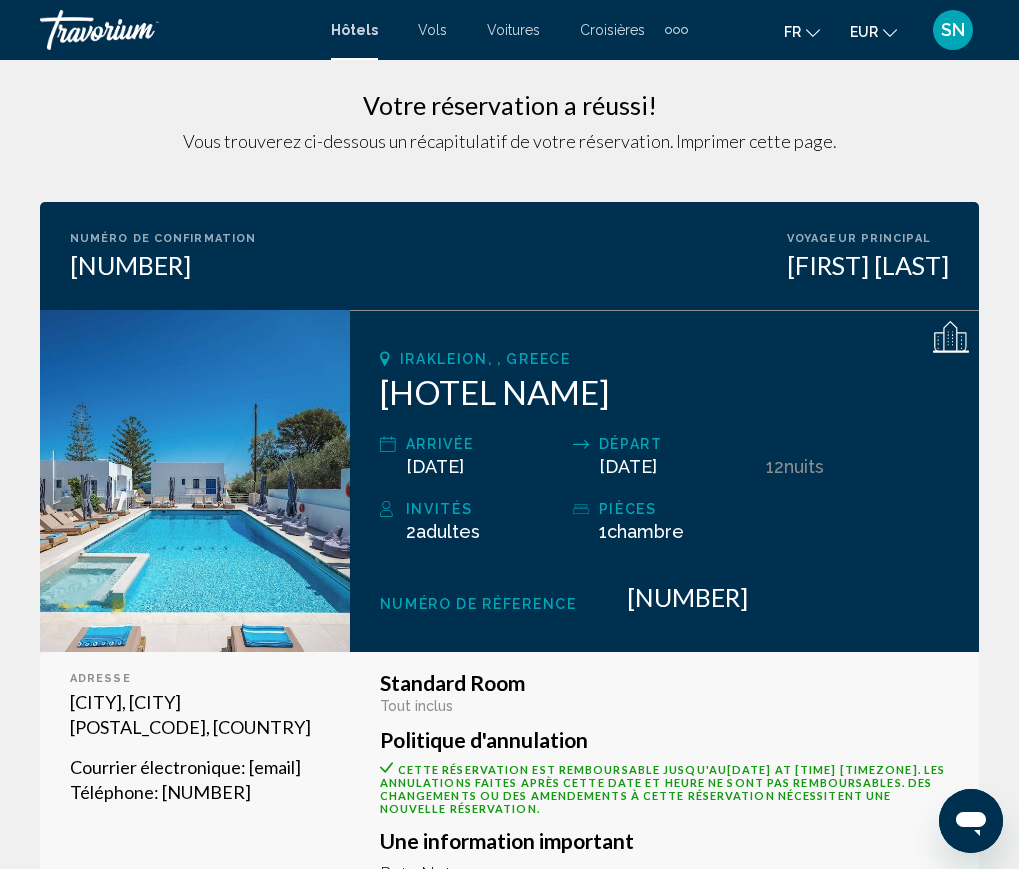 scroll, scrollTop: 0, scrollLeft: 0, axis: both 